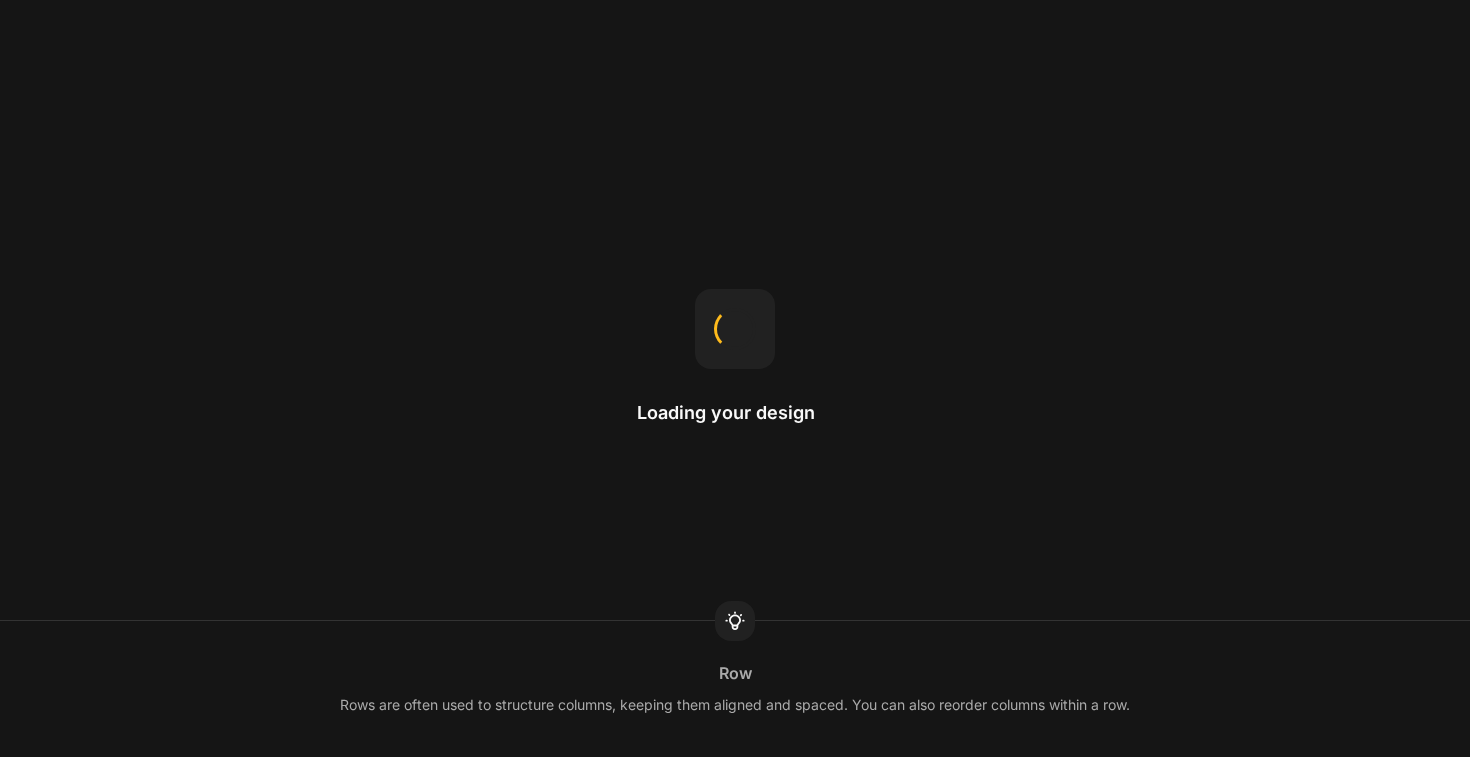 scroll, scrollTop: 0, scrollLeft: 0, axis: both 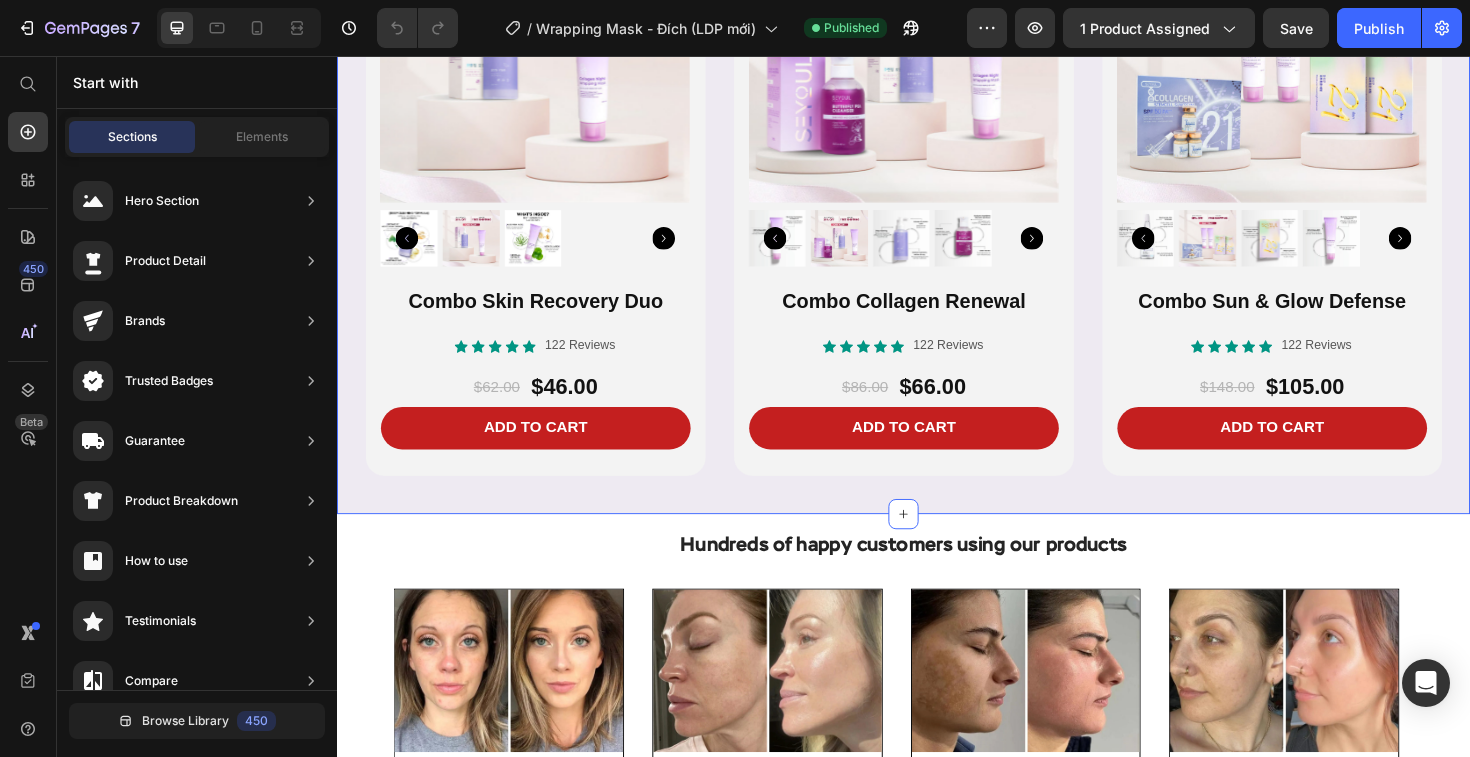 click on "COMPLETE YOUR ANTI-AGING ROUTINE Heading
Product Images Combo Skin Recovery Duo Product Title Icon Icon Icon Icon Icon Icon List 122 Reviews Text Block Row $62.00 Product Price $46.00 Product Price Row Add to cart Add to Cart Product Row
Product Images Combo Collagen Renewal Product Title Icon Icon Icon Icon Icon Icon List 122 Reviews Text Block Row $86.00 Product Price $66.00 Product Price Row Add to cart Add to Cart Product Row
Product Images Combo Sun & Glow Defense Product Title Icon Icon Icon Icon Icon Icon List 122 Reviews Text Block Row $148.00 Product Price $105.00 Product Price Row Add to cart Add to Cart Product Row Row Section 11" at bounding box center [937, 154] 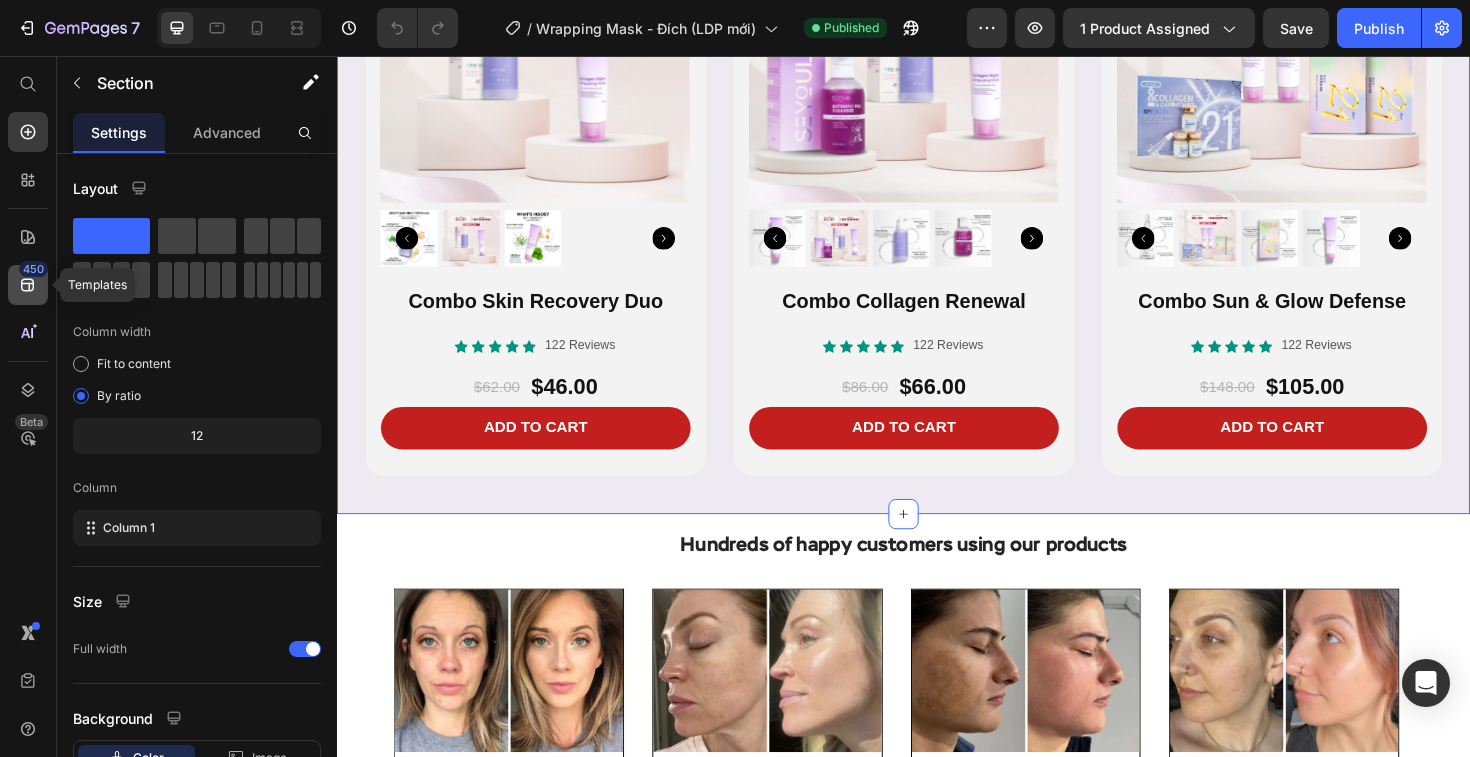 click on "450" at bounding box center (33, 269) 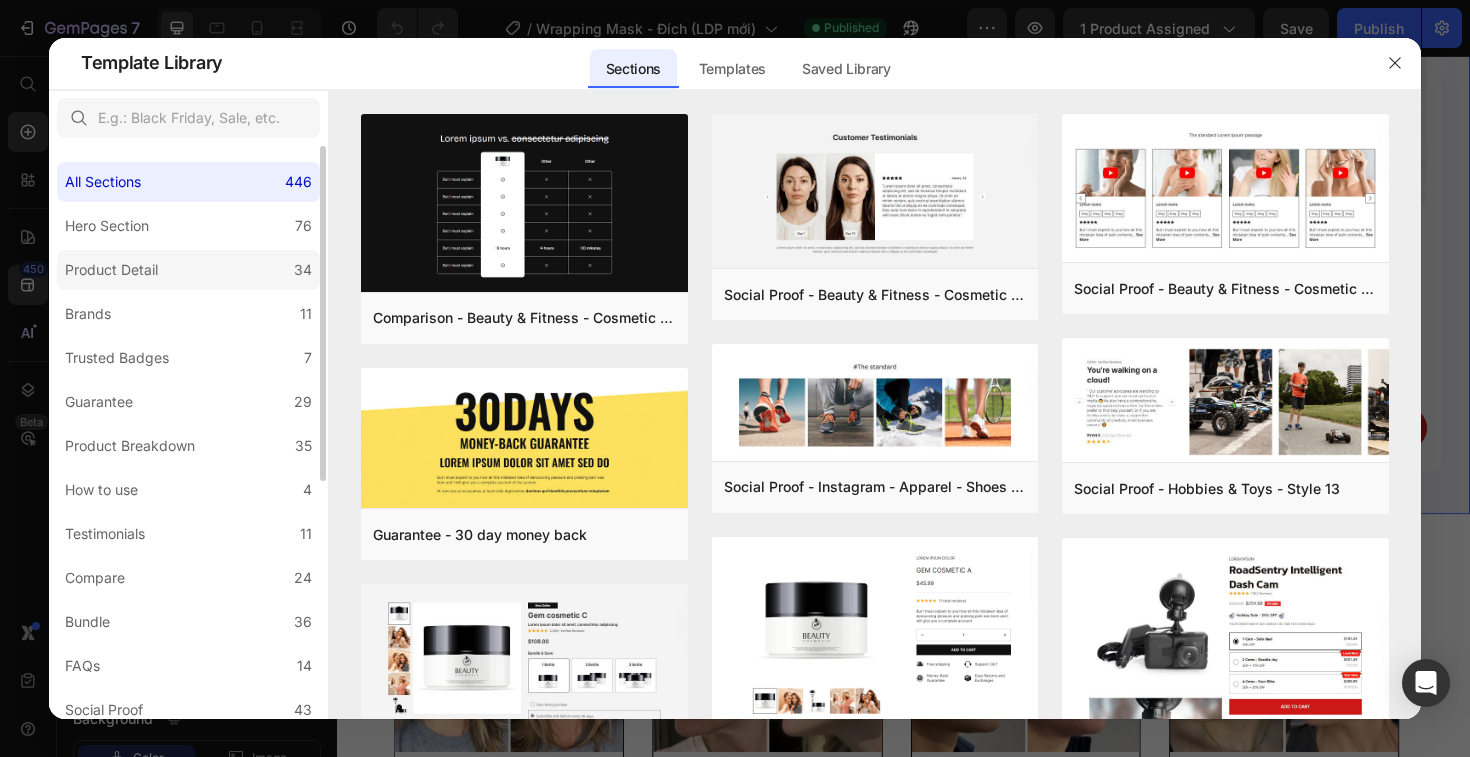 click on "Product Detail" at bounding box center (111, 270) 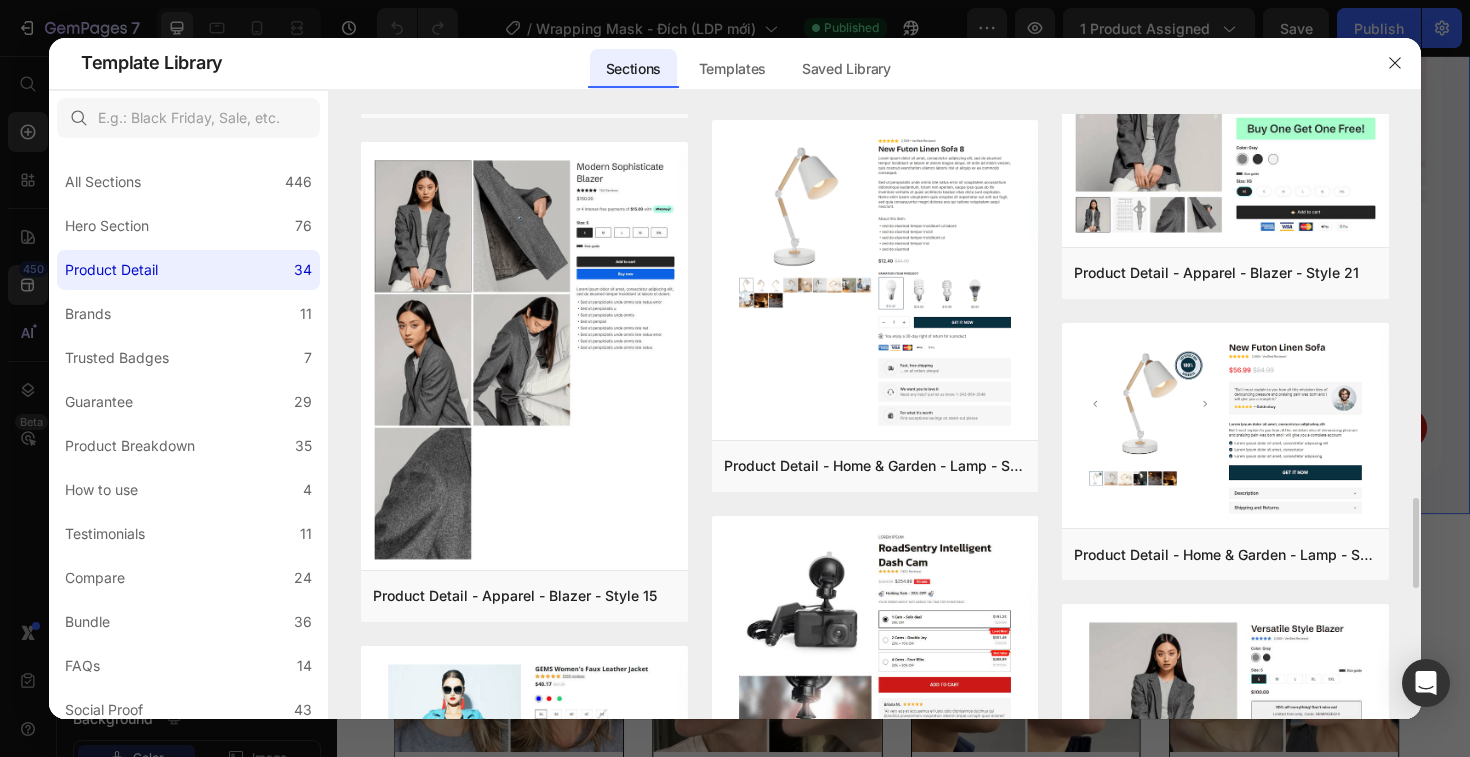scroll, scrollTop: 2674, scrollLeft: 0, axis: vertical 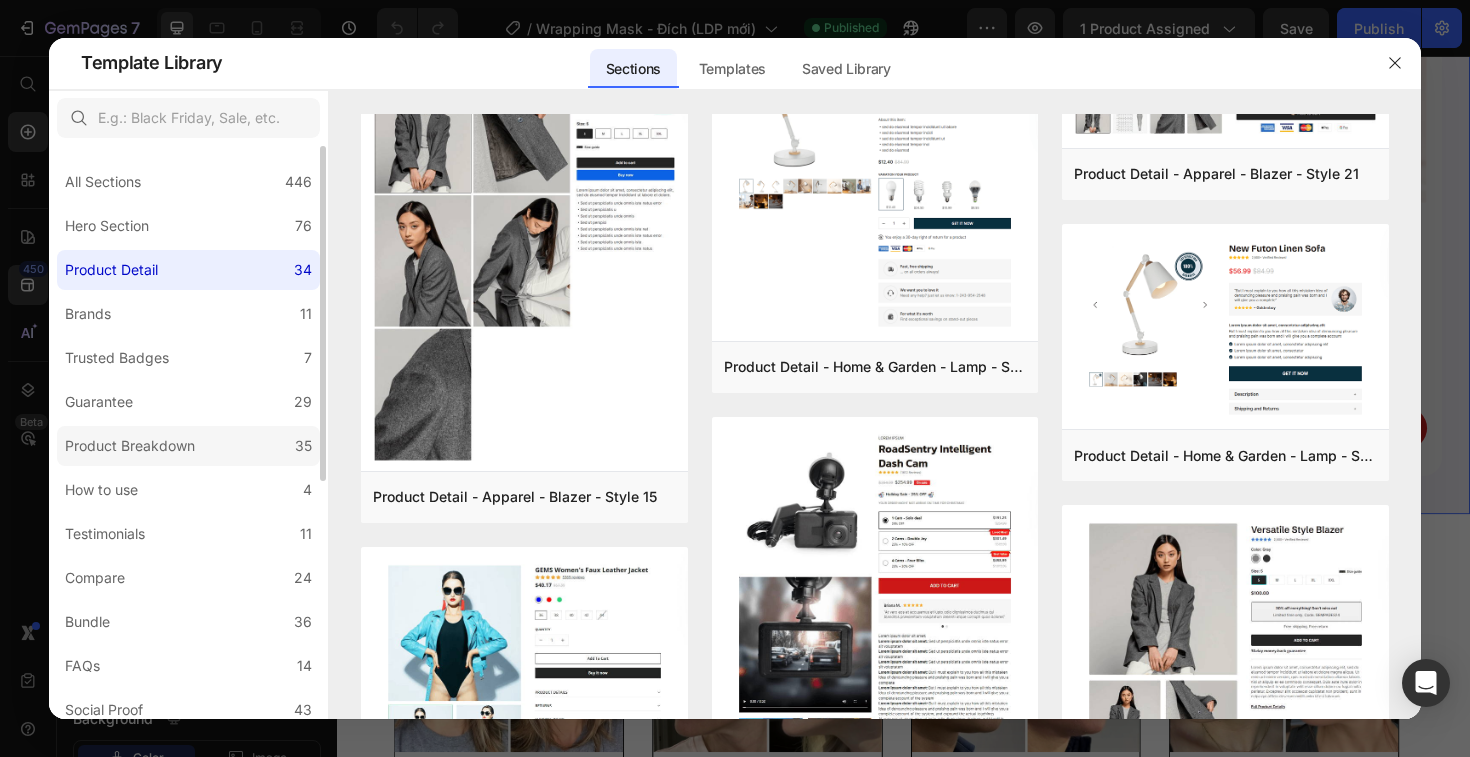 click on "Product Breakdown" at bounding box center (130, 446) 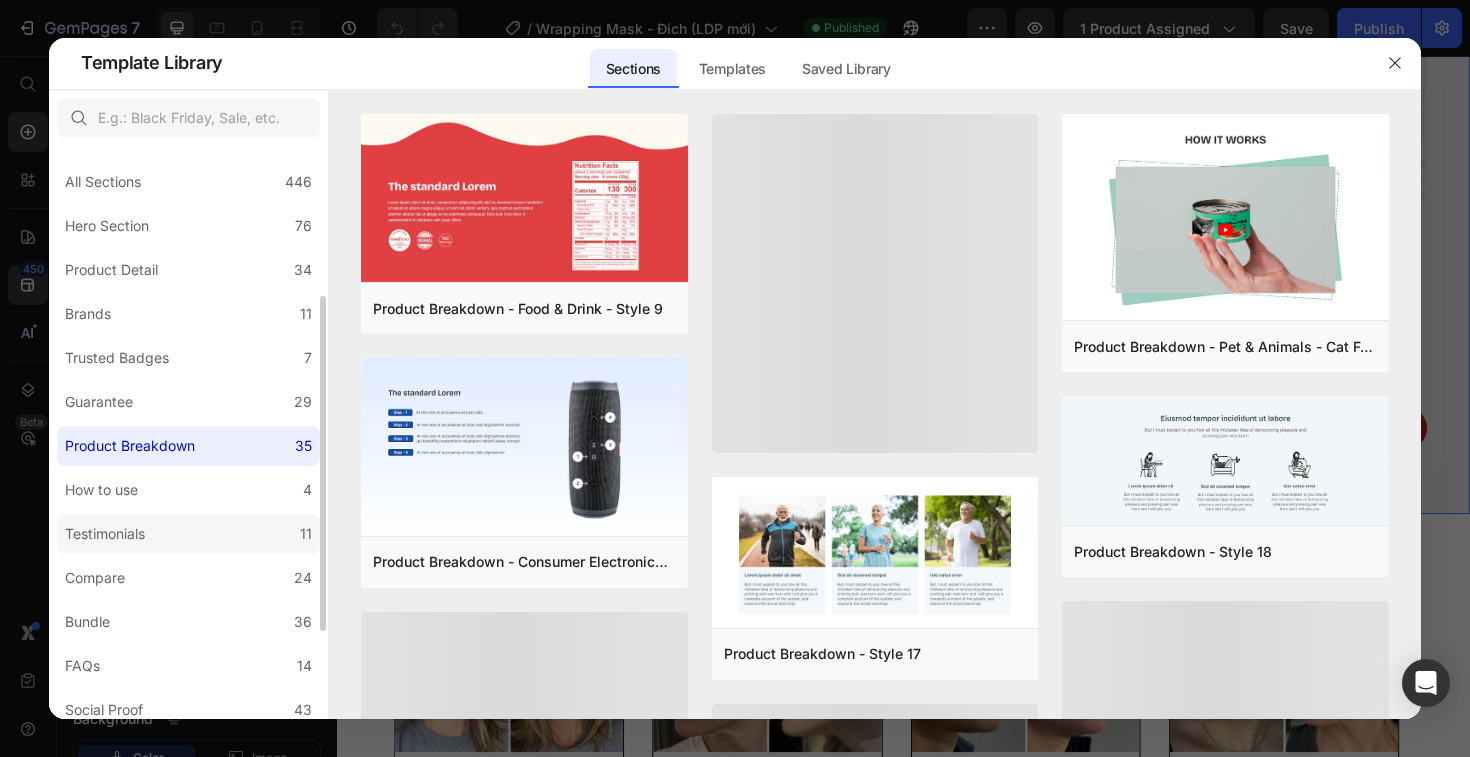 scroll, scrollTop: 95, scrollLeft: 0, axis: vertical 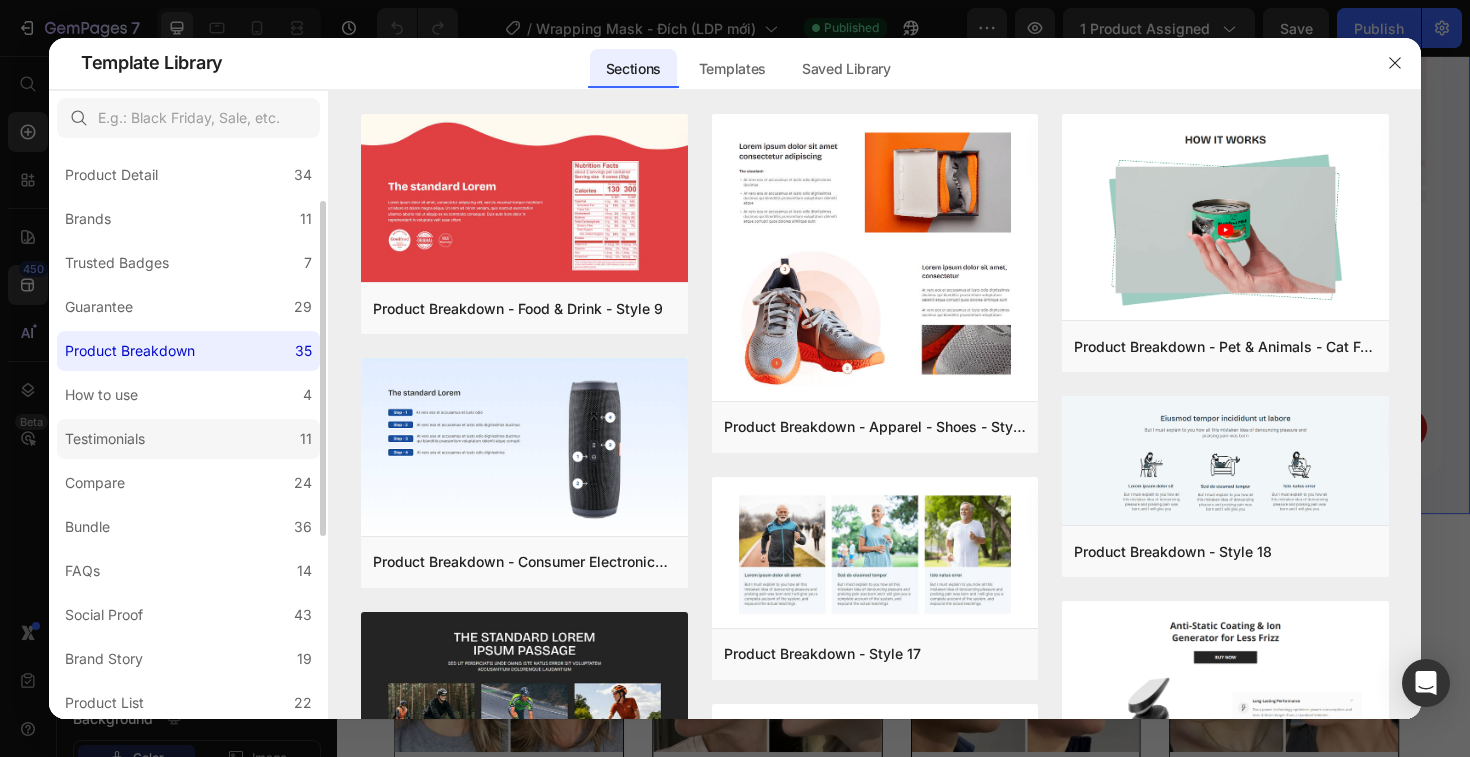 click on "Testimonials" at bounding box center [105, 439] 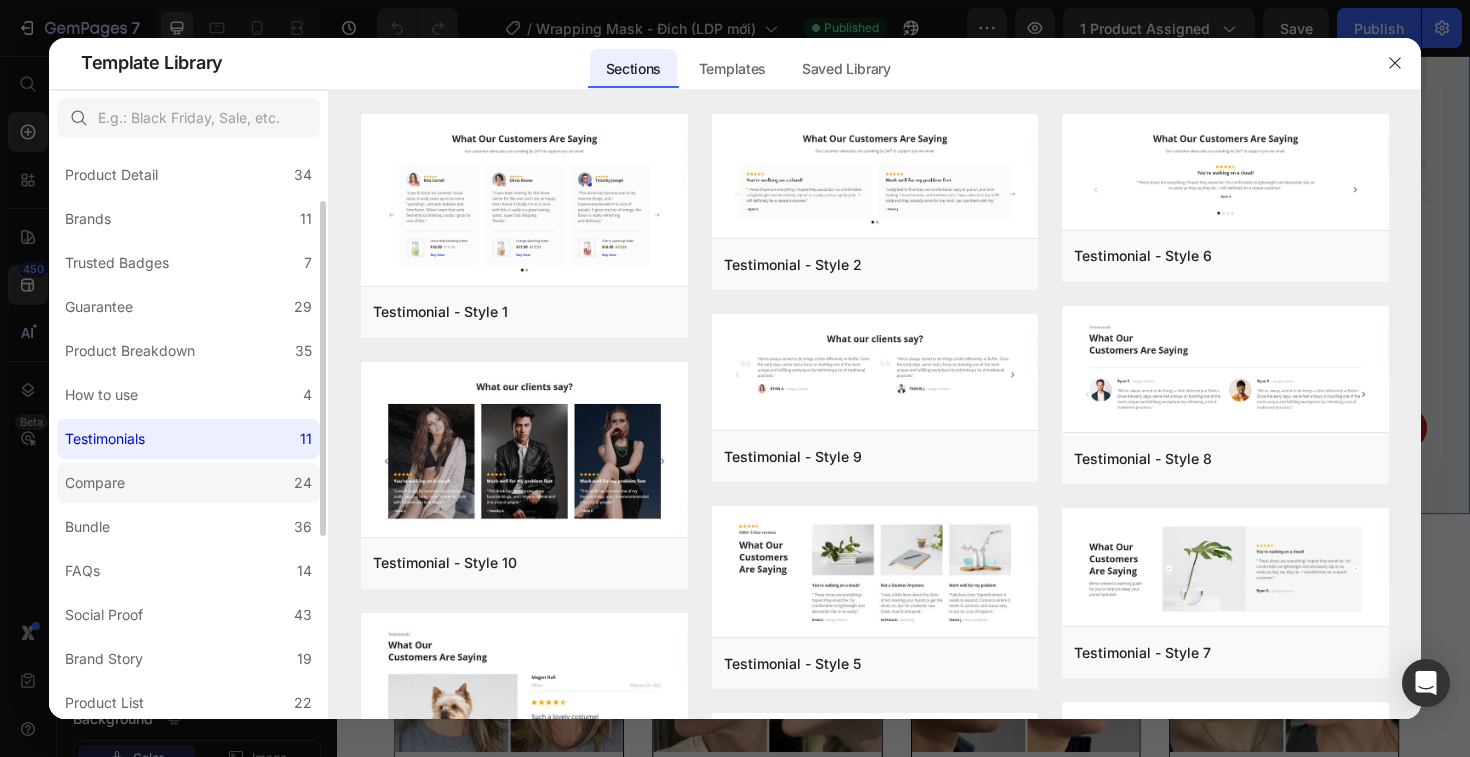 click on "Compare" at bounding box center [95, 483] 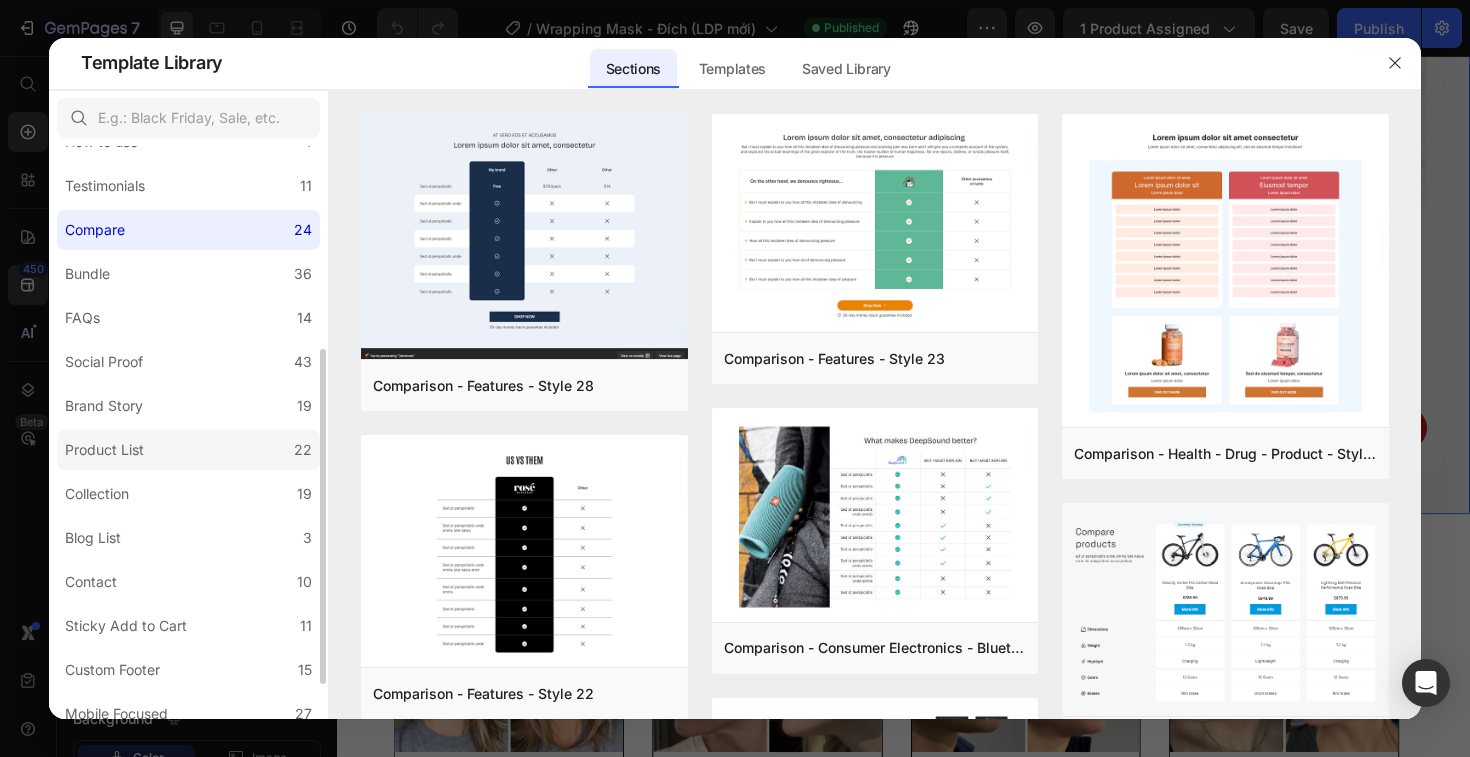 scroll, scrollTop: 352, scrollLeft: 0, axis: vertical 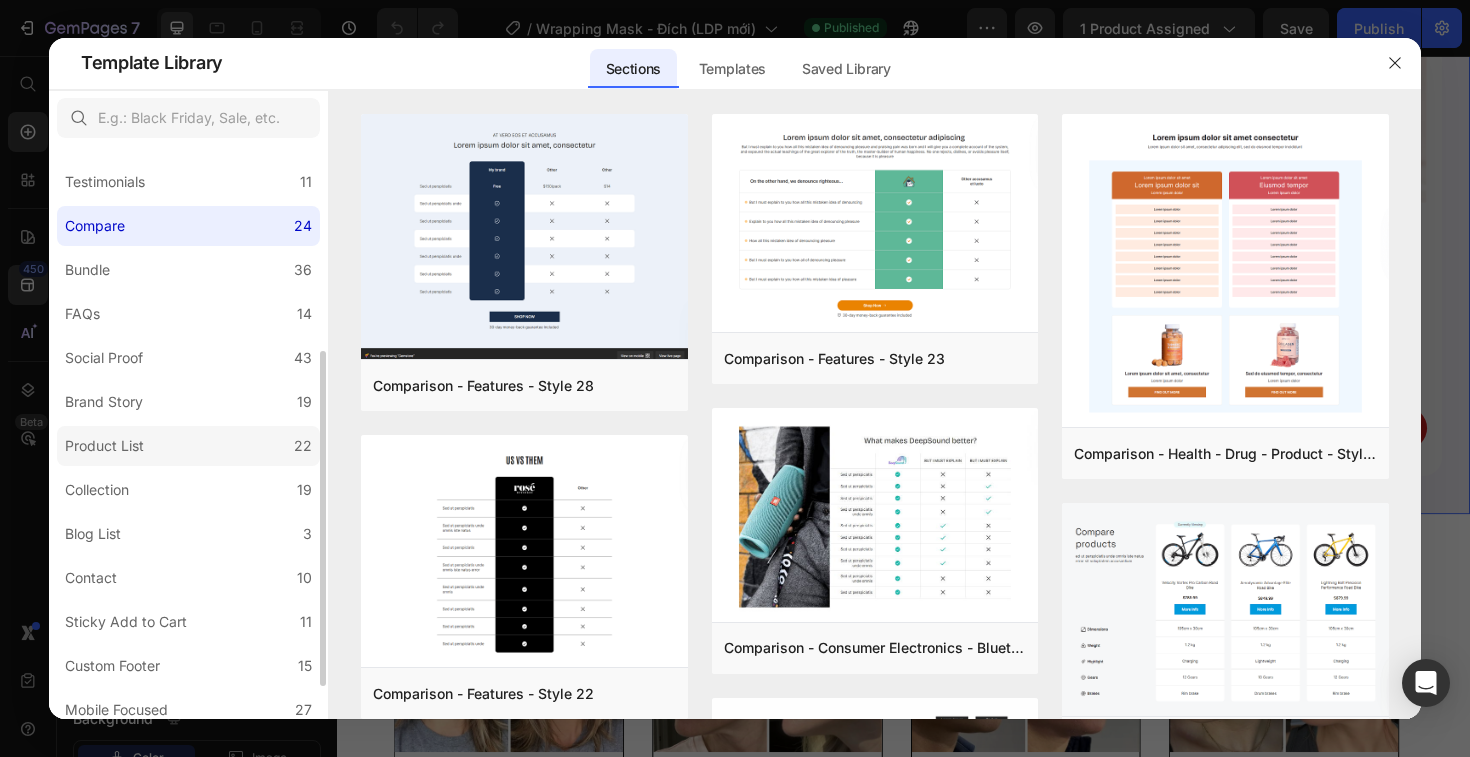 click on "Product List 22" 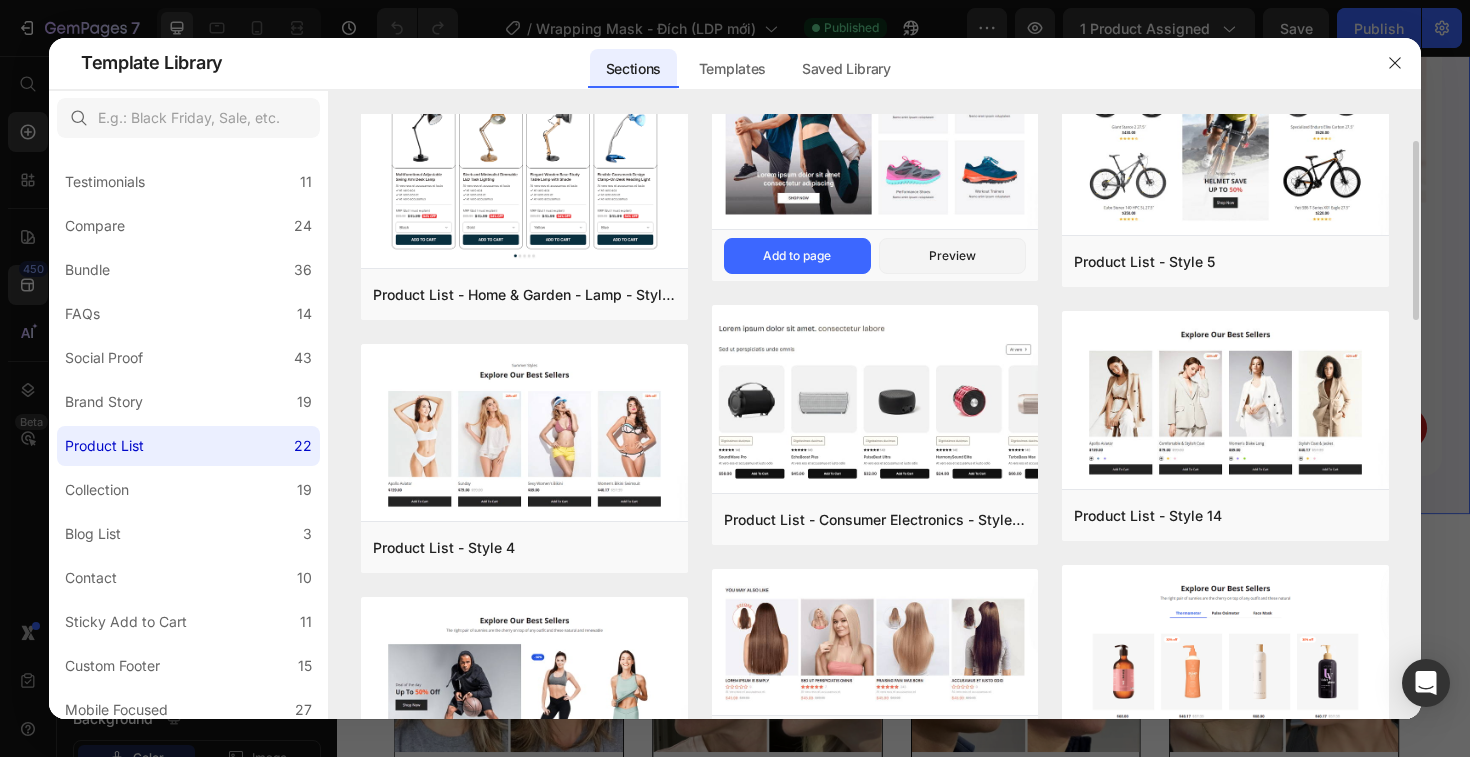 scroll, scrollTop: 0, scrollLeft: 0, axis: both 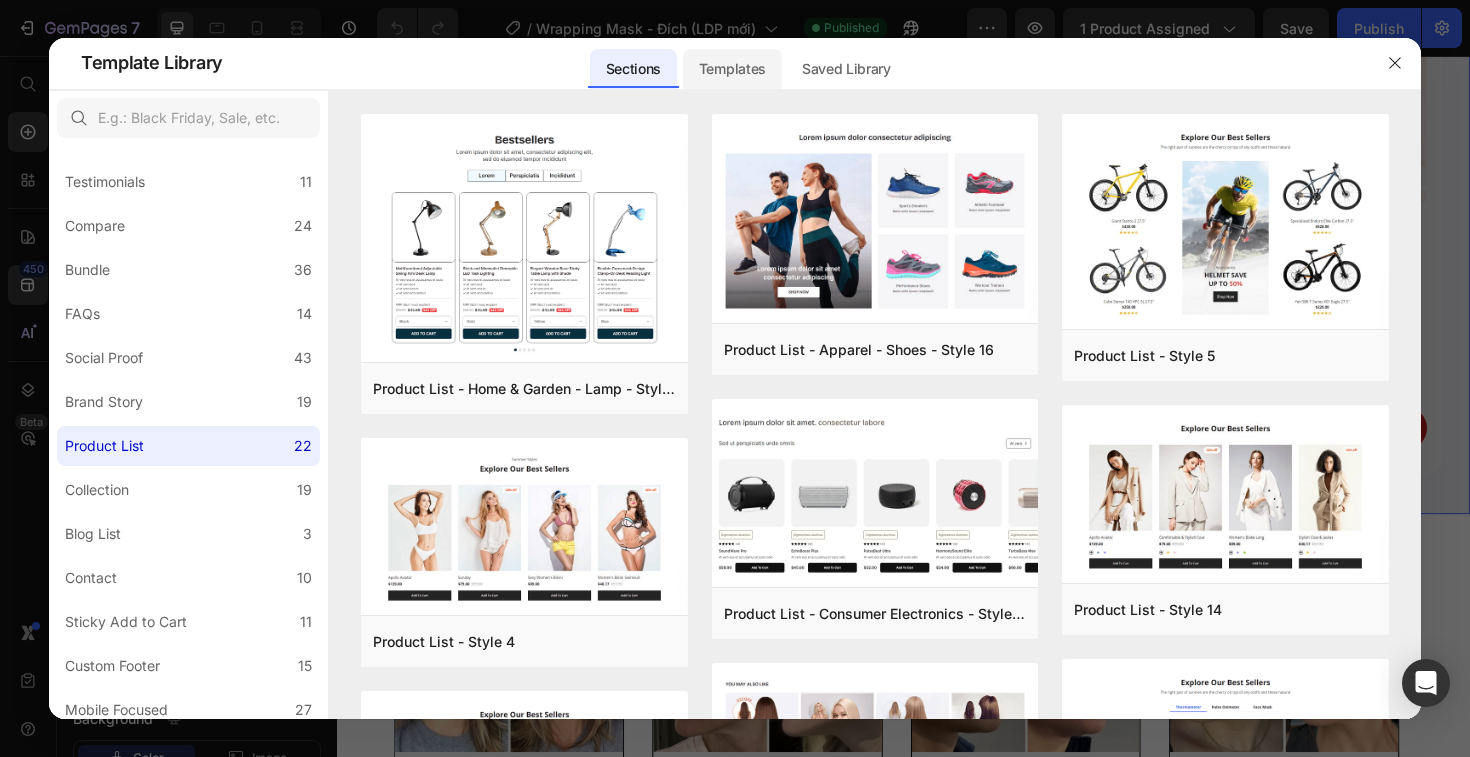 click on "Templates" 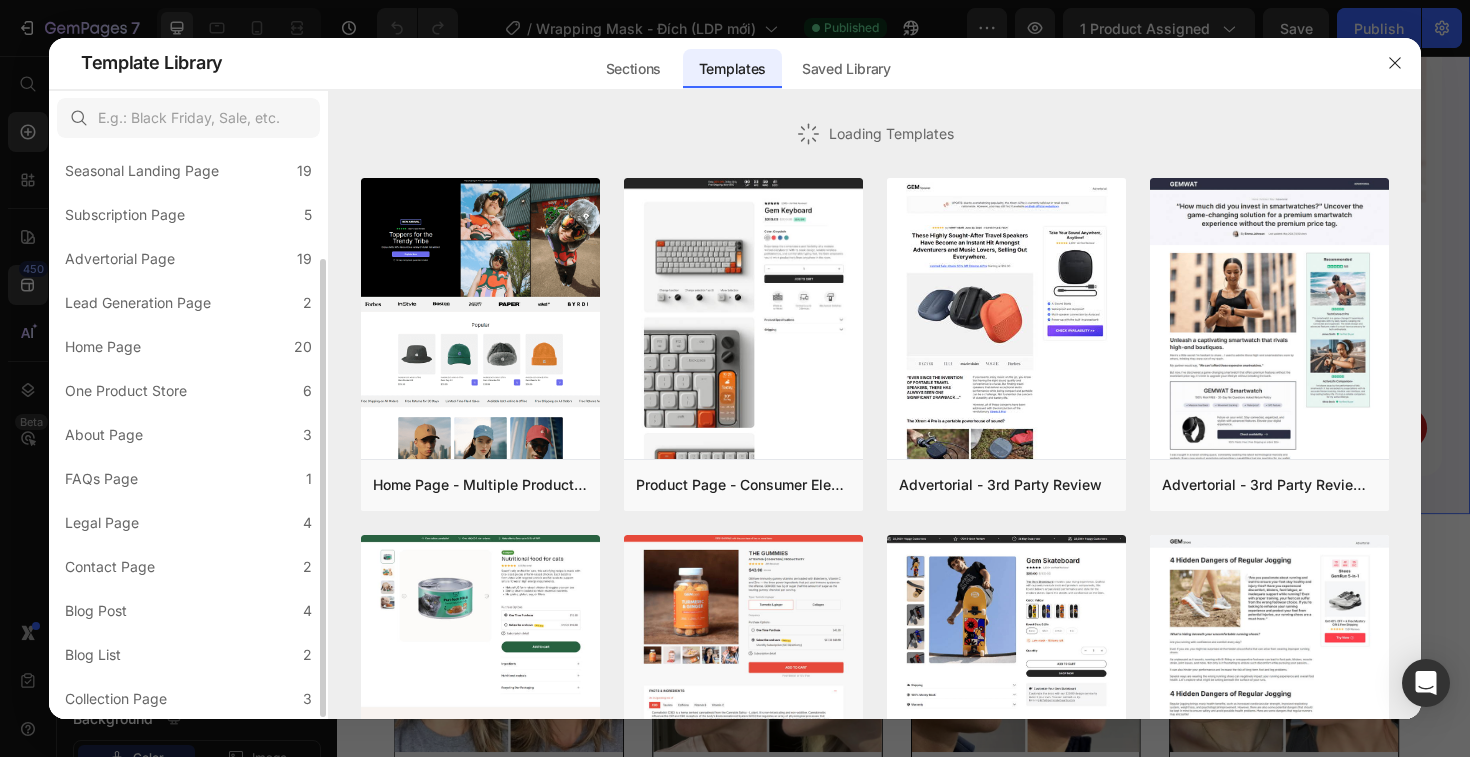 scroll, scrollTop: 142, scrollLeft: 0, axis: vertical 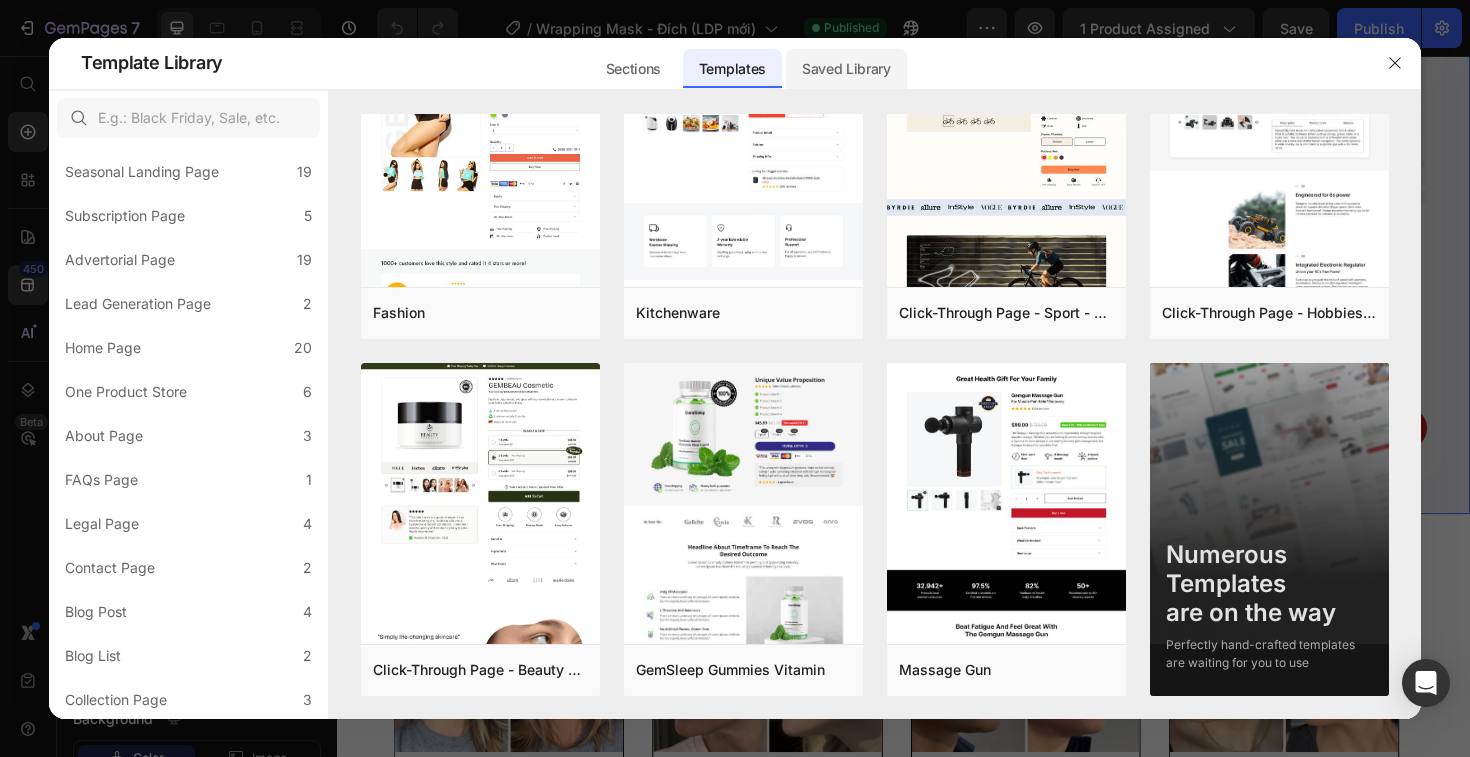 click on "Saved Library" 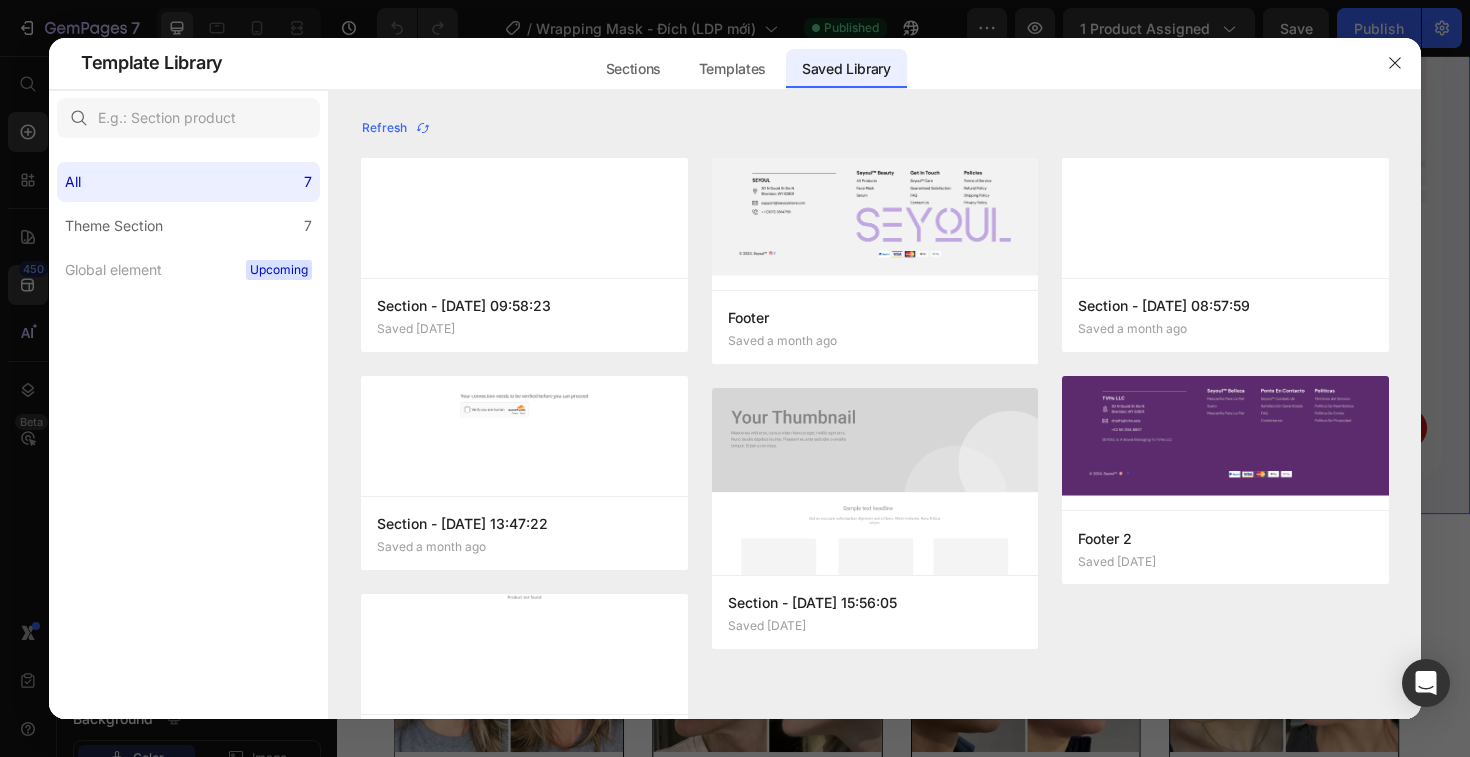 scroll, scrollTop: 0, scrollLeft: 0, axis: both 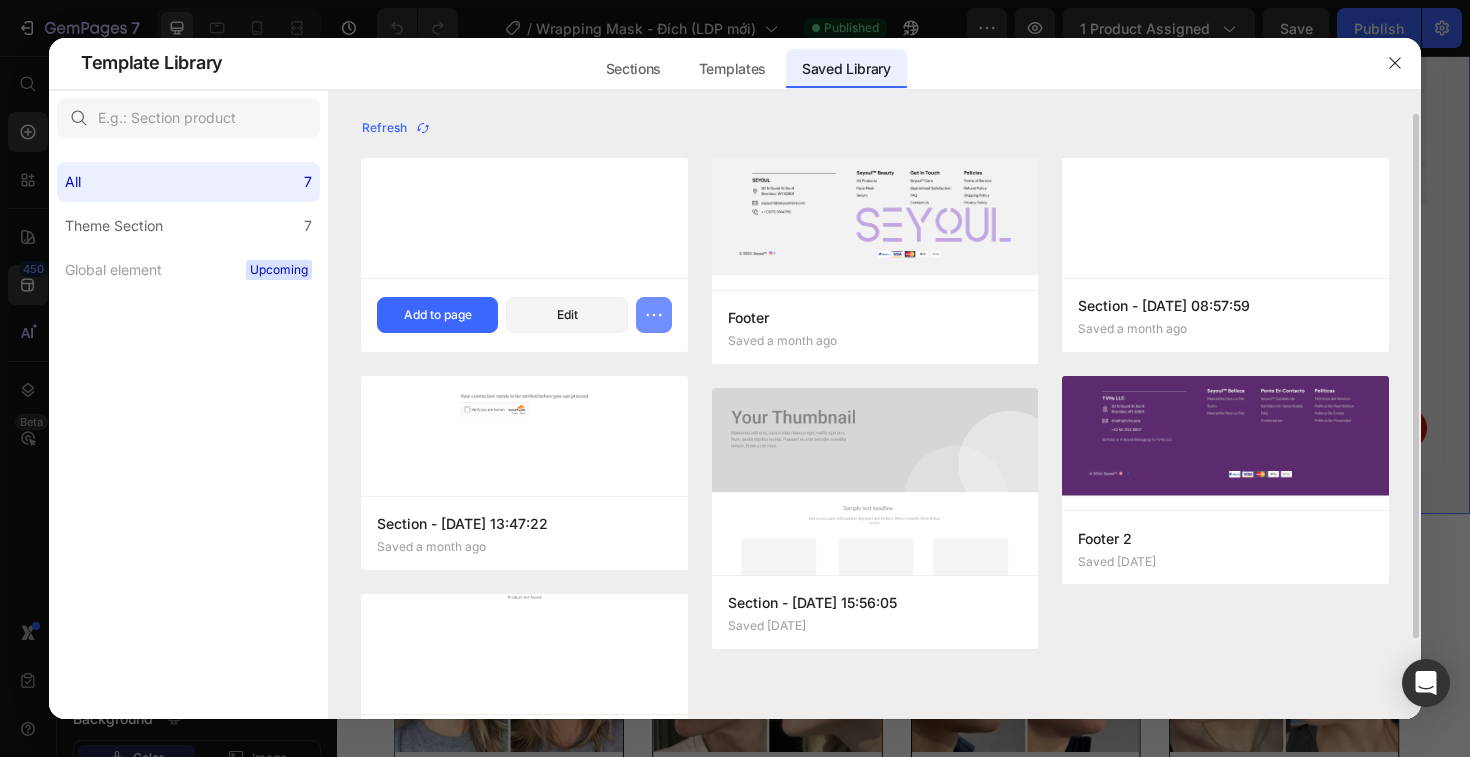 click 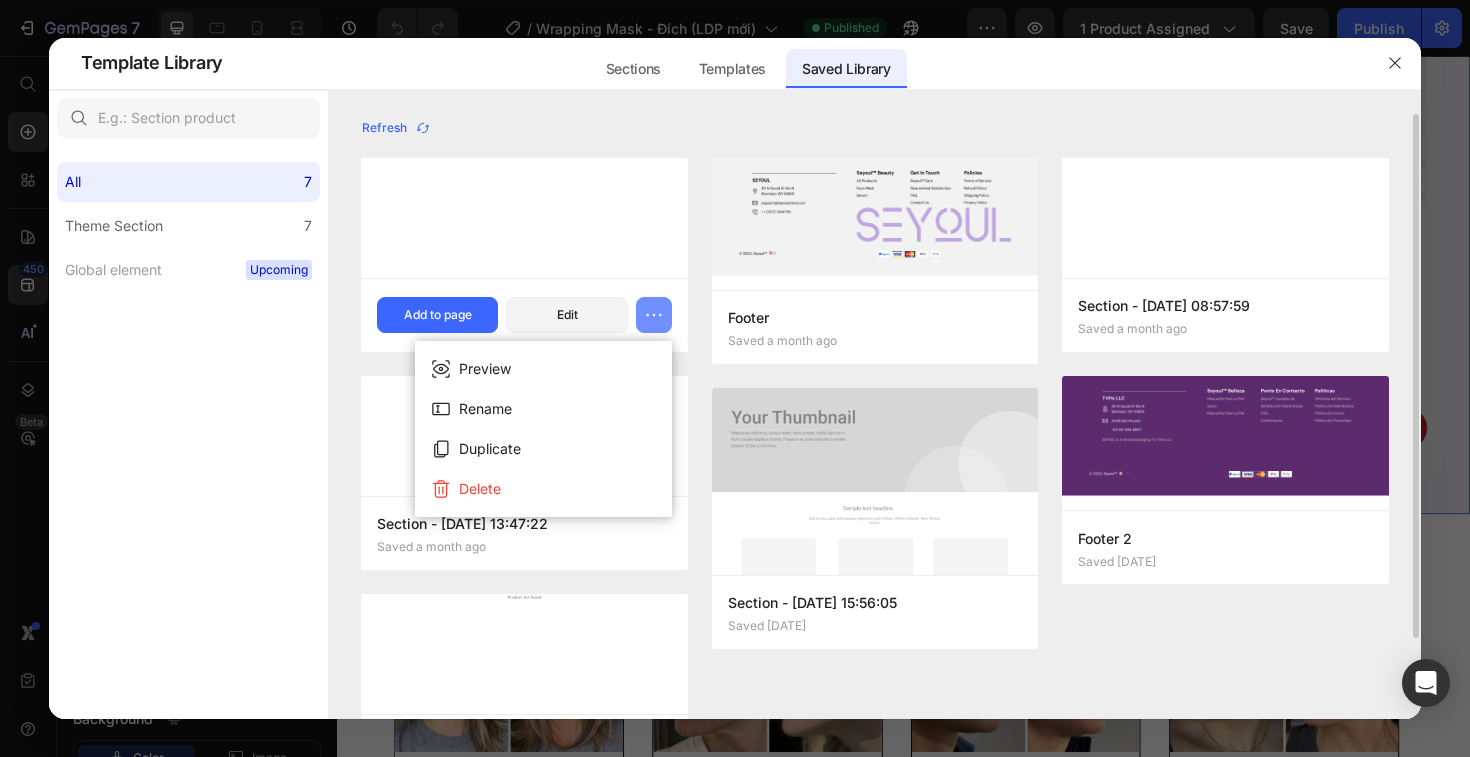 click 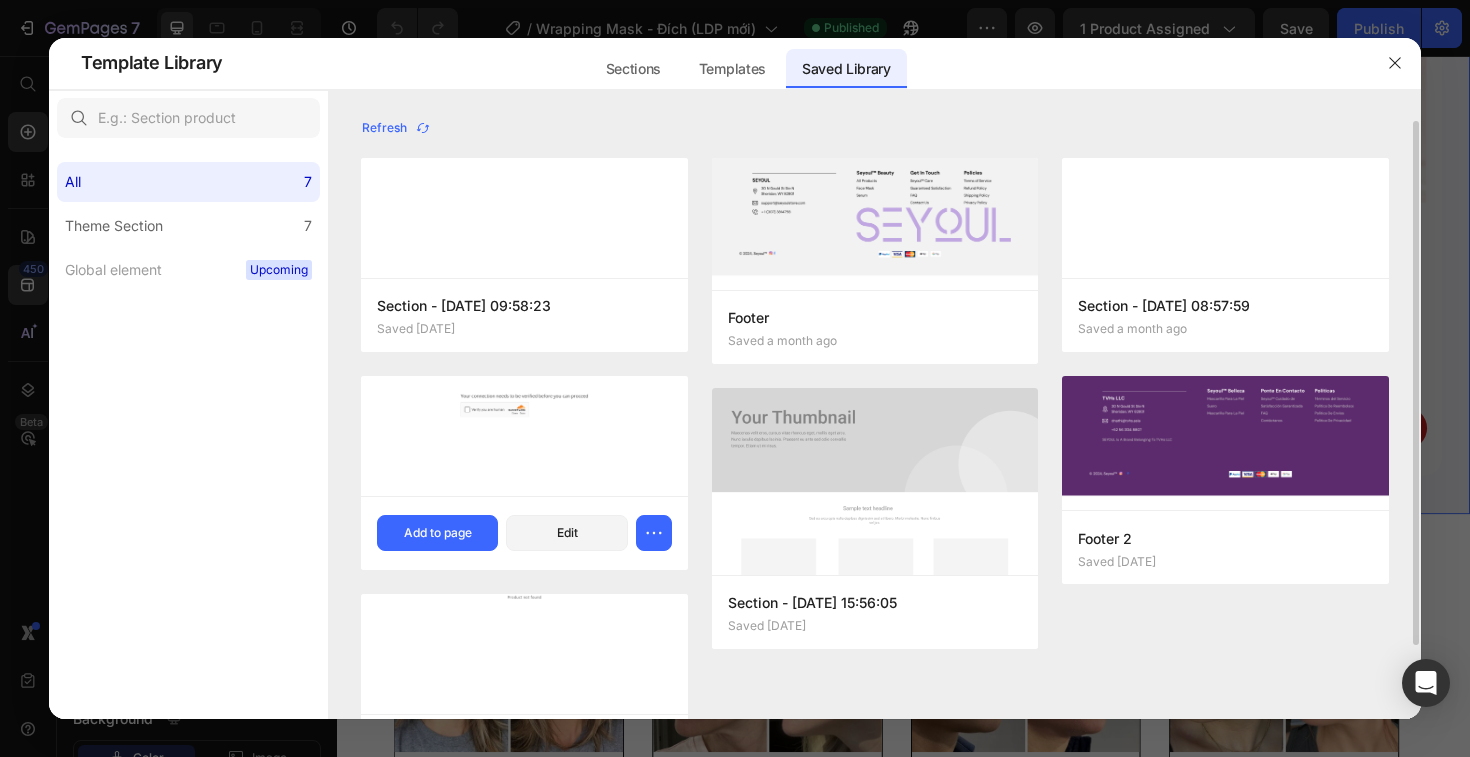 scroll, scrollTop: 92, scrollLeft: 0, axis: vertical 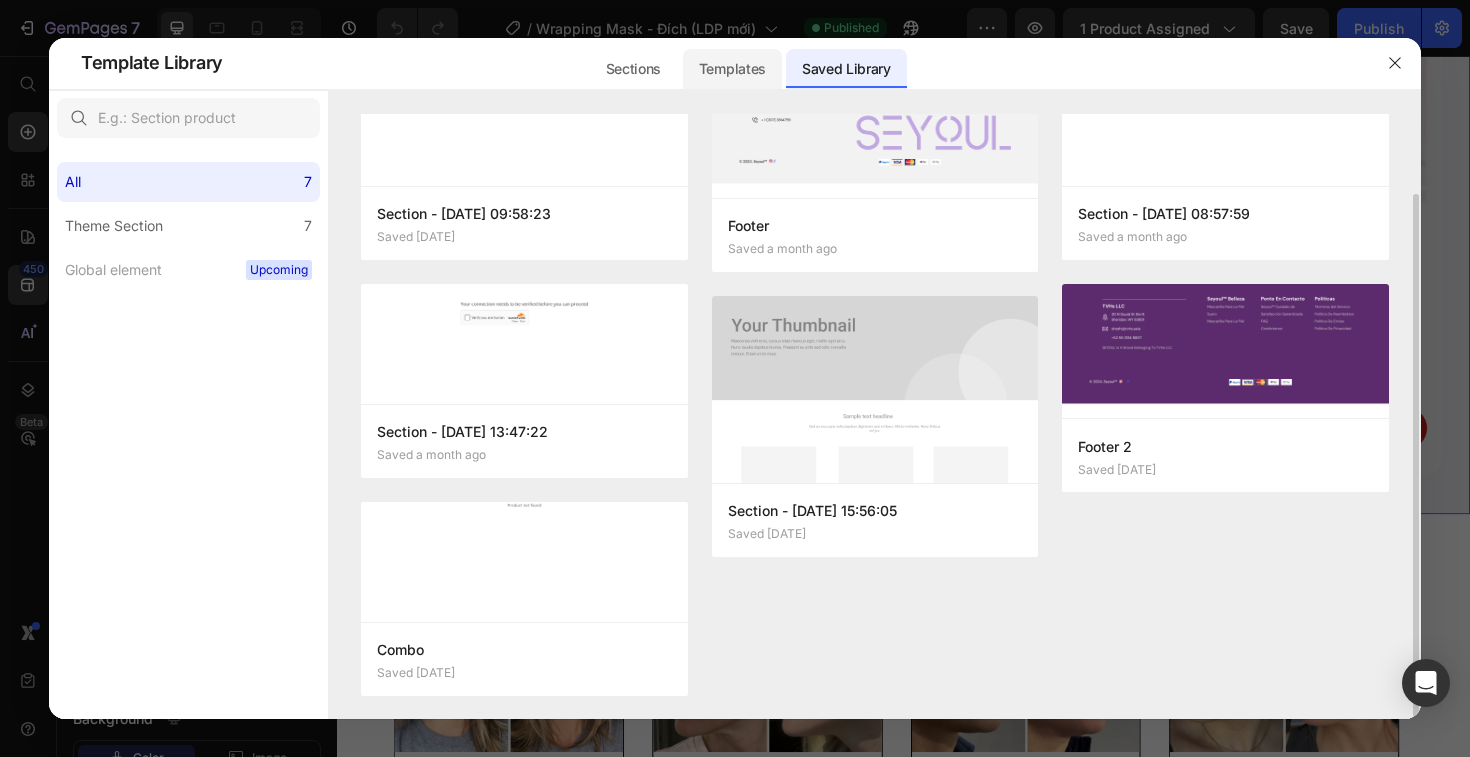 click on "Templates" 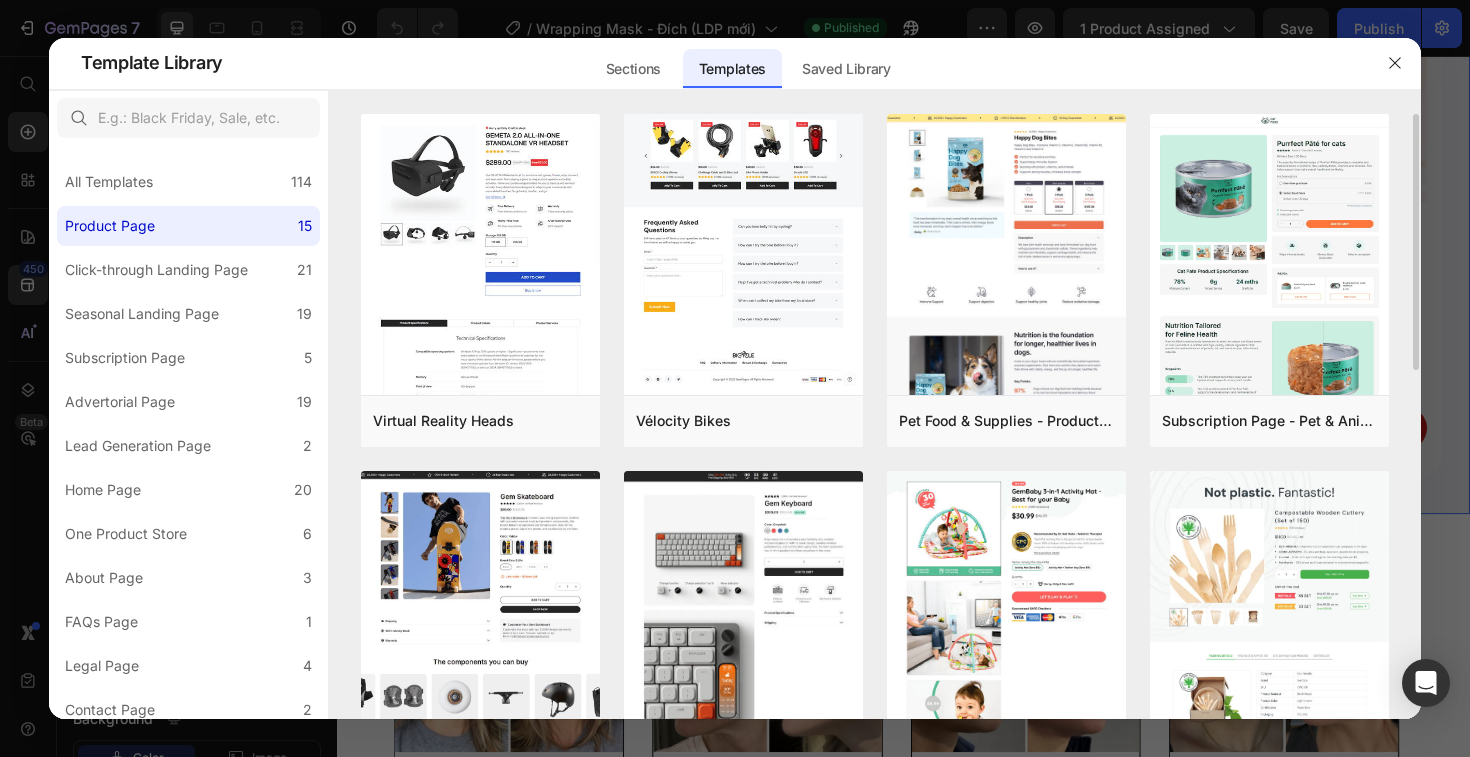 scroll, scrollTop: 822, scrollLeft: 0, axis: vertical 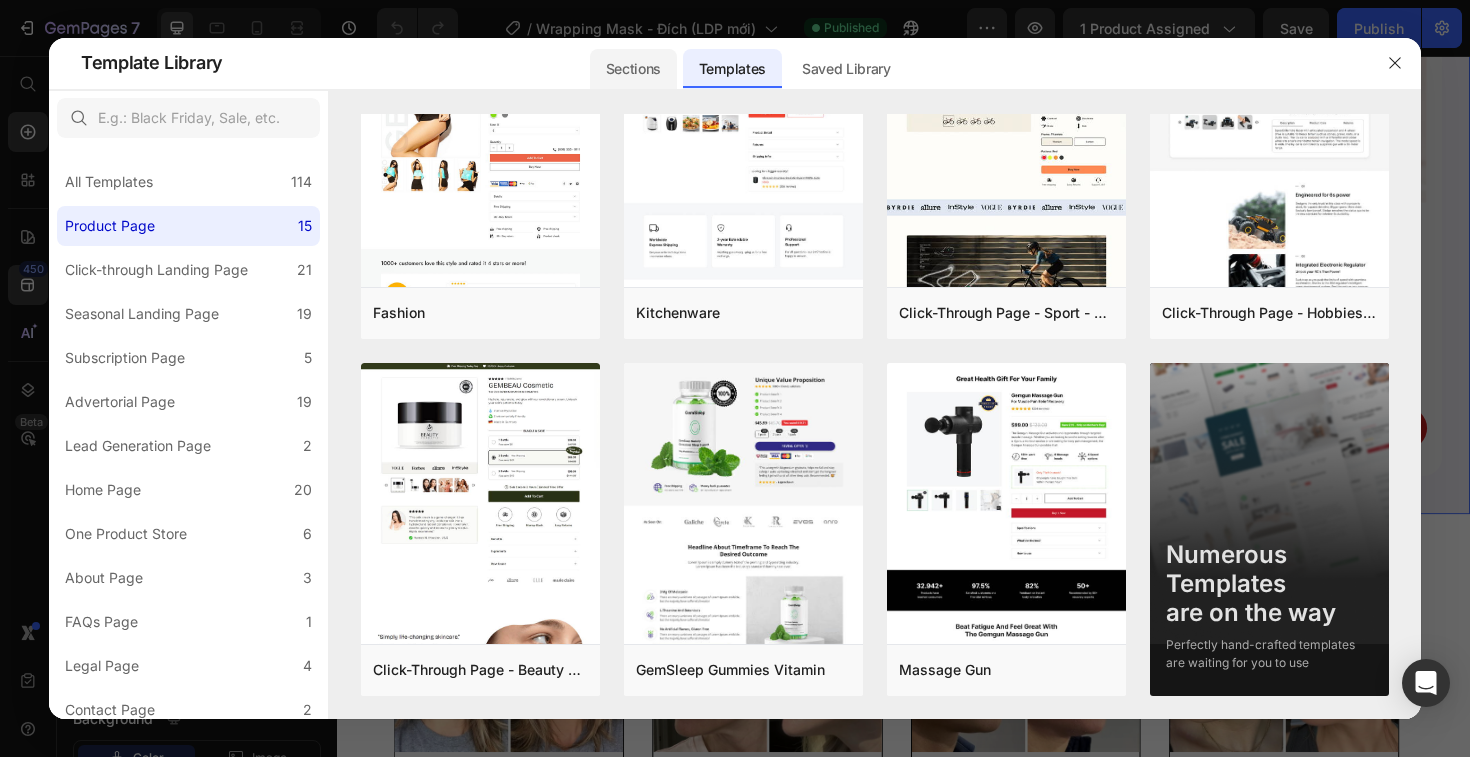 click on "Sections" 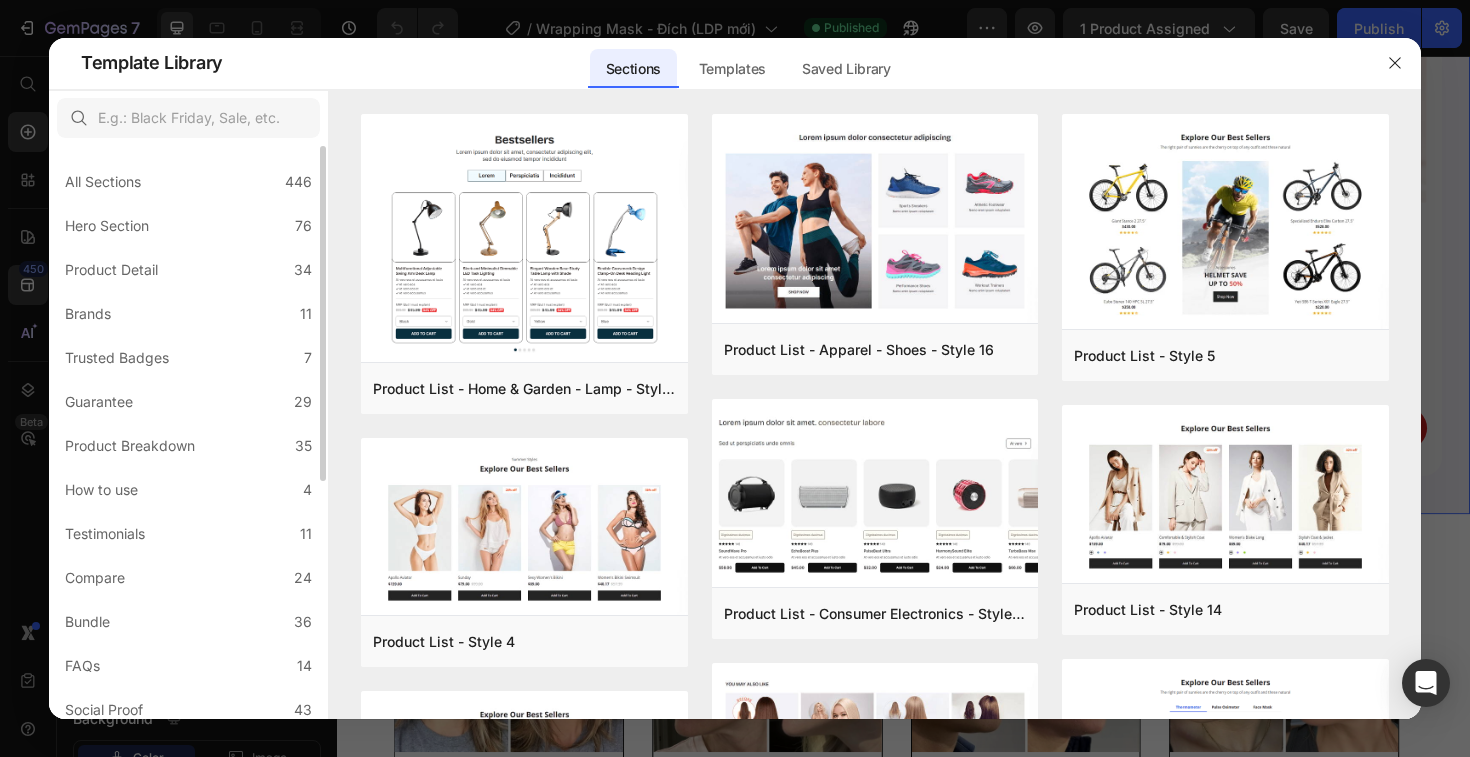 scroll, scrollTop: 406, scrollLeft: 0, axis: vertical 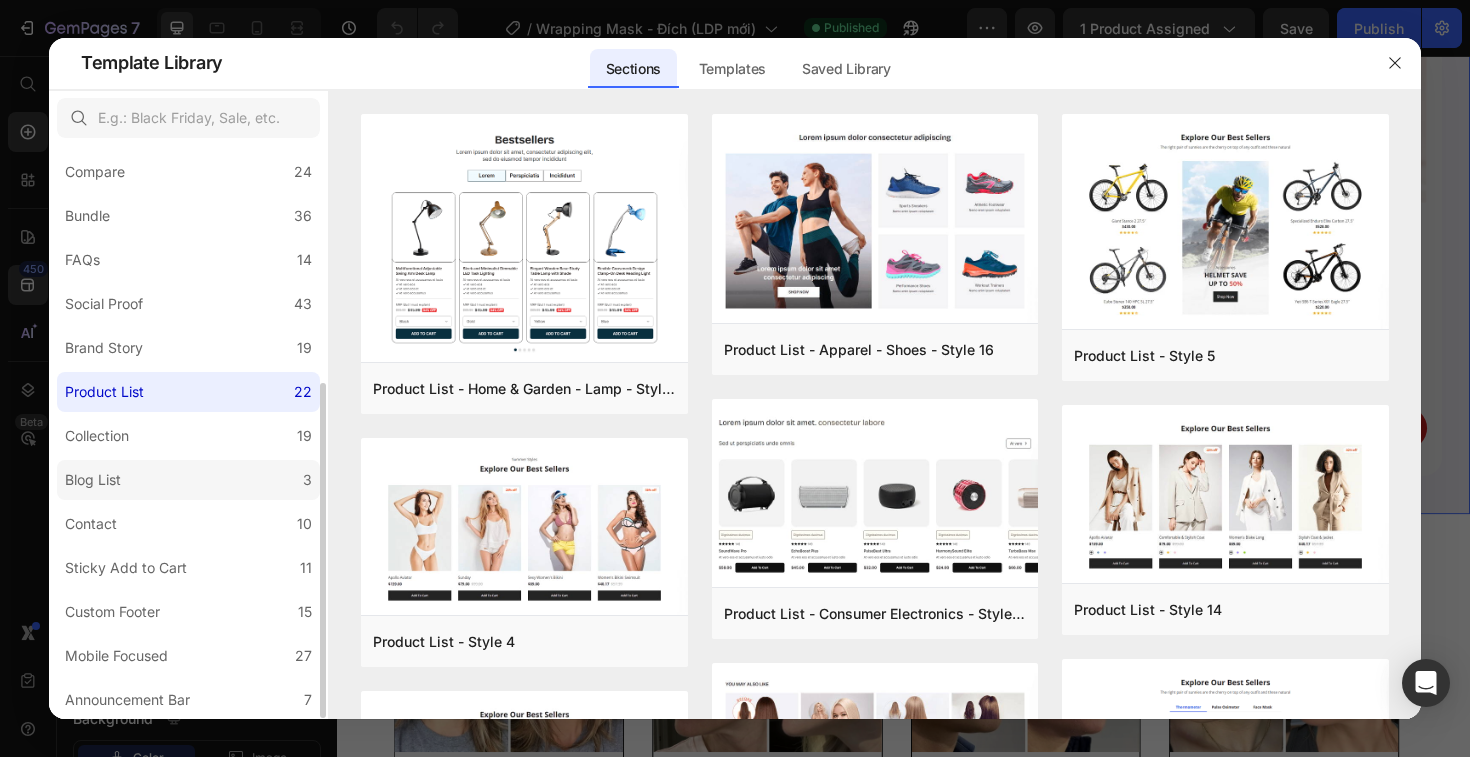 click on "Blog List 3" 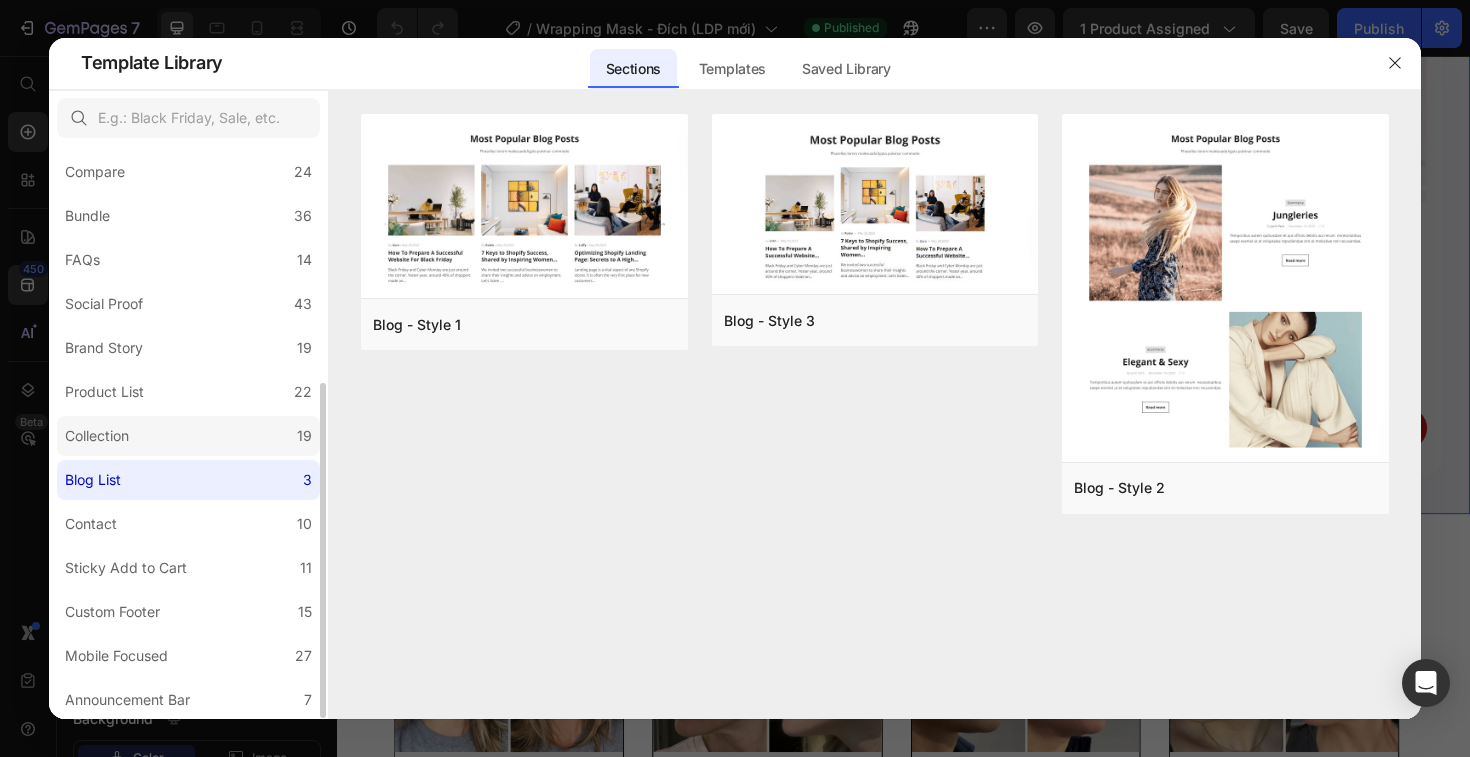 click on "Collection 19" 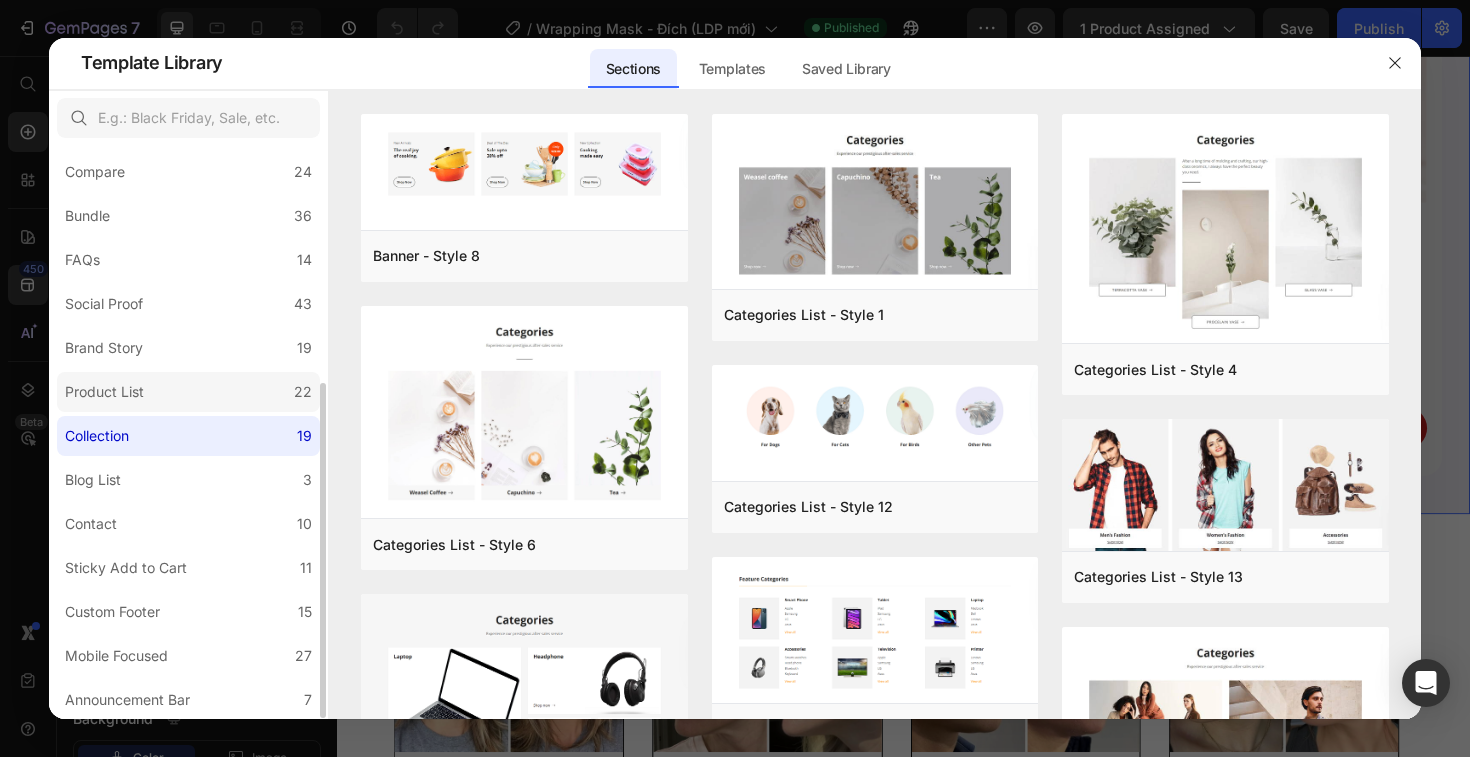 click on "Product List 22" 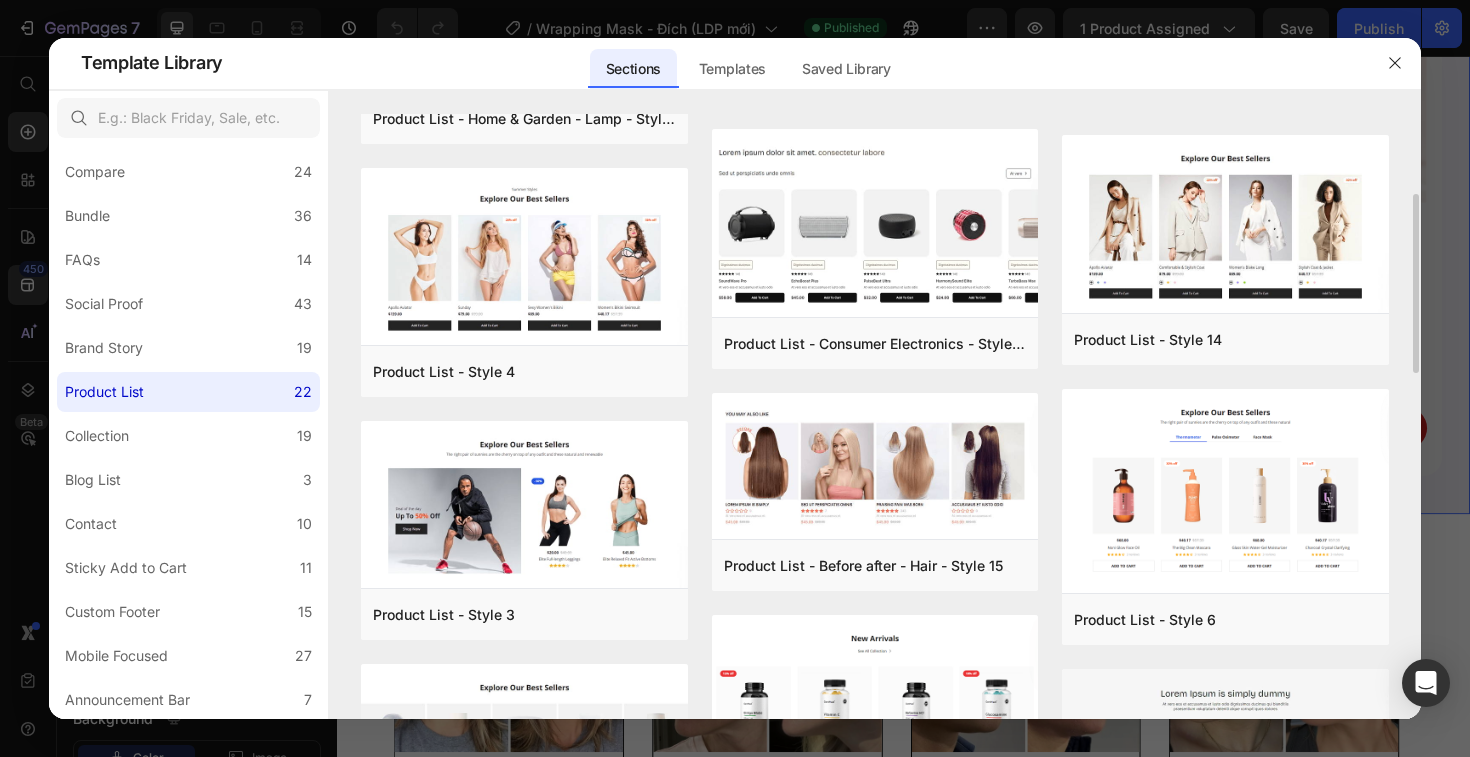scroll, scrollTop: 0, scrollLeft: 0, axis: both 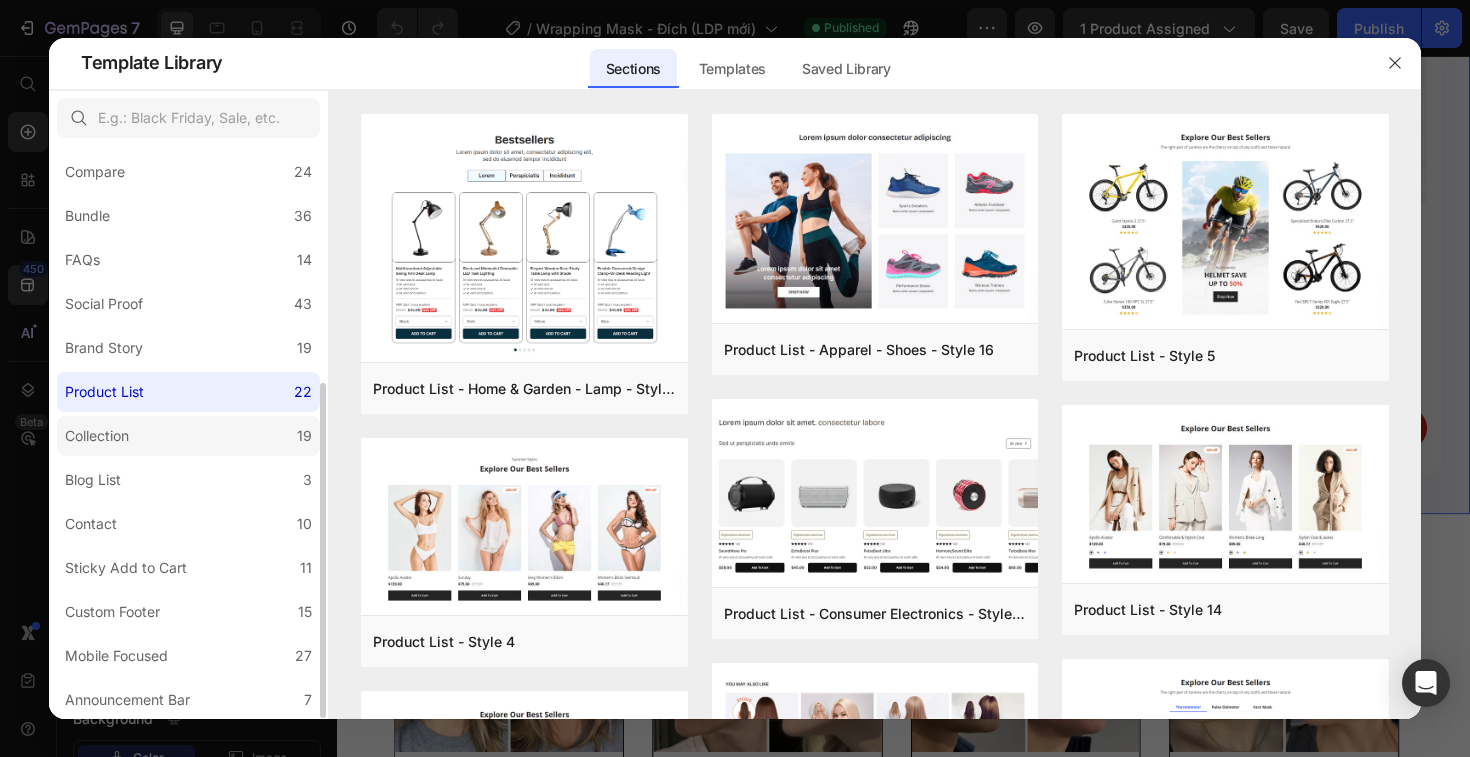 click on "Collection 19" 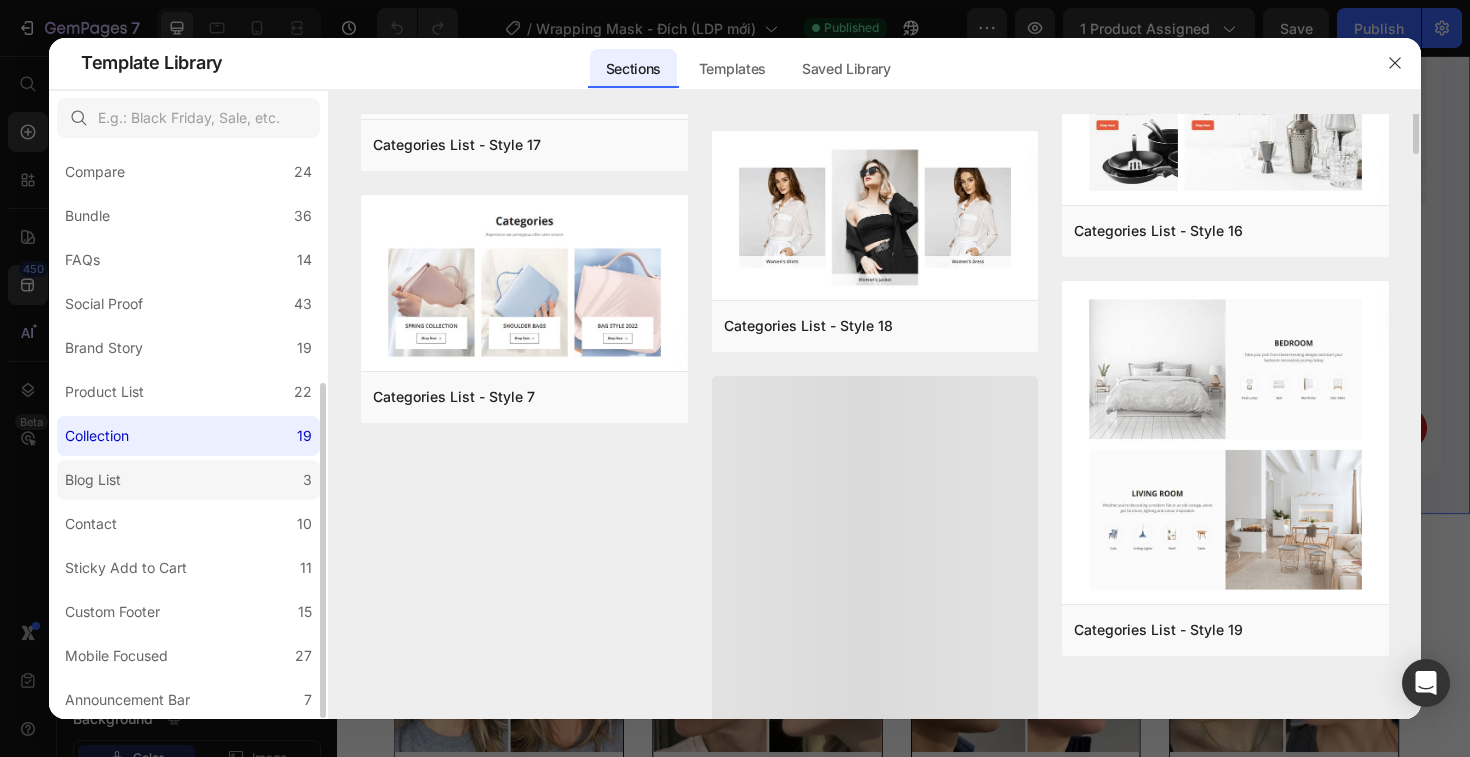 scroll, scrollTop: 730, scrollLeft: 0, axis: vertical 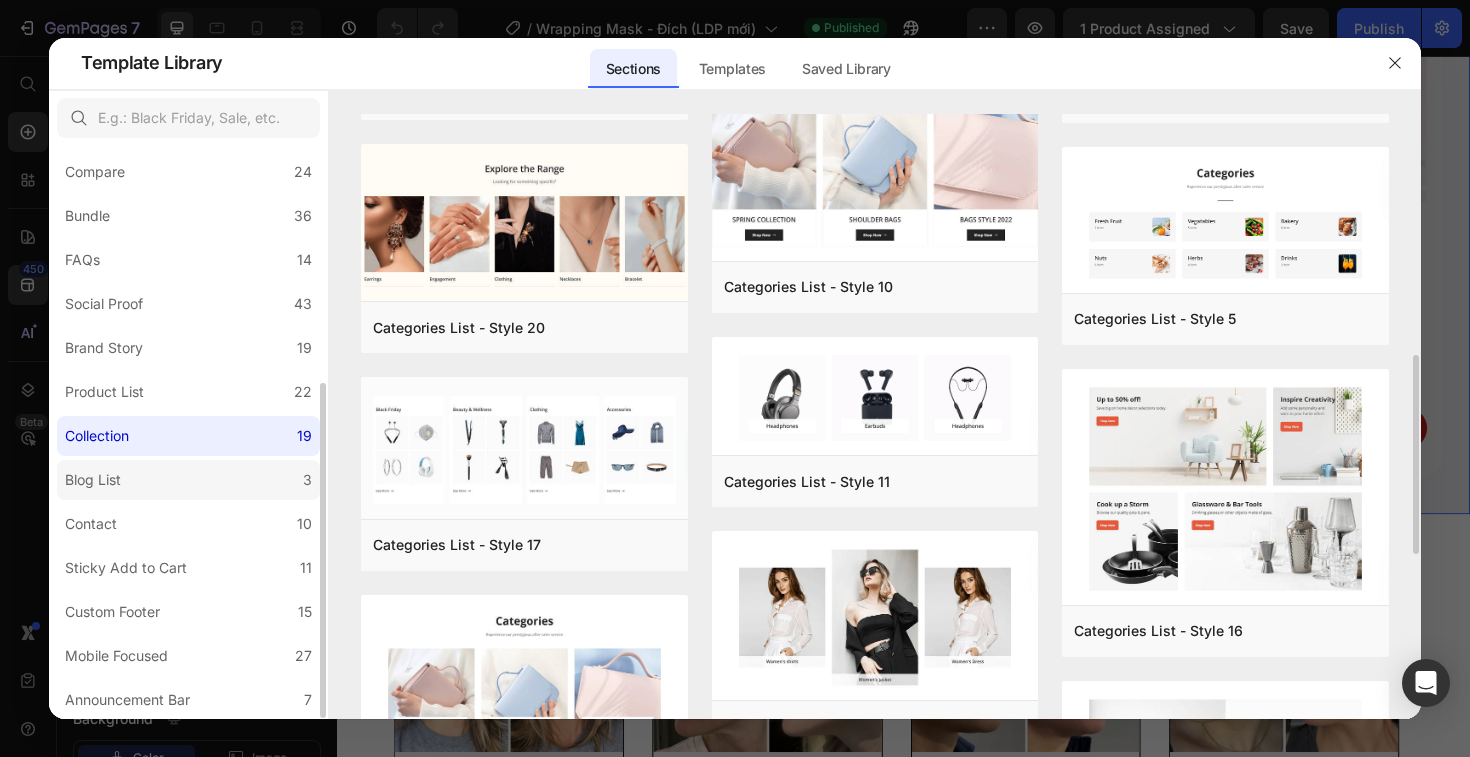 click on "Blog List 3" 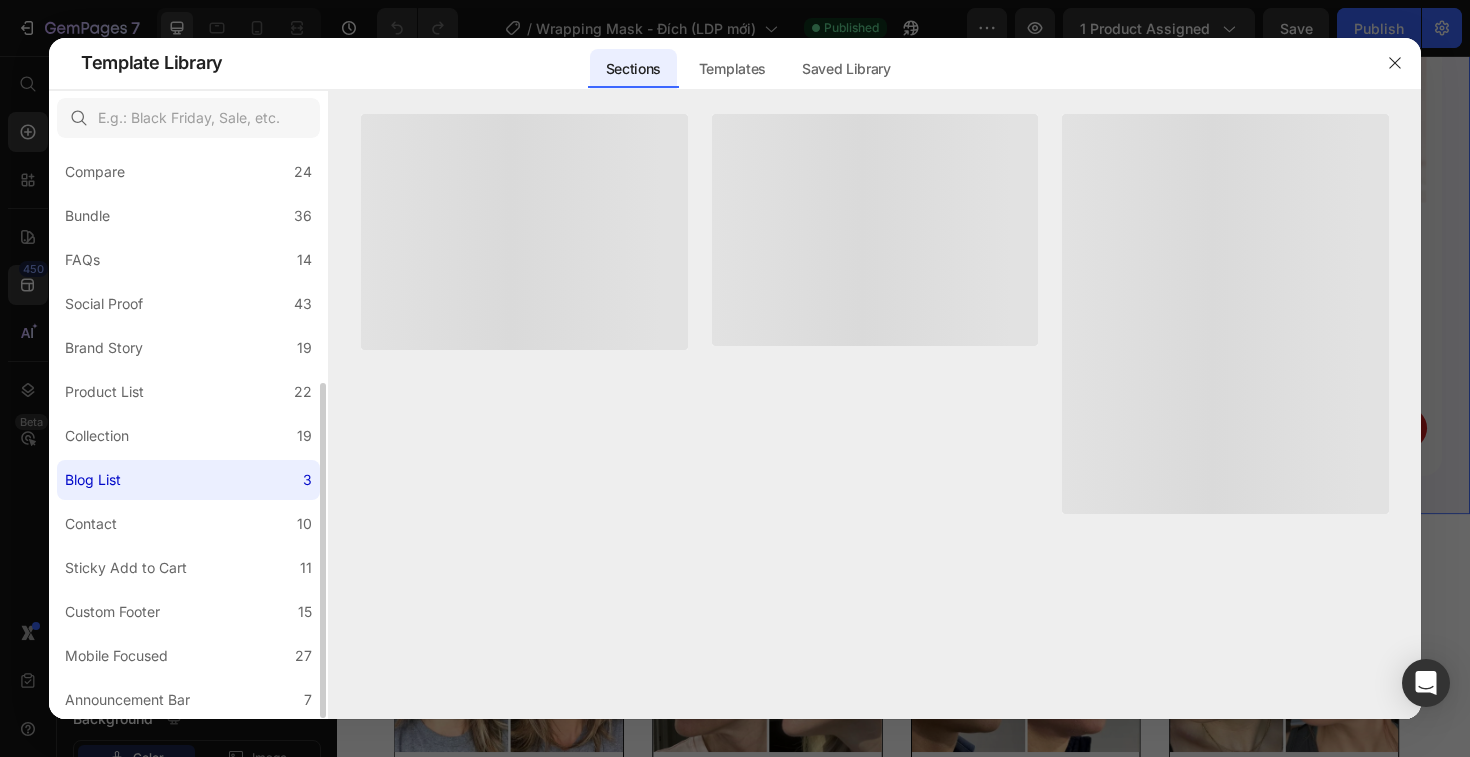 scroll, scrollTop: 0, scrollLeft: 0, axis: both 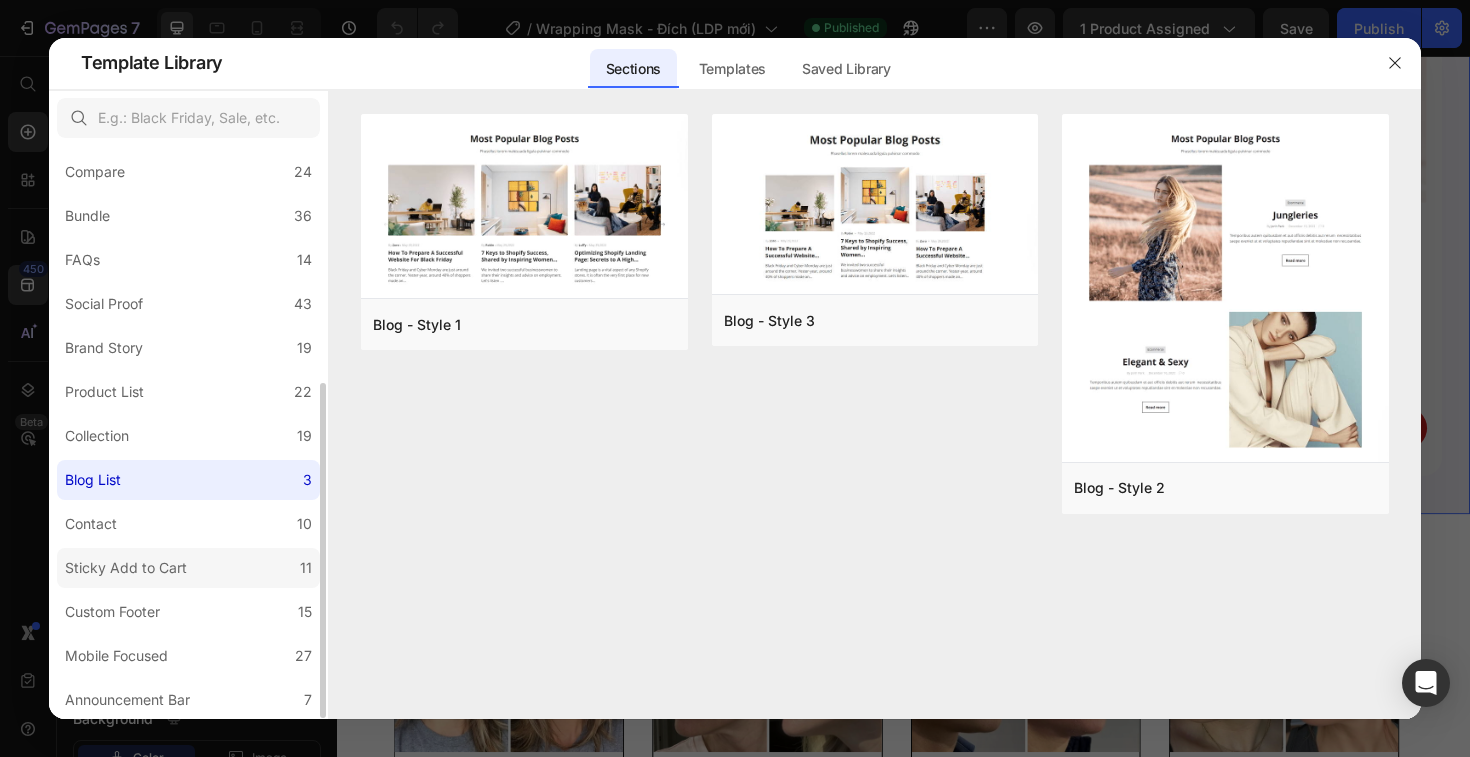 click on "Sticky Add to Cart" at bounding box center (126, 568) 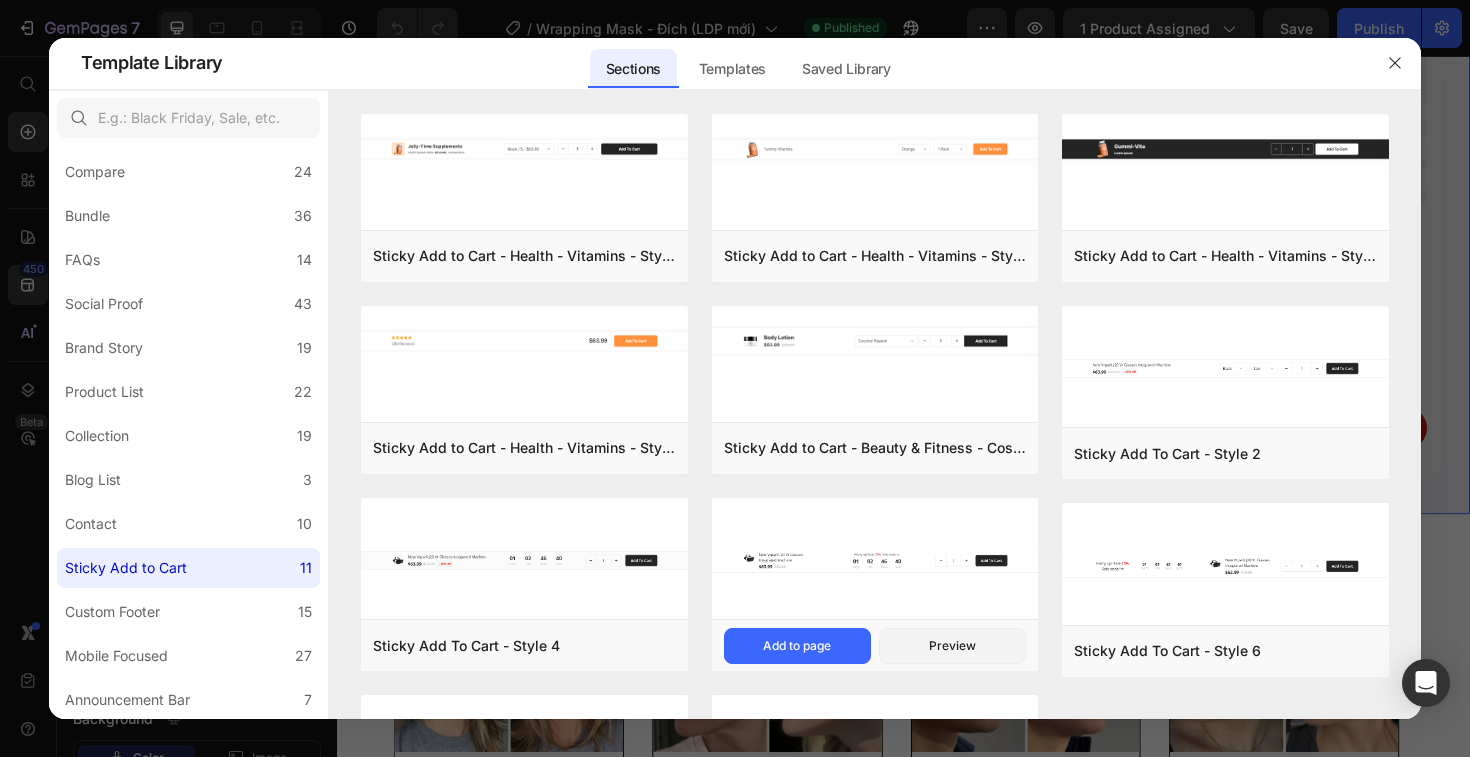 scroll, scrollTop: 173, scrollLeft: 0, axis: vertical 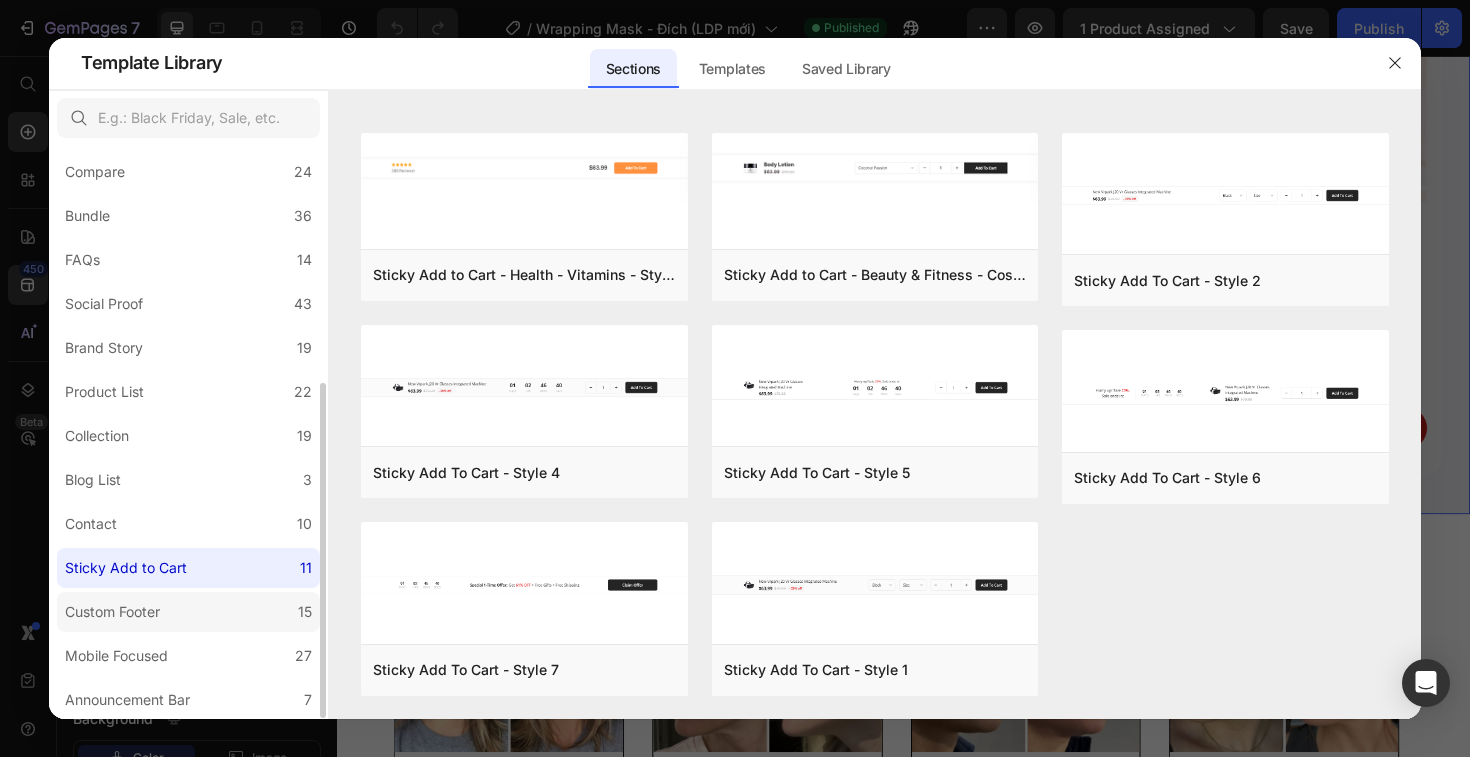 click on "Custom Footer 15" 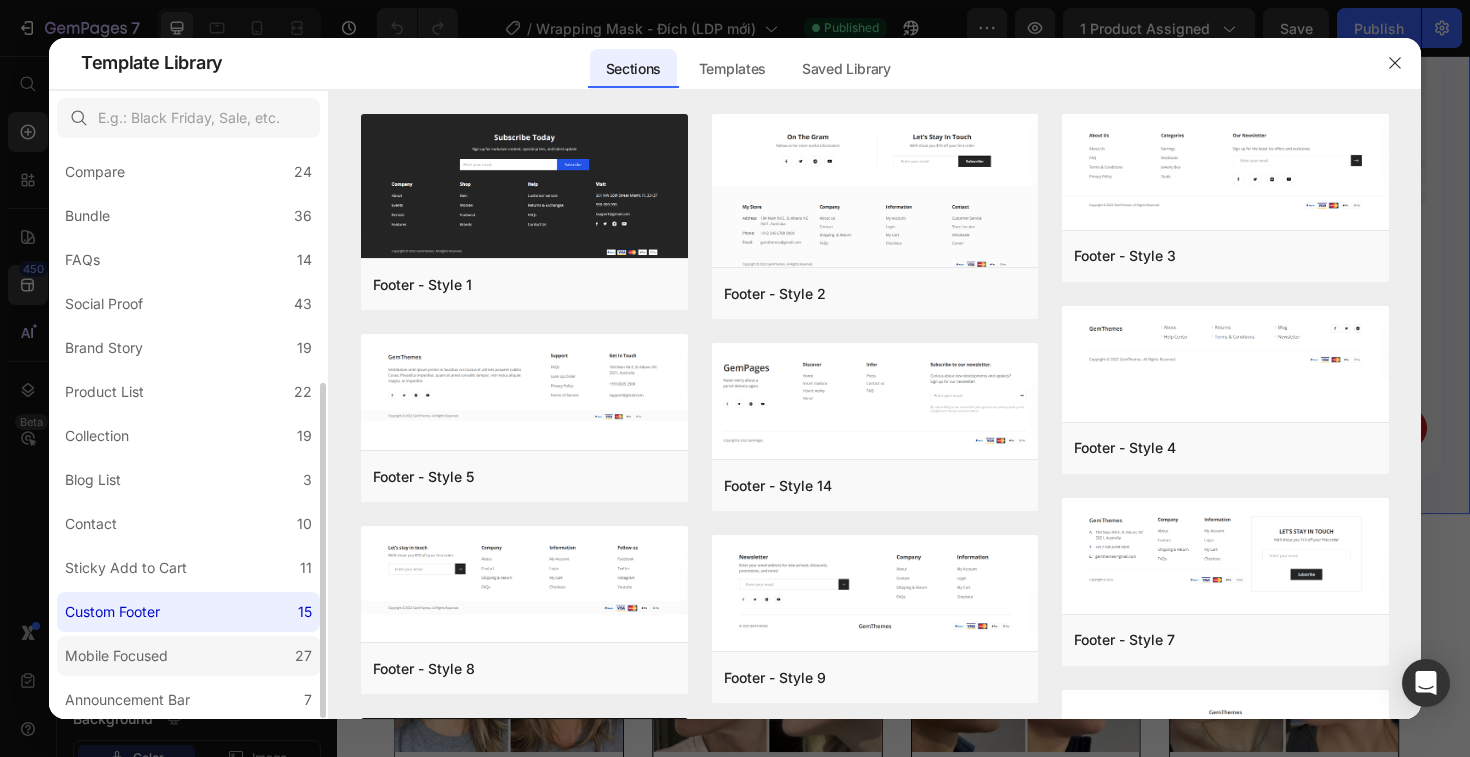 click on "Mobile Focused 27" 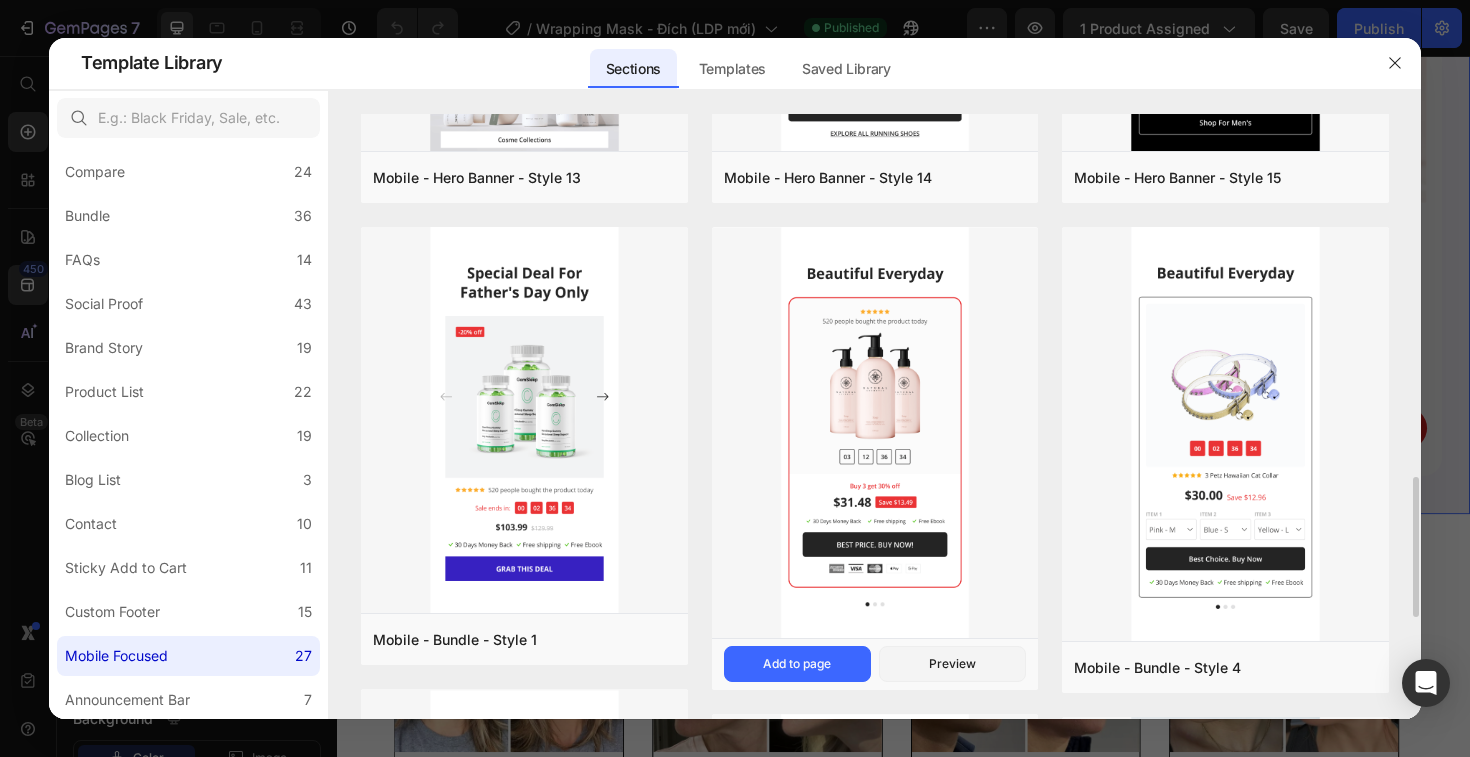 scroll, scrollTop: 1758, scrollLeft: 0, axis: vertical 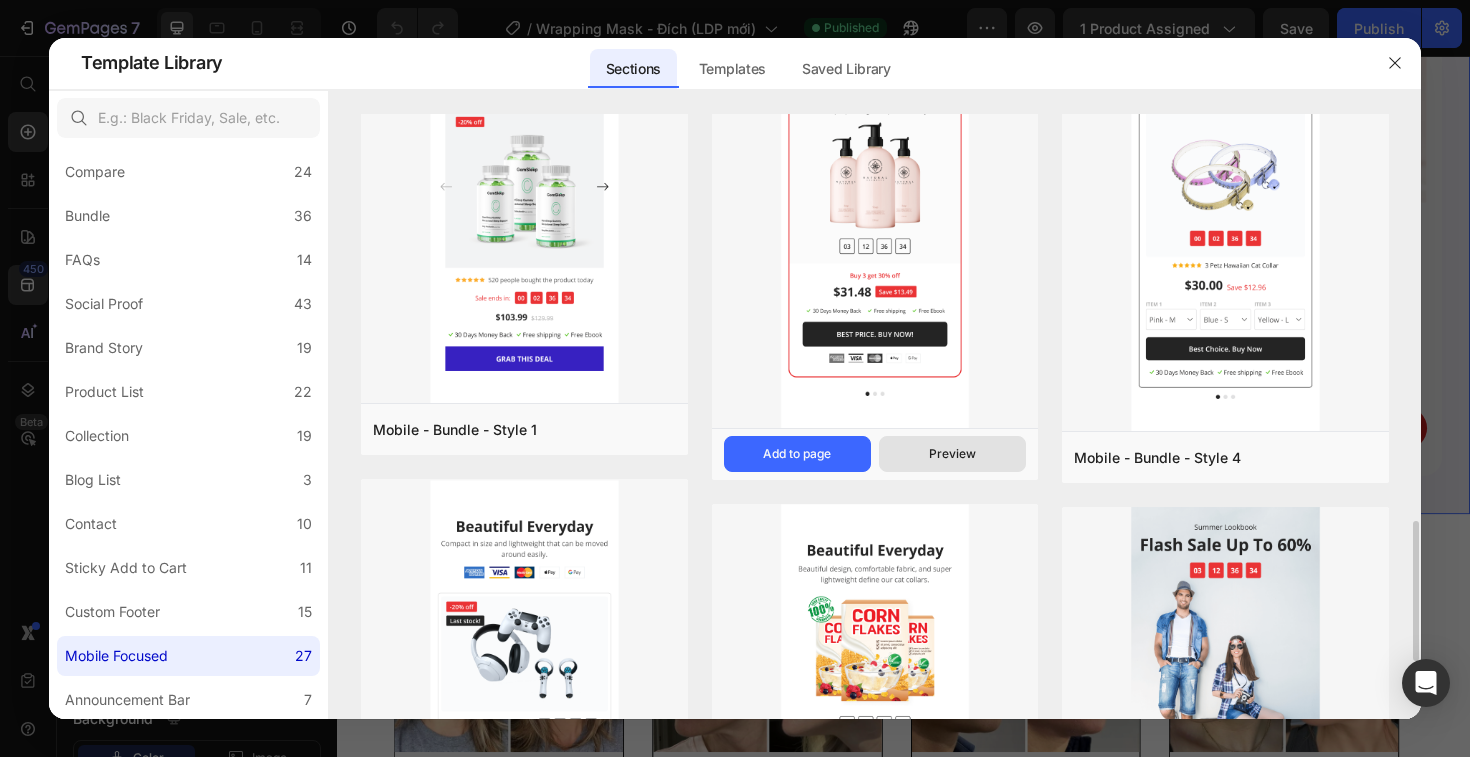 click on "Preview" at bounding box center [952, 454] 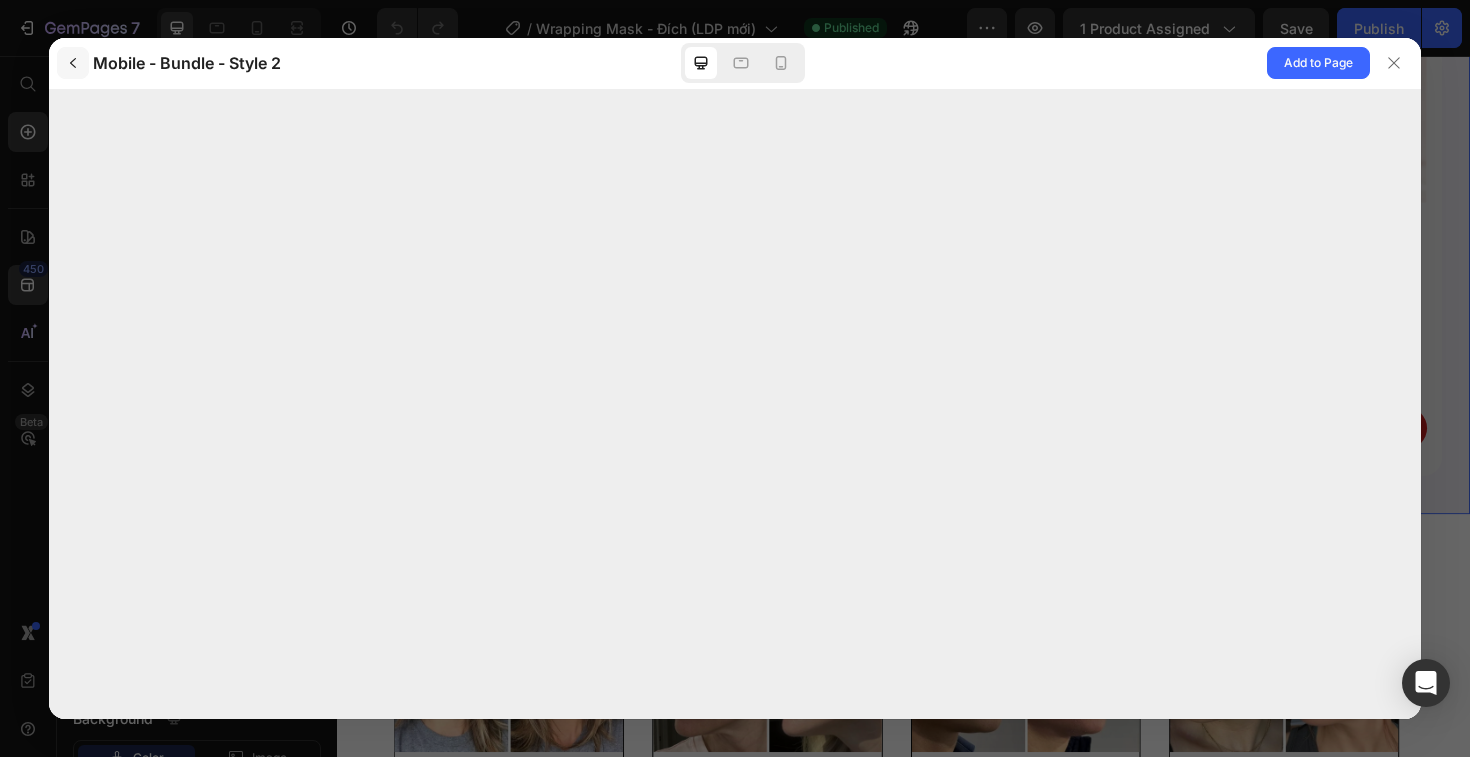 click at bounding box center [73, 63] 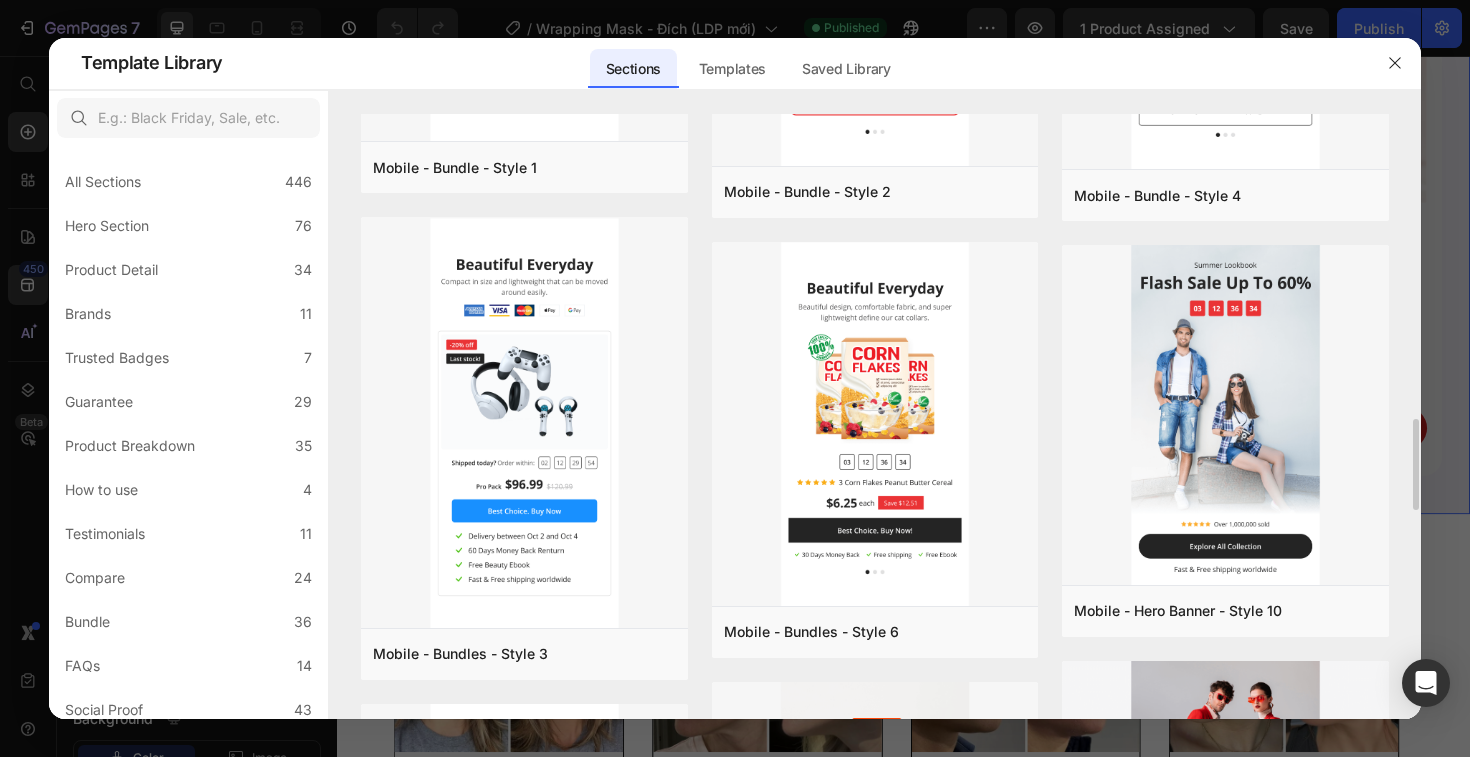 scroll, scrollTop: 2024, scrollLeft: 0, axis: vertical 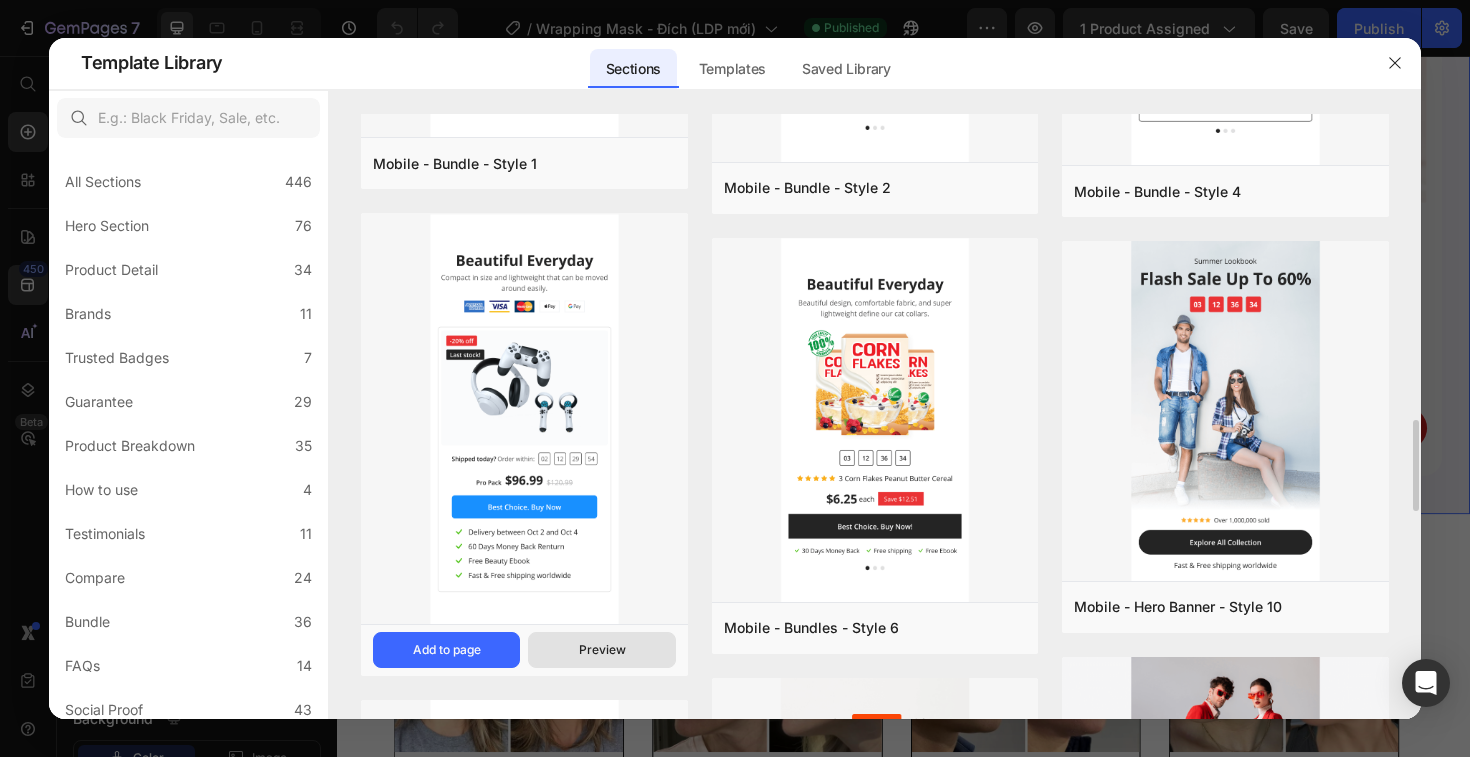 click on "Preview" at bounding box center (602, 650) 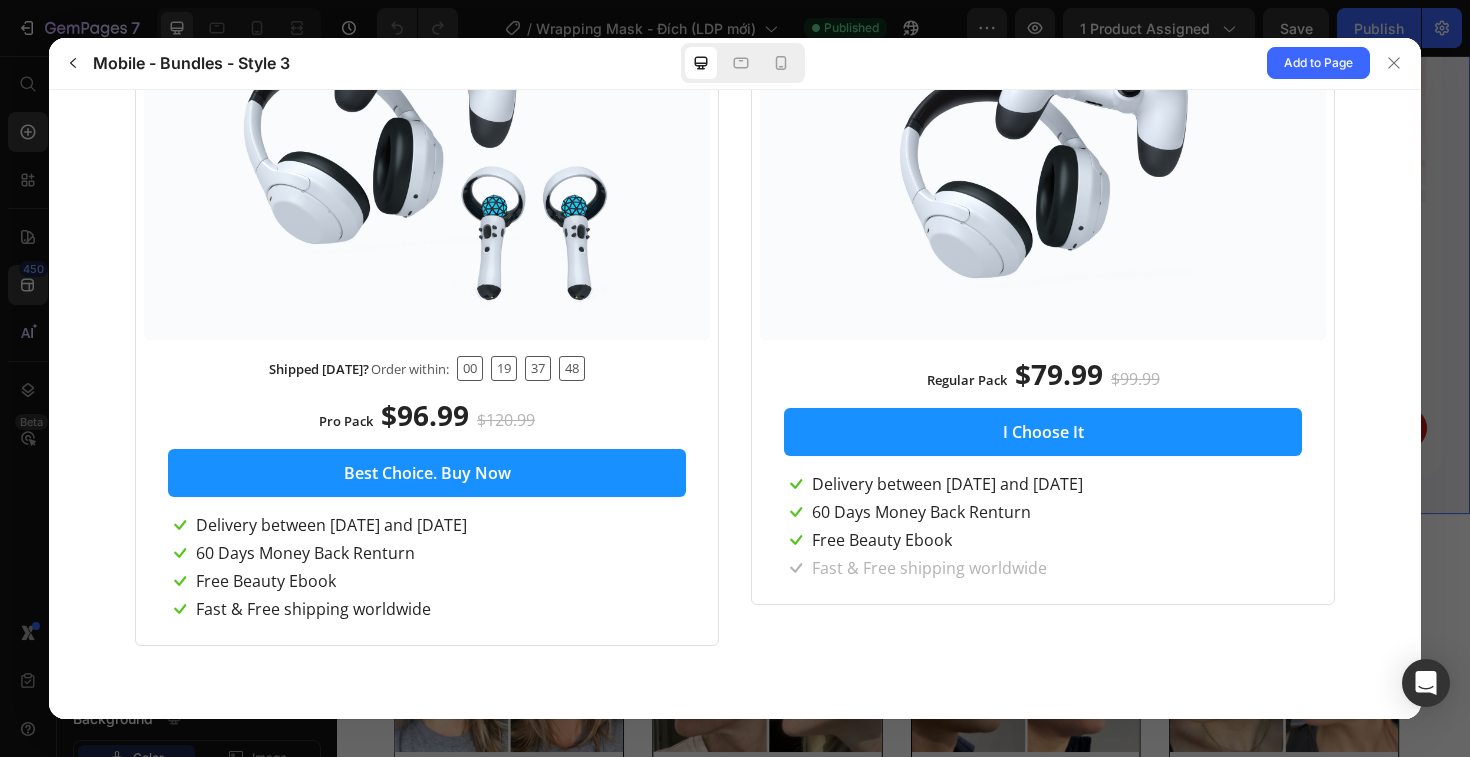 scroll, scrollTop: 364, scrollLeft: 0, axis: vertical 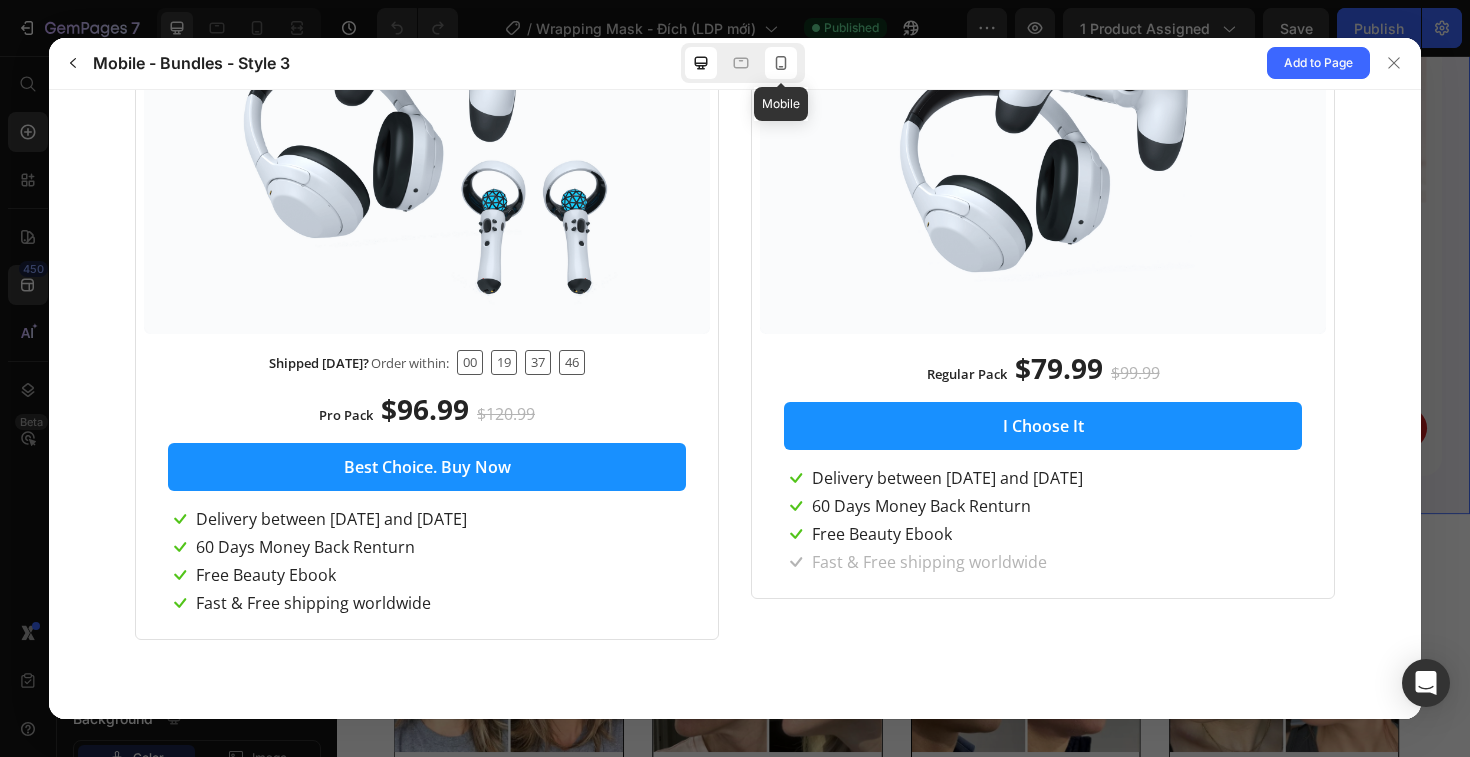 click 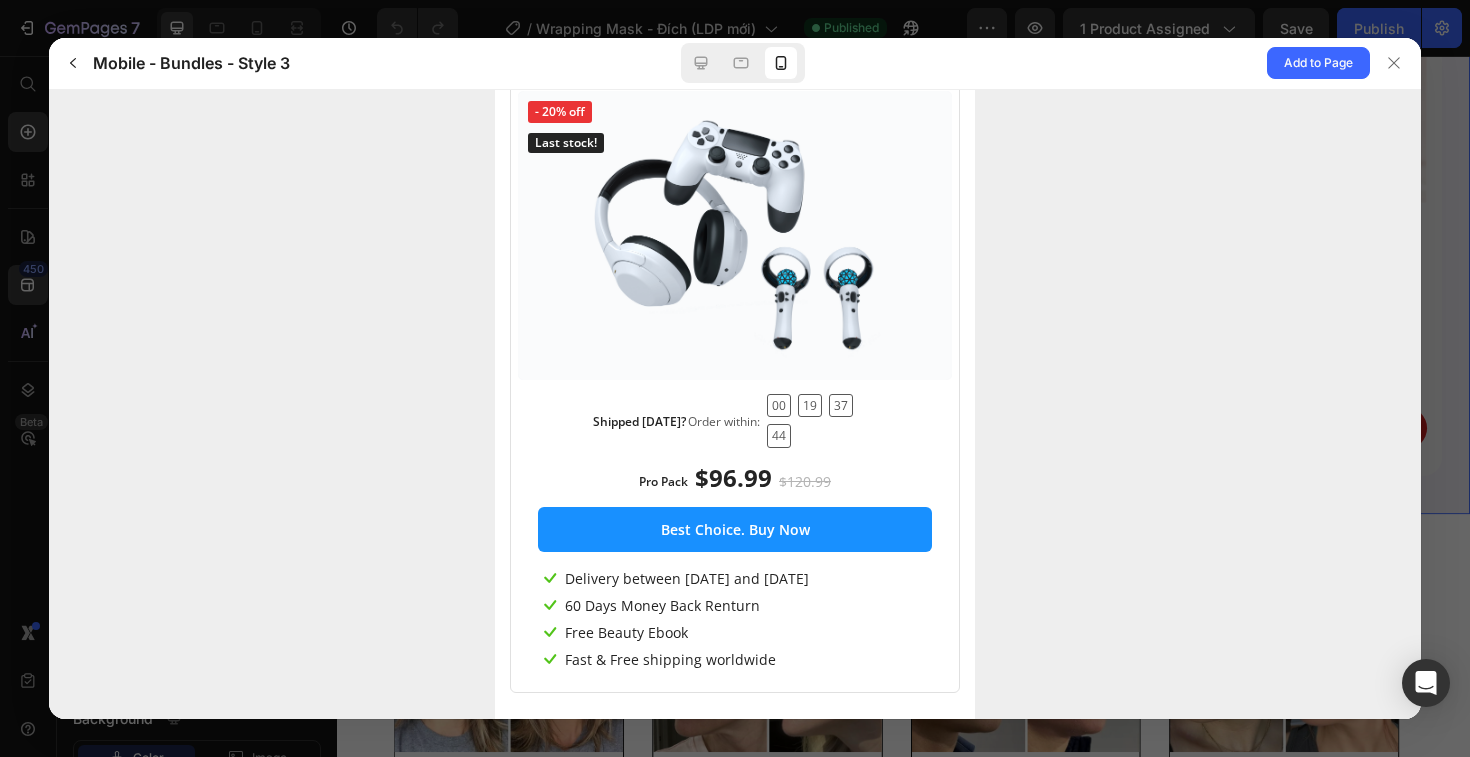 scroll, scrollTop: 323, scrollLeft: 0, axis: vertical 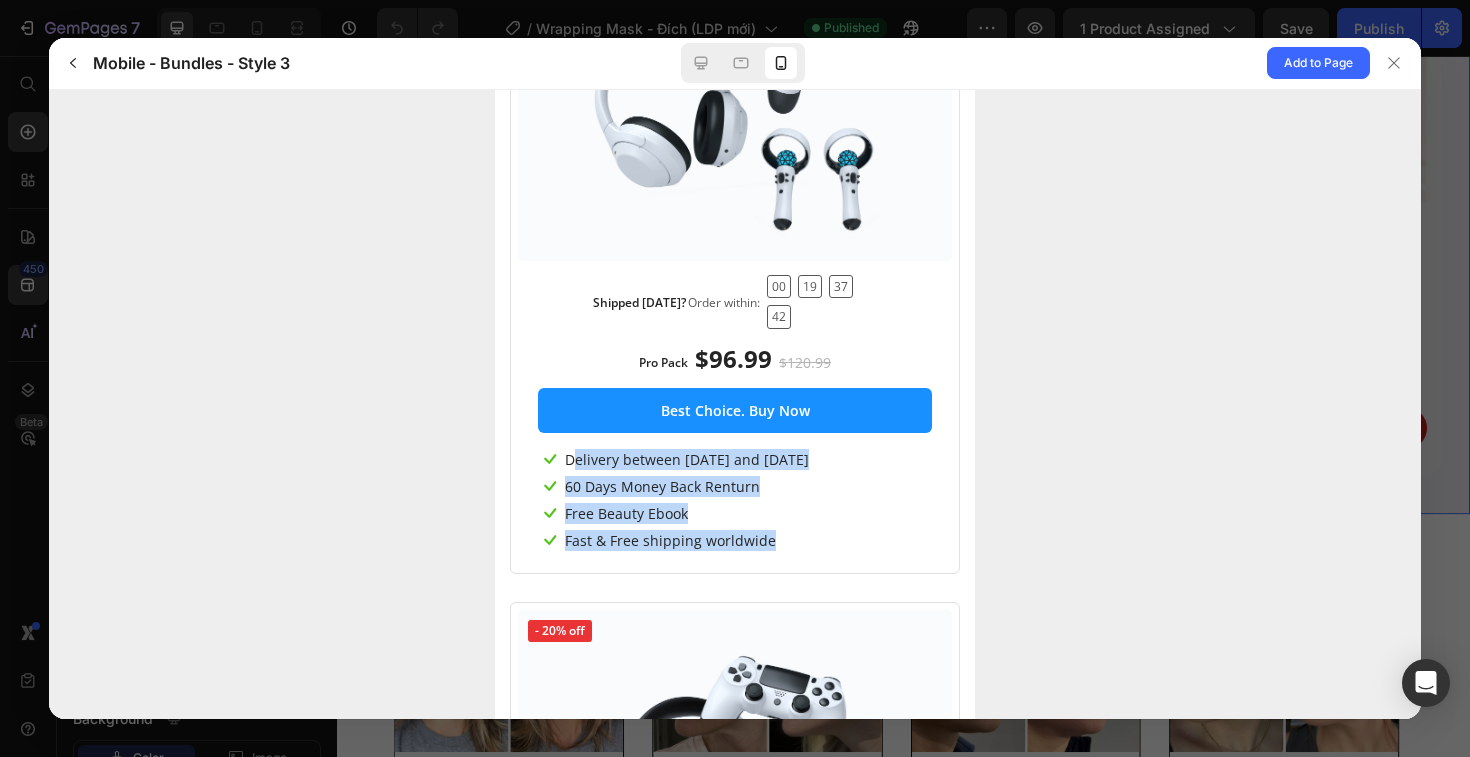 drag, startPoint x: 570, startPoint y: 454, endPoint x: 807, endPoint y: 456, distance: 237.00844 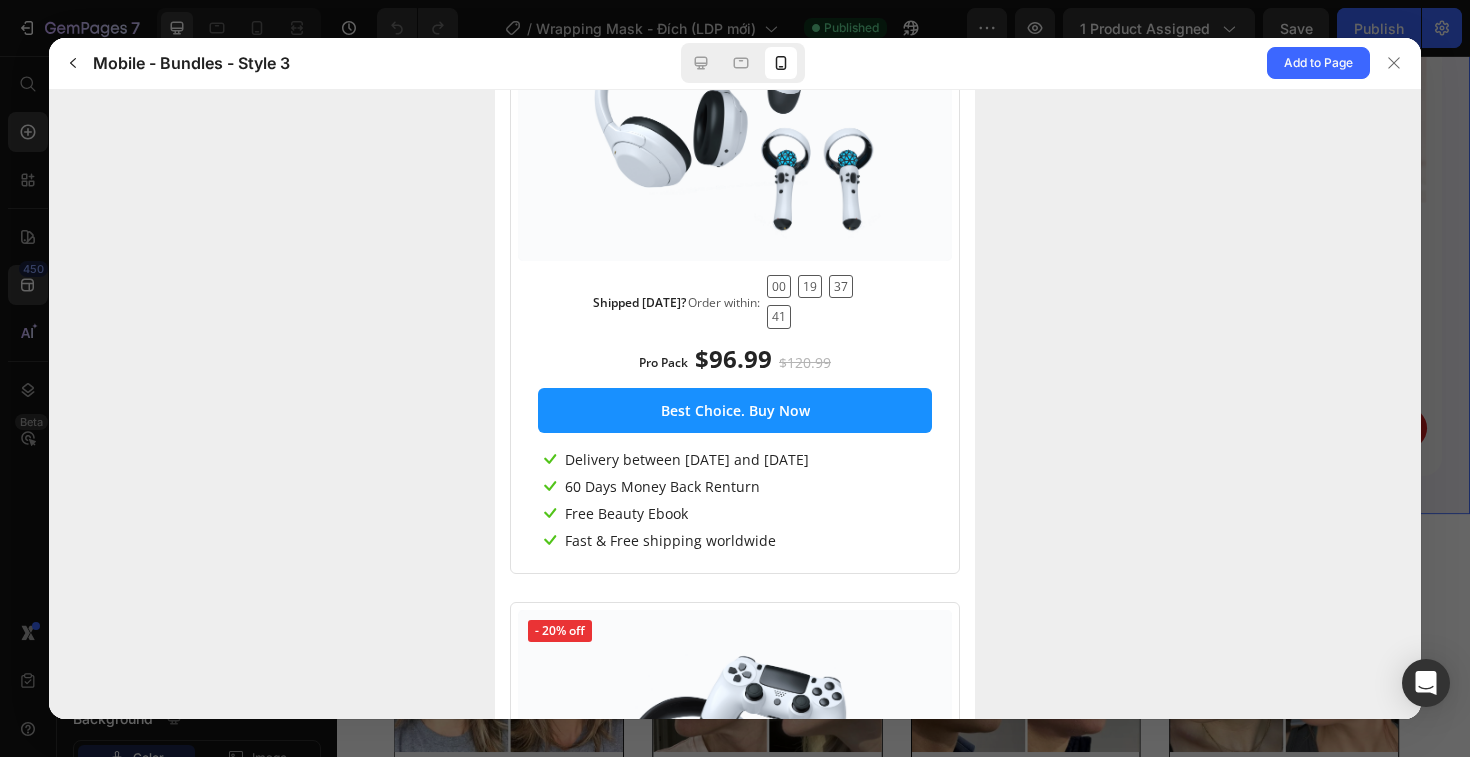 click on "Delivery between [DATE] and [DATE] Days Money Back Renturn
Free Beauty Ebook
Fast & Free shipping worldwide" at bounding box center [735, 498] 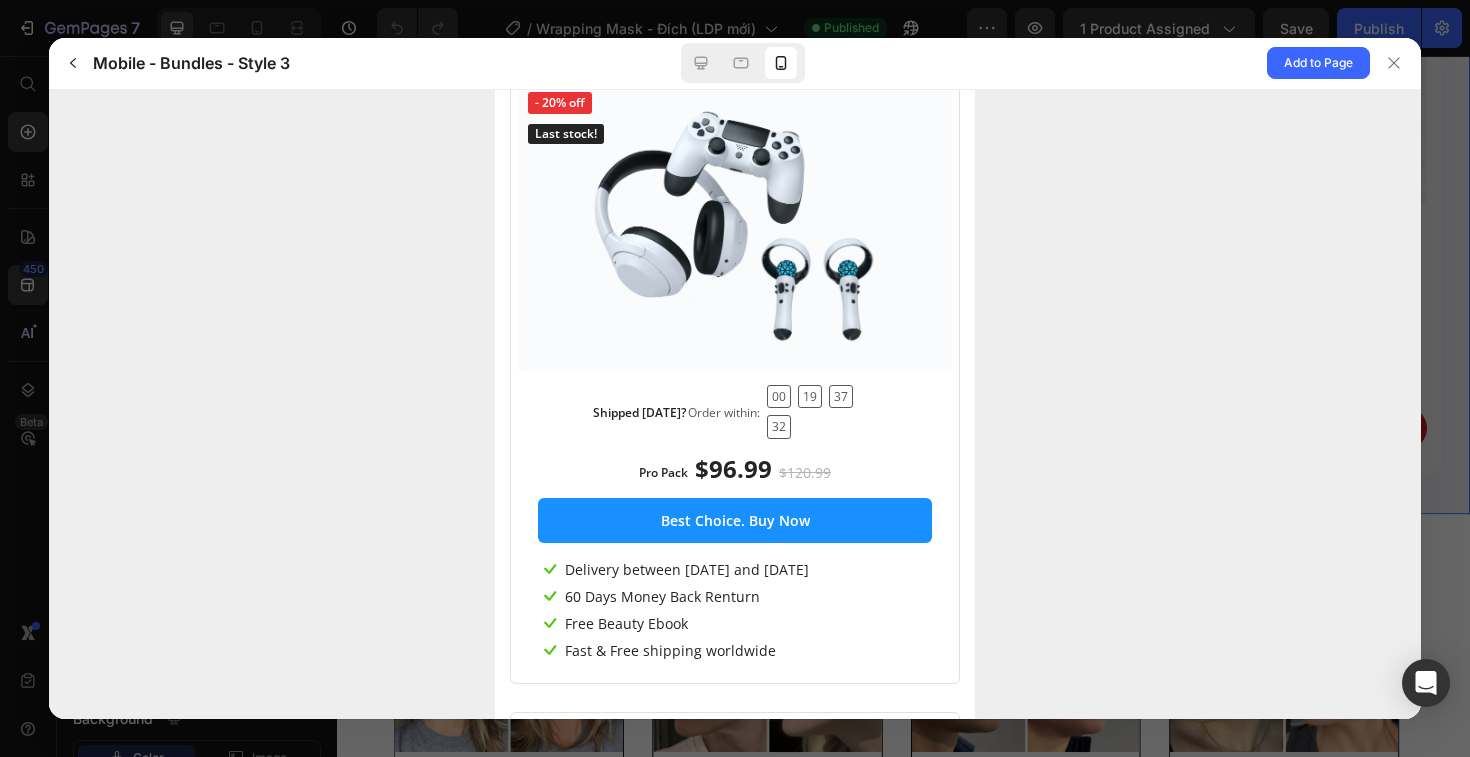 scroll, scrollTop: 212, scrollLeft: 0, axis: vertical 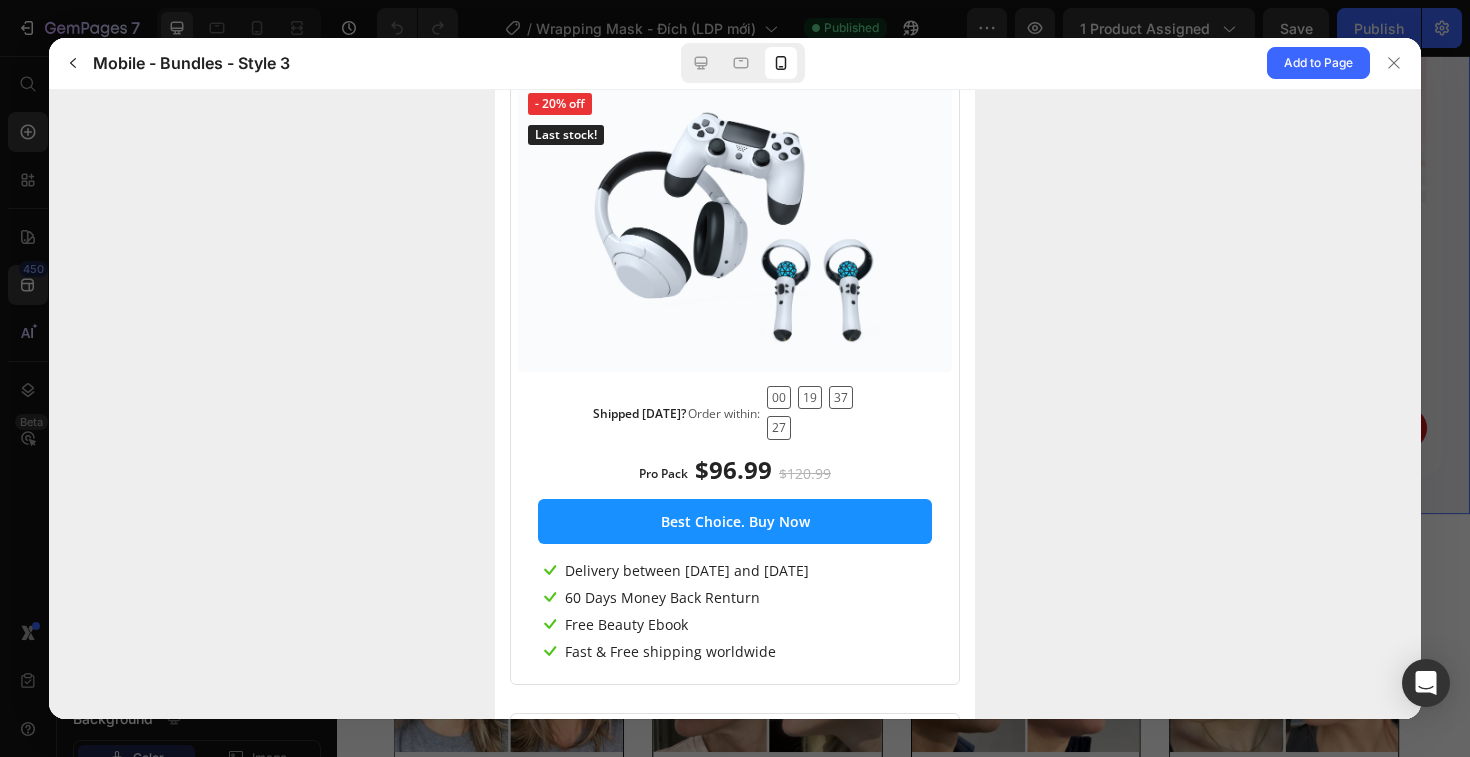 drag, startPoint x: 623, startPoint y: 464, endPoint x: 929, endPoint y: 464, distance: 306 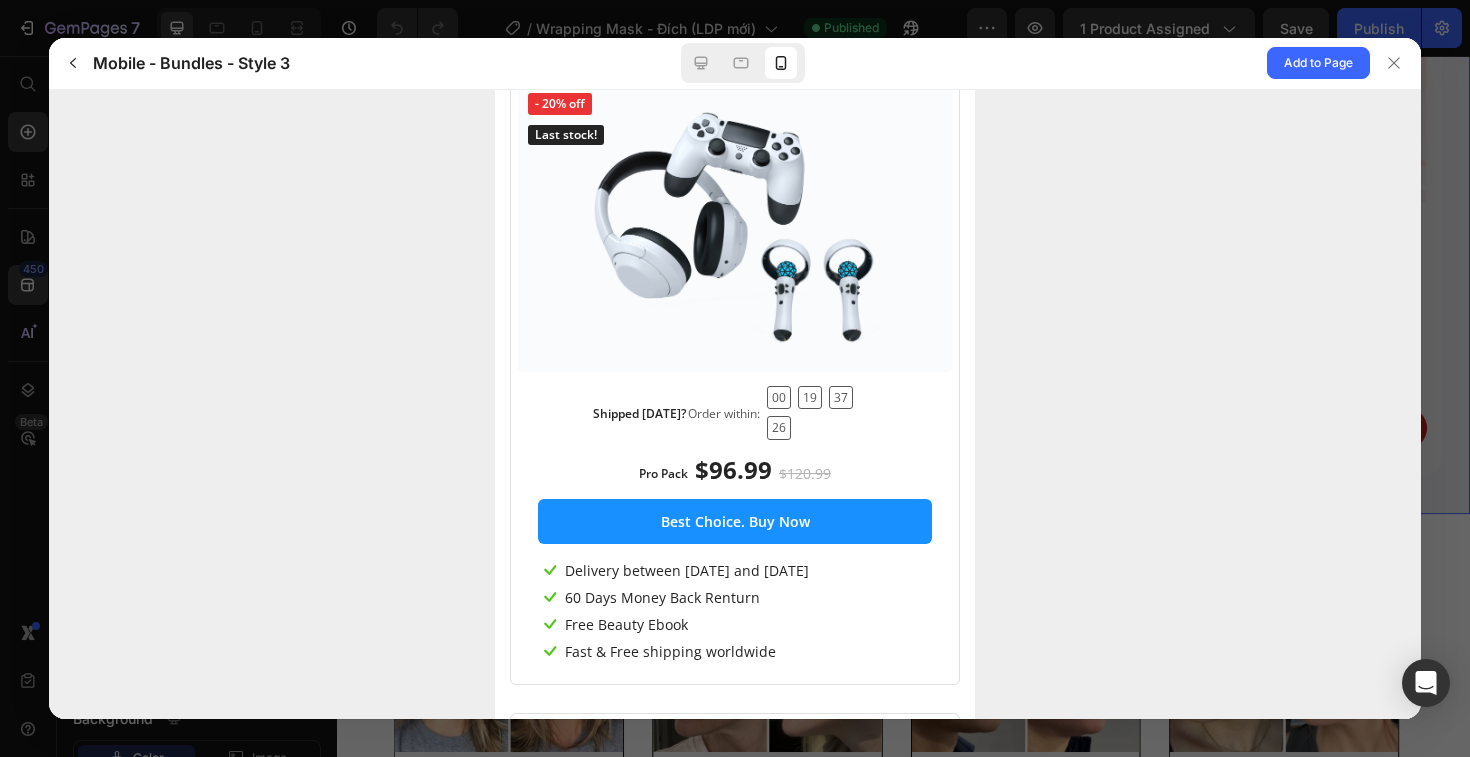 click on "Shipped [DATE]?
Order within:
00
19
37
26" at bounding box center (735, 530) 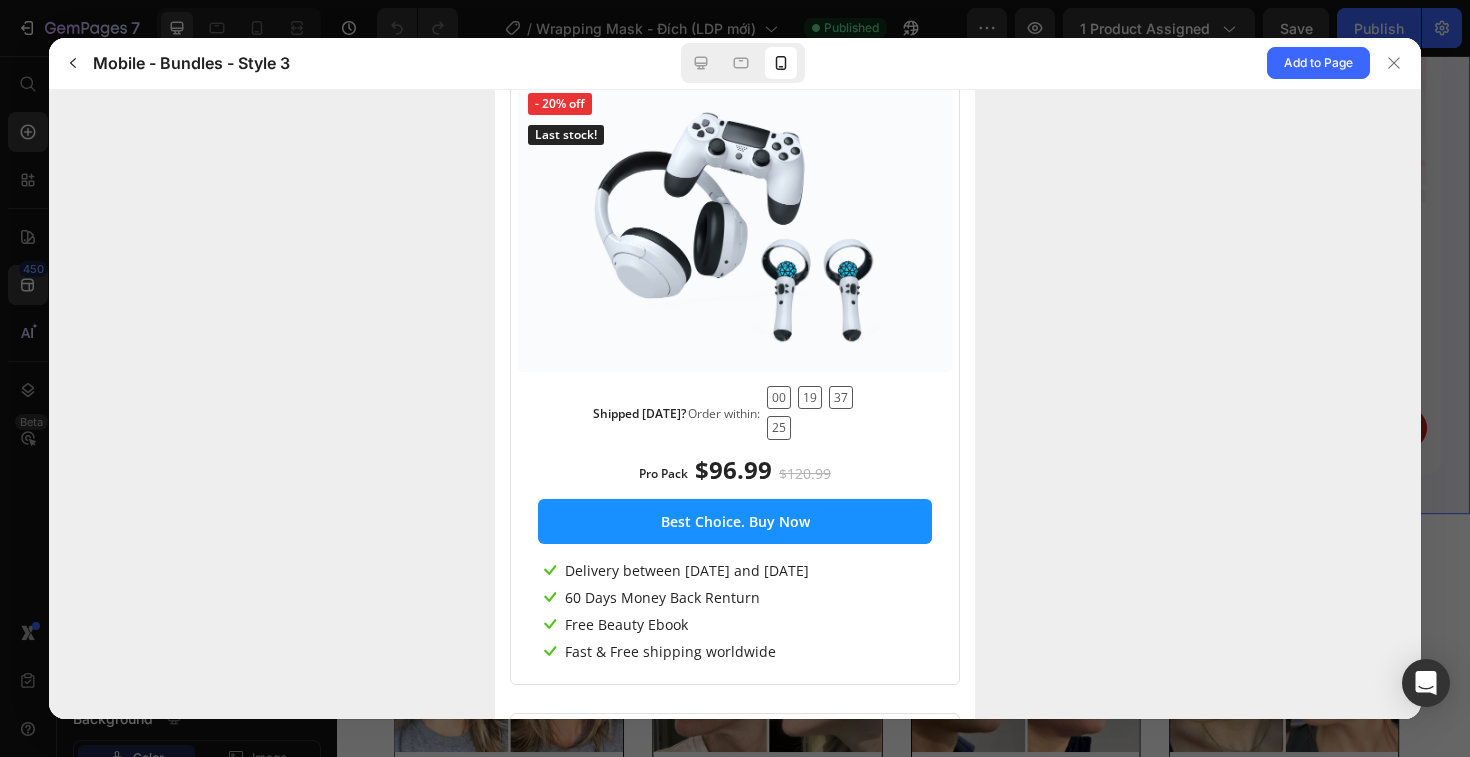 click on "Free Beauty Ebook" at bounding box center (673, 623) 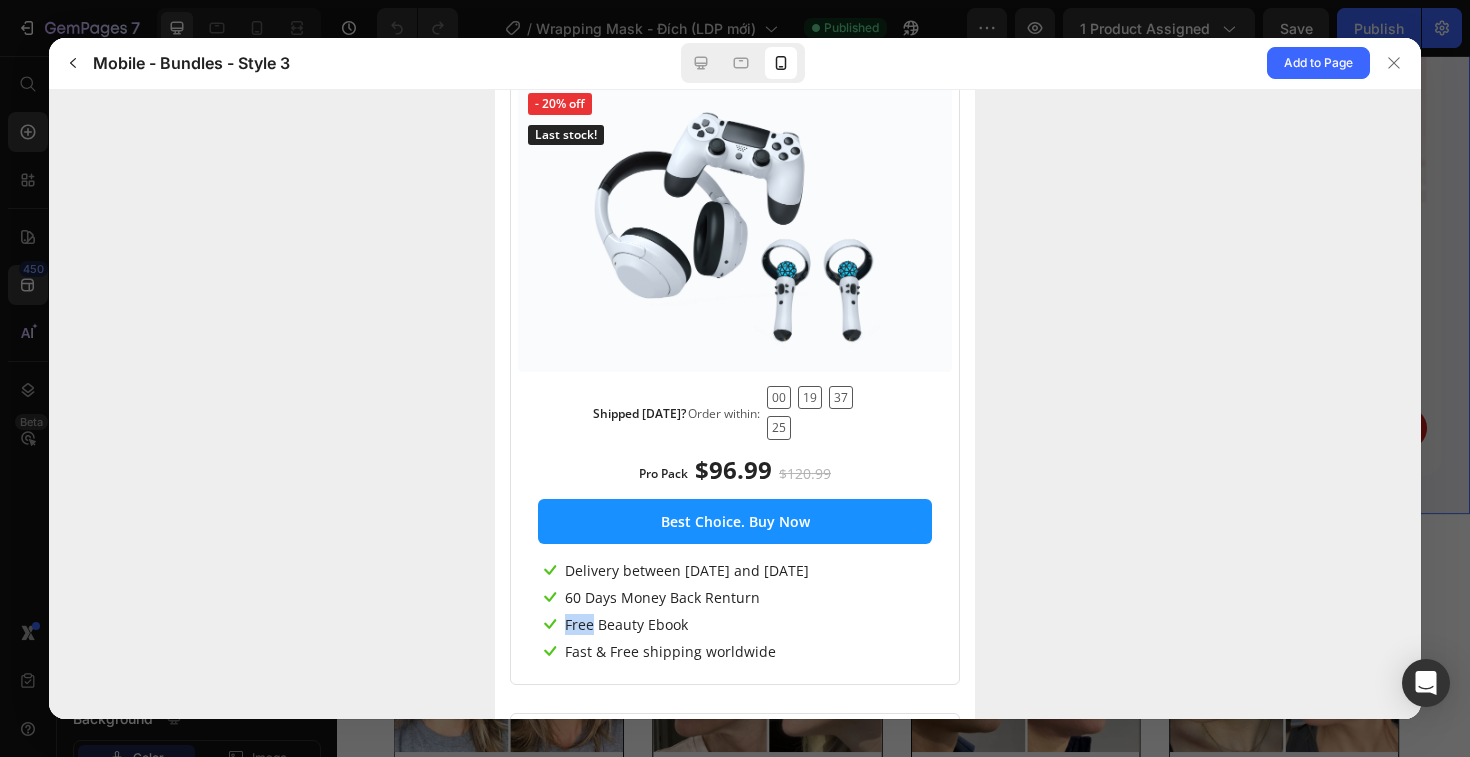 click on "Free Beauty Ebook" at bounding box center [673, 623] 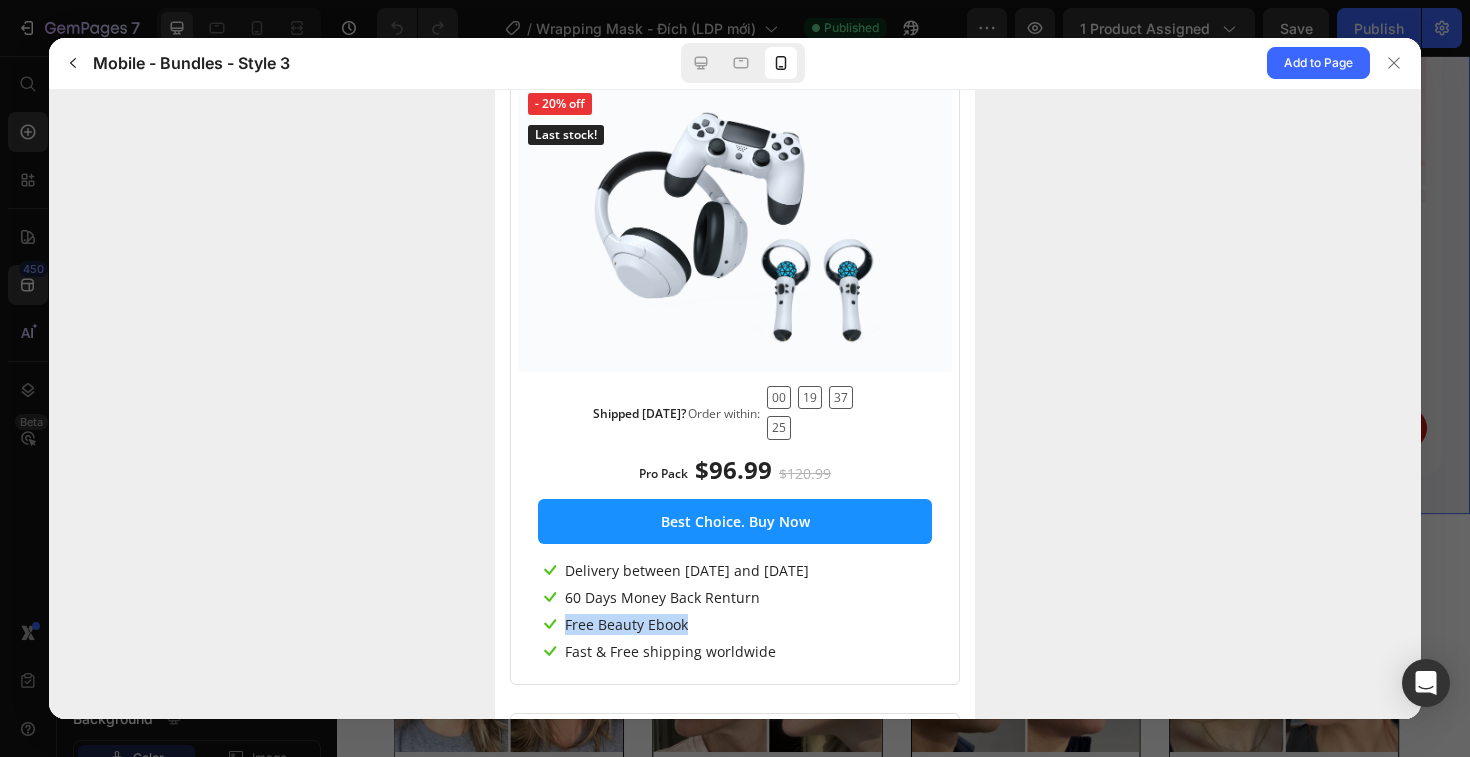 click on "Free Beauty Ebook" at bounding box center [673, 623] 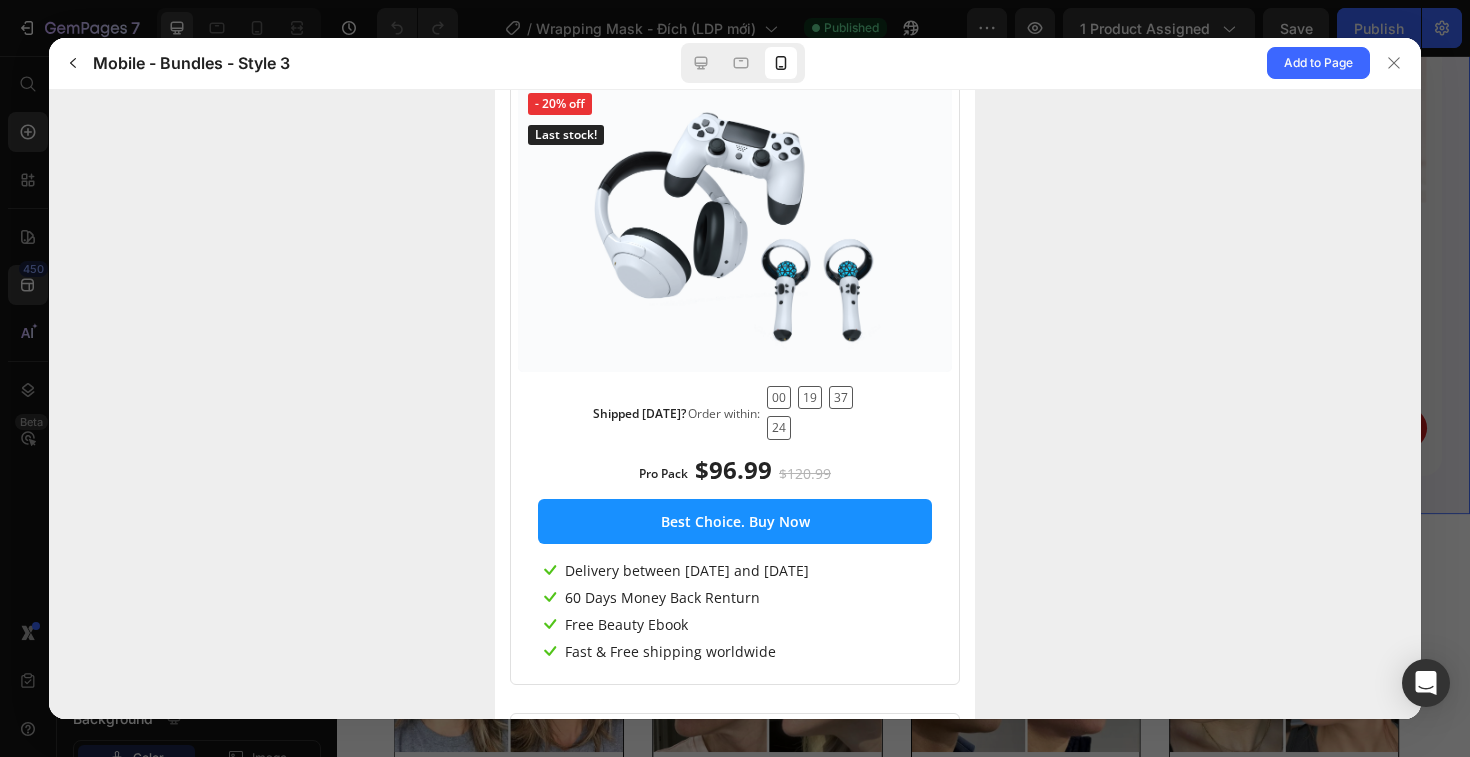 click on "Delivery between [DATE] and [DATE] Days Money Back Renturn
Free Beauty Ebook
Fast & Free shipping worldwide" at bounding box center [735, 609] 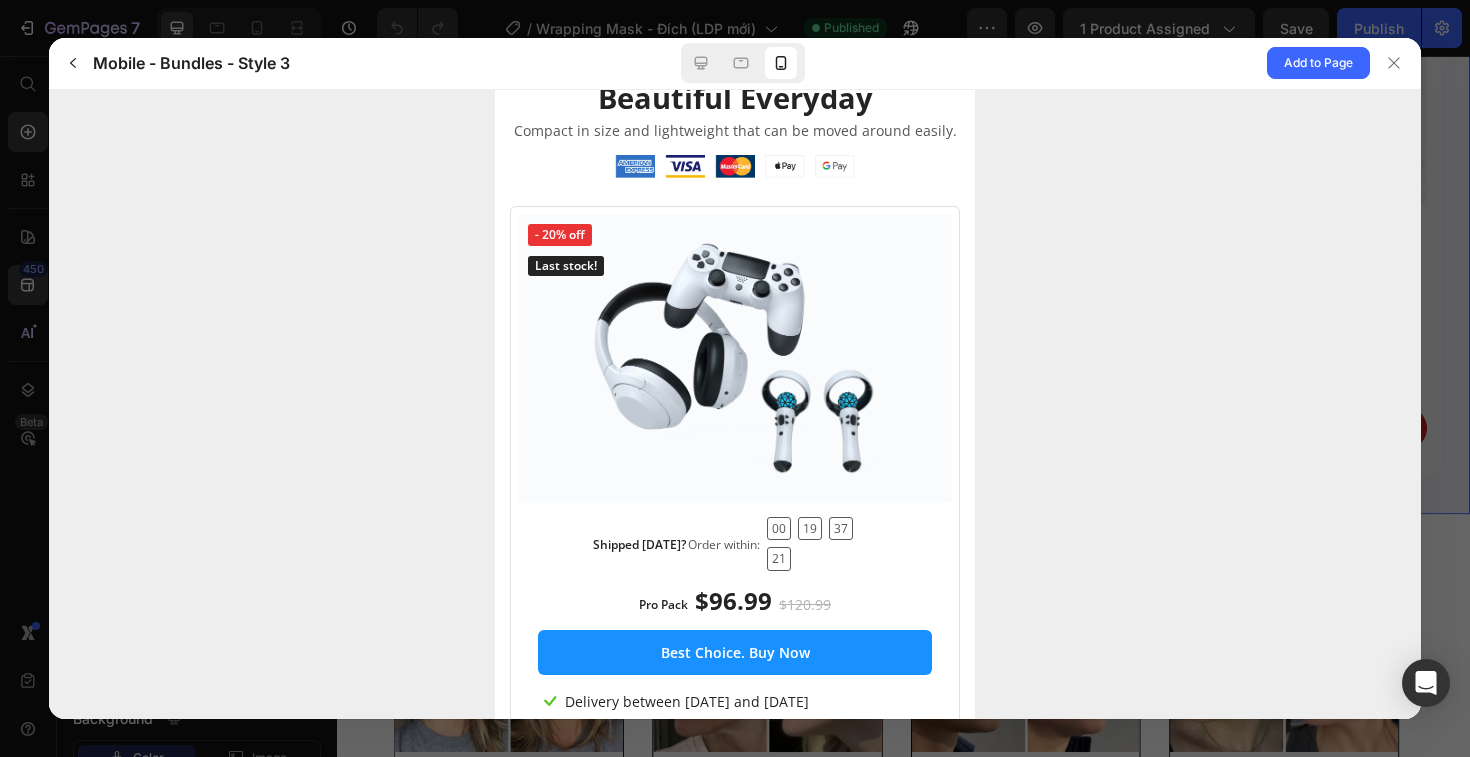 scroll, scrollTop: 0, scrollLeft: 0, axis: both 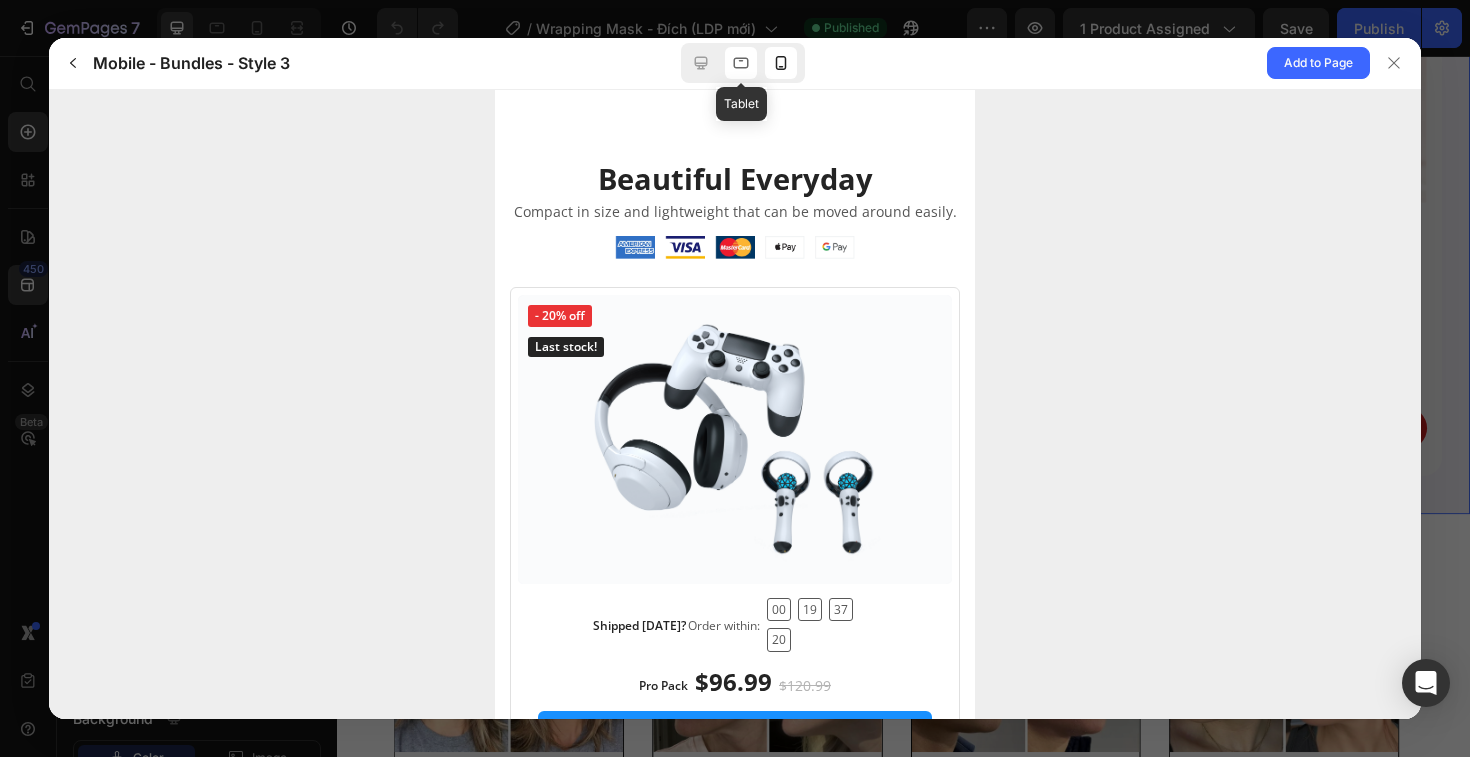 click 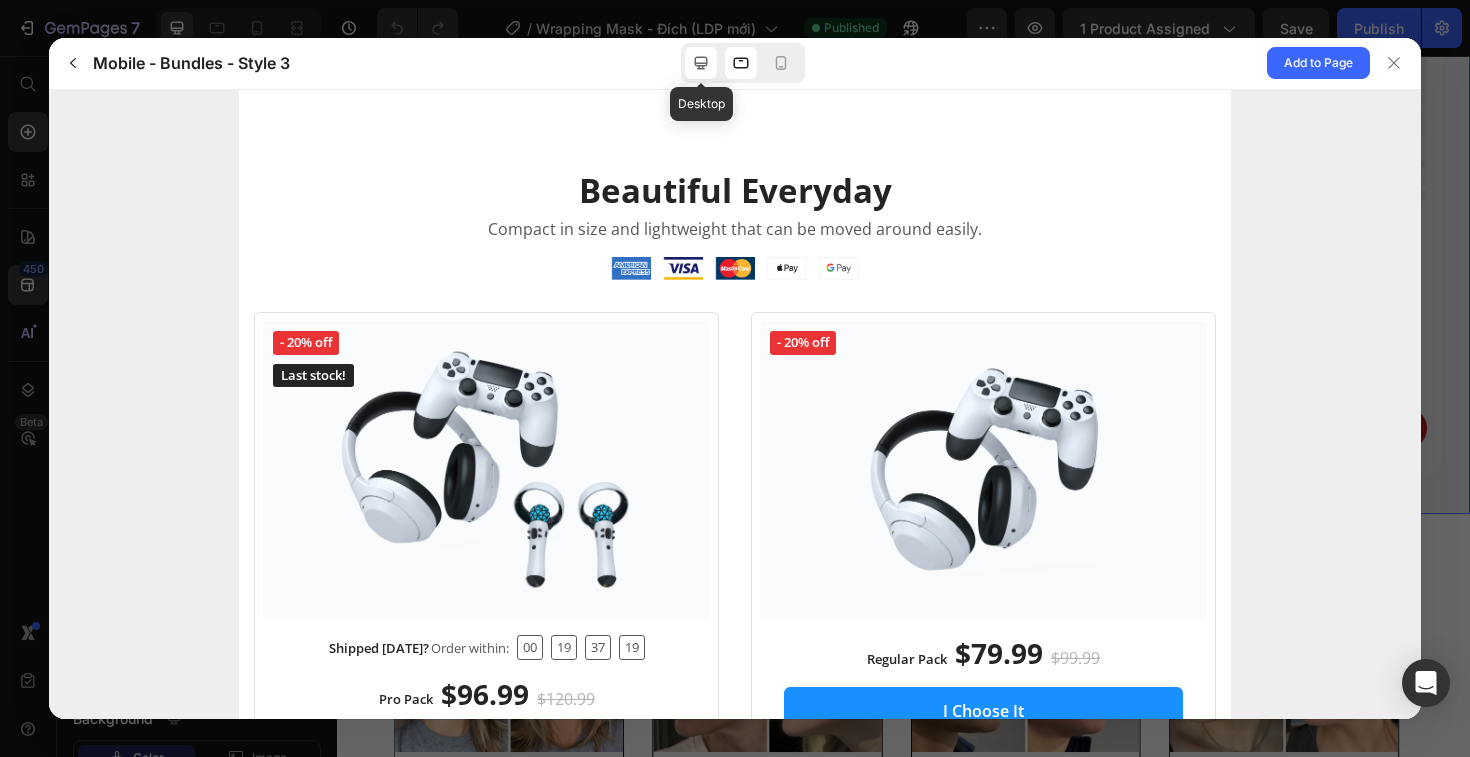 click 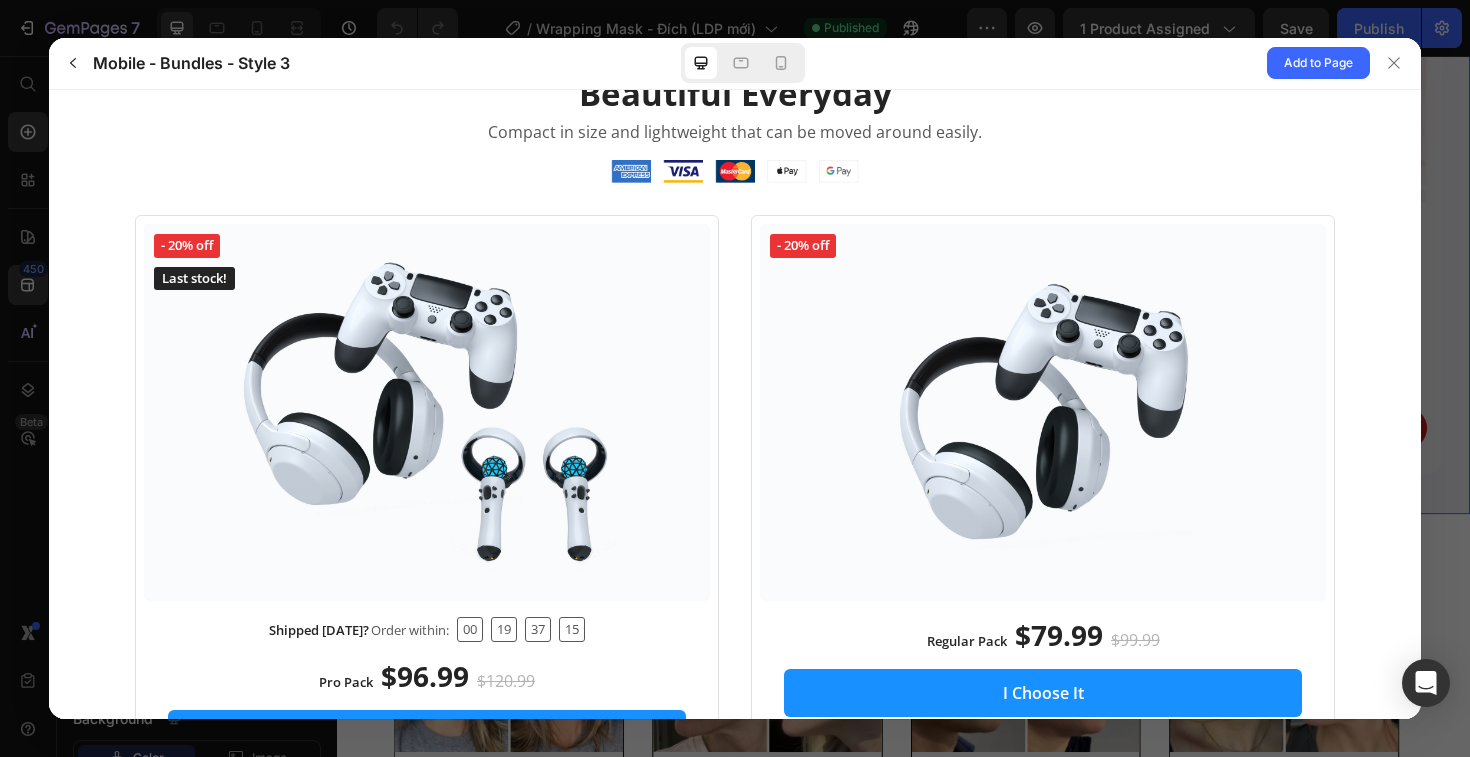scroll, scrollTop: 0, scrollLeft: 0, axis: both 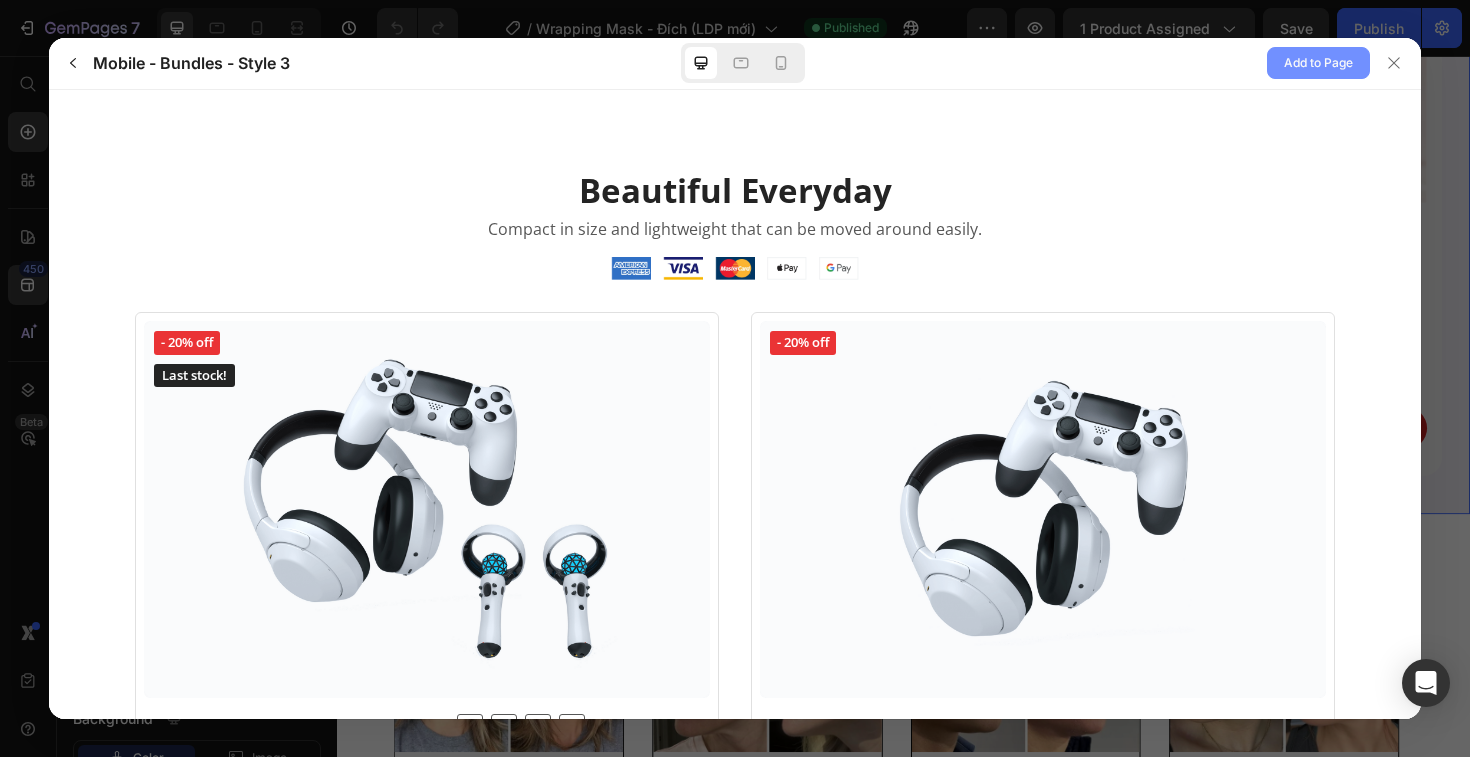 click on "Add to Page" 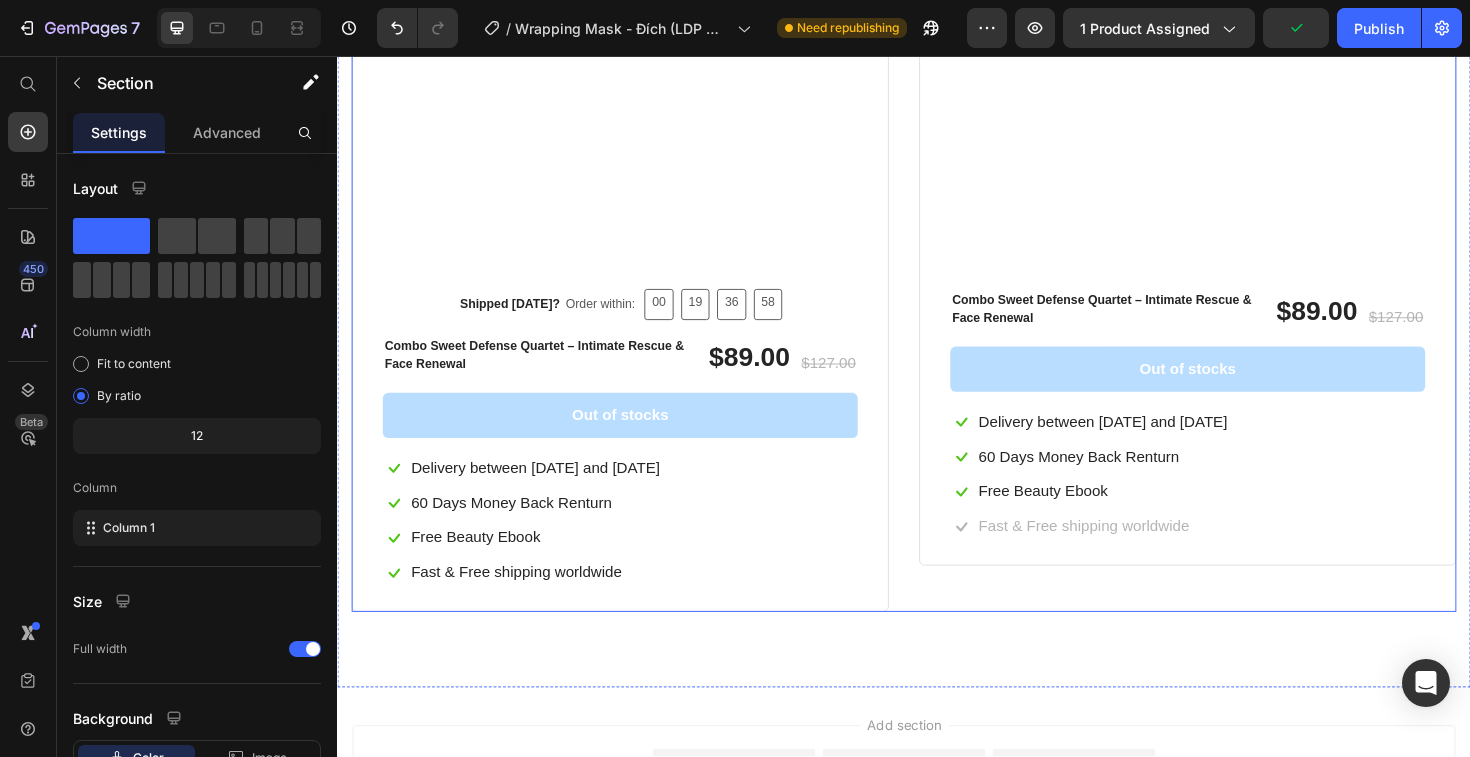 scroll, scrollTop: 4927, scrollLeft: 0, axis: vertical 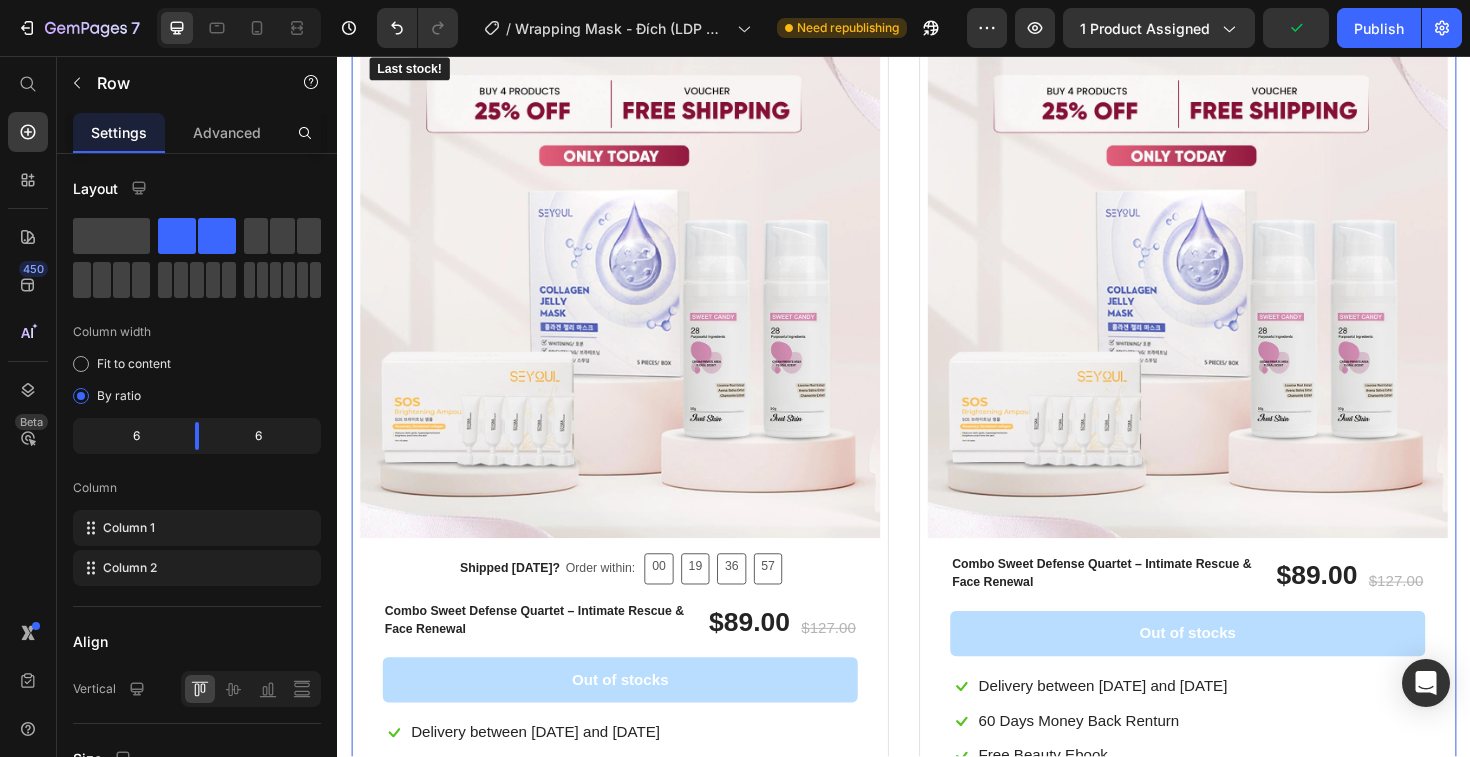 click on "- 30% off Product Badge Last stock! Button Row (P) Images & Gallery Row Shipped [DATE]? Text block Order within: Text block Row 00 19 36 57 CountDown Timer Row Combo Sweet Defense Quartet – Intimate Rescue & Face Renewal (P) Title $89.00 (P) Price $127.00 (P) Price Row Out of stocks (P) Cart Button
Icon Delivery between [DATE] and [DATE] Text block
Icon 60 Days Money Back Renturn Text block
Icon Free Beauty Ebook  Text block
Icon Fast & Free shipping worldwide Text block Icon List Row Product - 30% off Product Badge Row (P) Images & Gallery Row Combo Sweet Defense Quartet – Intimate Rescue & Face Renewal (P) Title $89.00 (P) Price $127.00 (P) Price Row Out of stocks (P) Cart Button
Icon Delivery between [DATE] and [DATE] Text block
Icon 60 Days Money Back Renturn Text block
Icon Free Beauty Ebook  Text block
Icon Fast & Free shipping worldwide Text block Icon List Row Product Row" at bounding box center (937, 466) 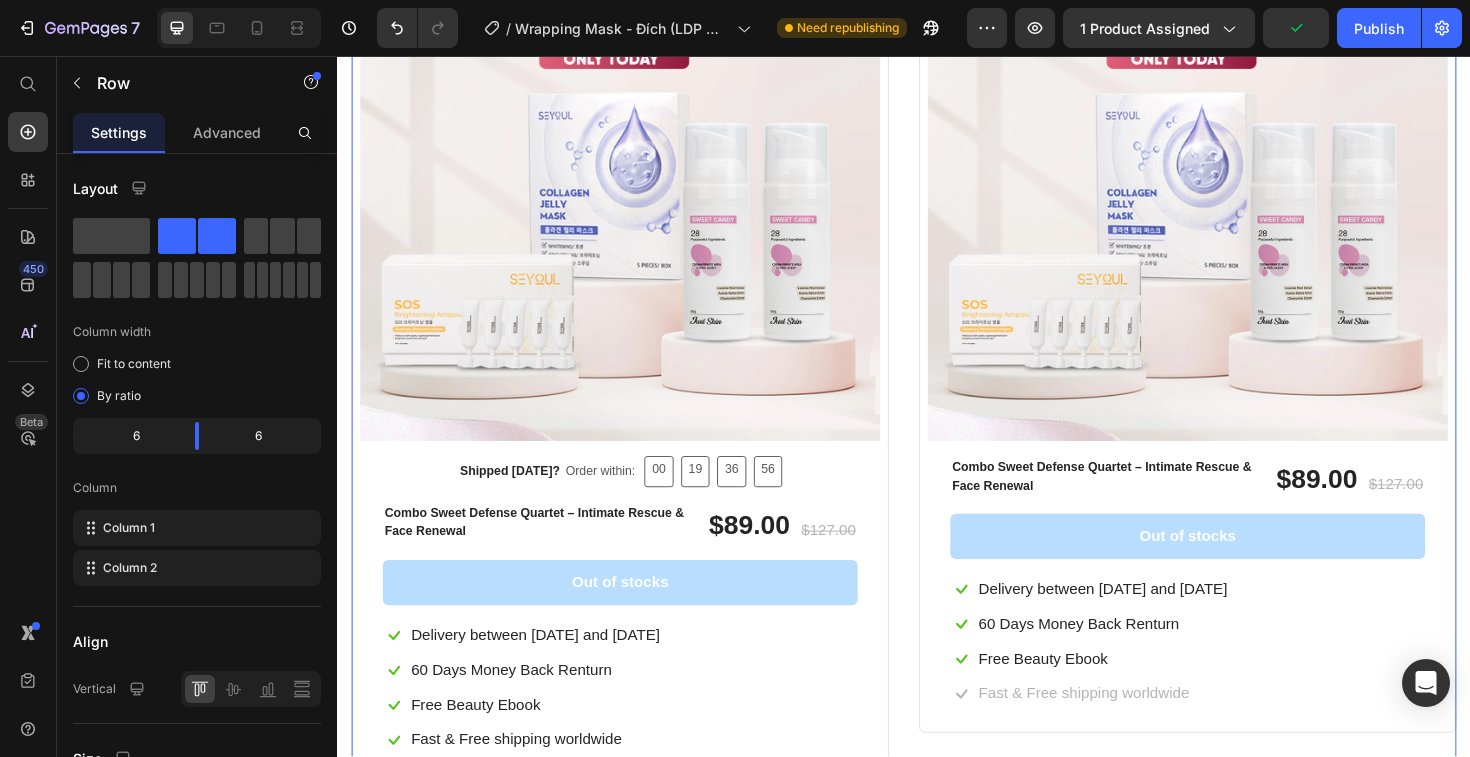 scroll, scrollTop: 5512, scrollLeft: 0, axis: vertical 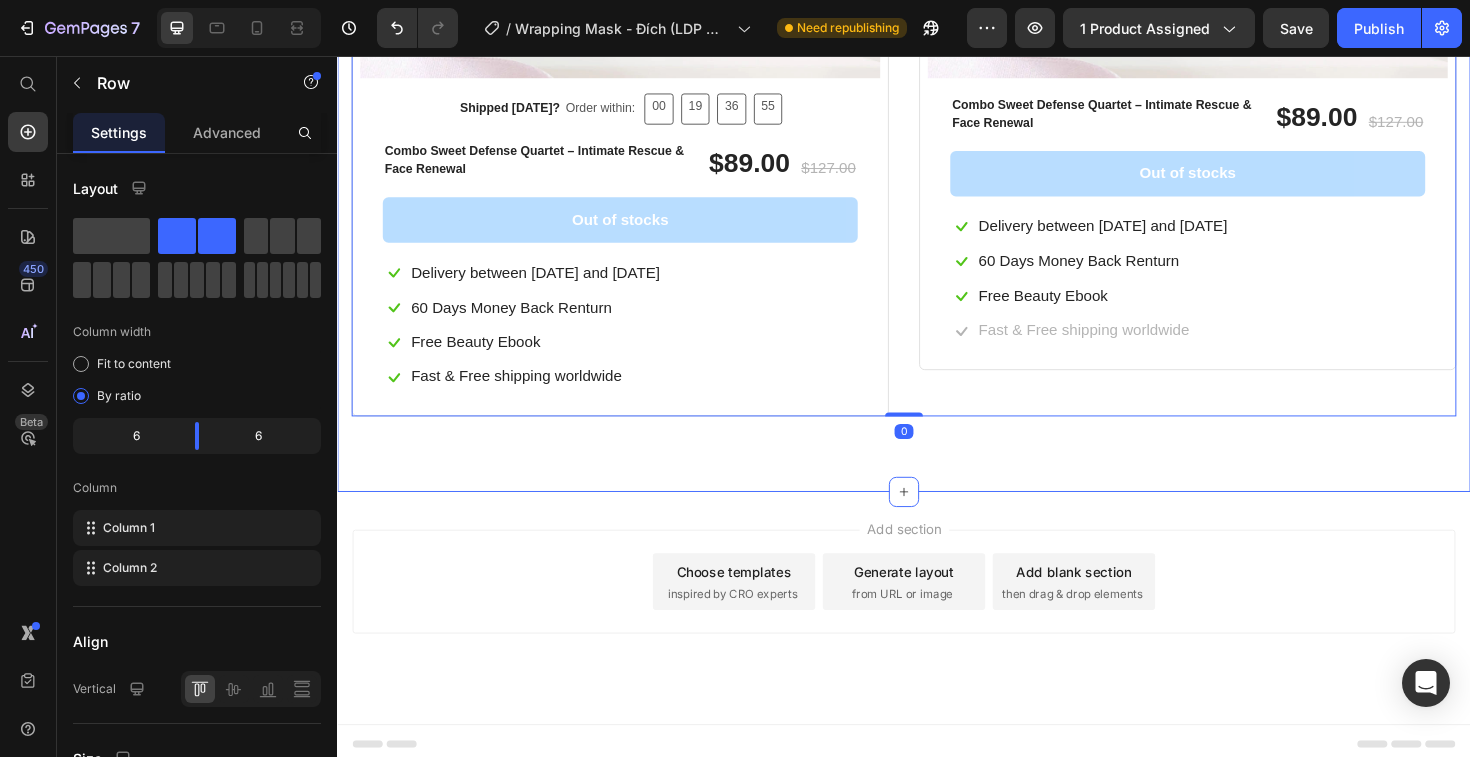 click on "Beautiful Everyday Heading Compact in size and lightweight that can be moved around easily. Text block Image Image Image Image Image Icon List Hoz Row - 30% off Product Badge Last stock! Button Row (P) Images & Gallery Row Shipped [DATE]? Text block Order within: Text block Row 00 19 36 55 CountDown Timer Row Combo Sweet Defense Quartet – Intimate Rescue & Face Renewal (P) Title $89.00 (P) Price $127.00 (P) Price Row Out of stocks (P) Cart Button
Icon Delivery between [DATE] and [DATE] Text block
Icon 60 Days Money Back Renturn Text block
Icon Free Beauty Ebook  Text block
Icon Fast & Free shipping worldwide Text block Icon List Row Product - 30% off Product Badge Row (P) Images & Gallery Row Combo Sweet Defense Quartet – Intimate Rescue & Face Renewal (P) Title $89.00 (P) Price $127.00 (P) Price Row Out of stocks (P) Cart Button
Icon Delivery between [DATE] and [DATE] Text block
Icon 60 Days Money Back Renturn Row" at bounding box center [937, -99] 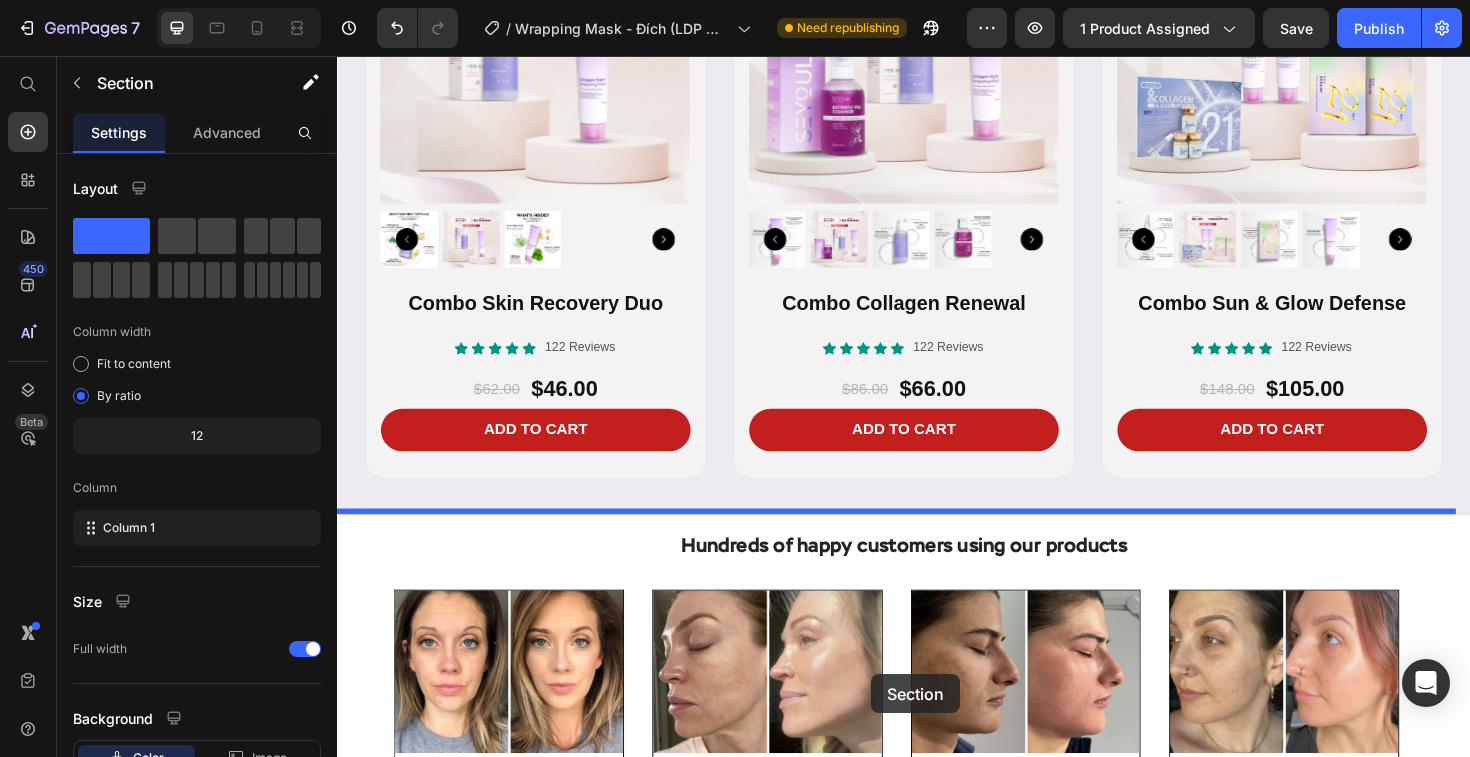 scroll, scrollTop: 3156, scrollLeft: 0, axis: vertical 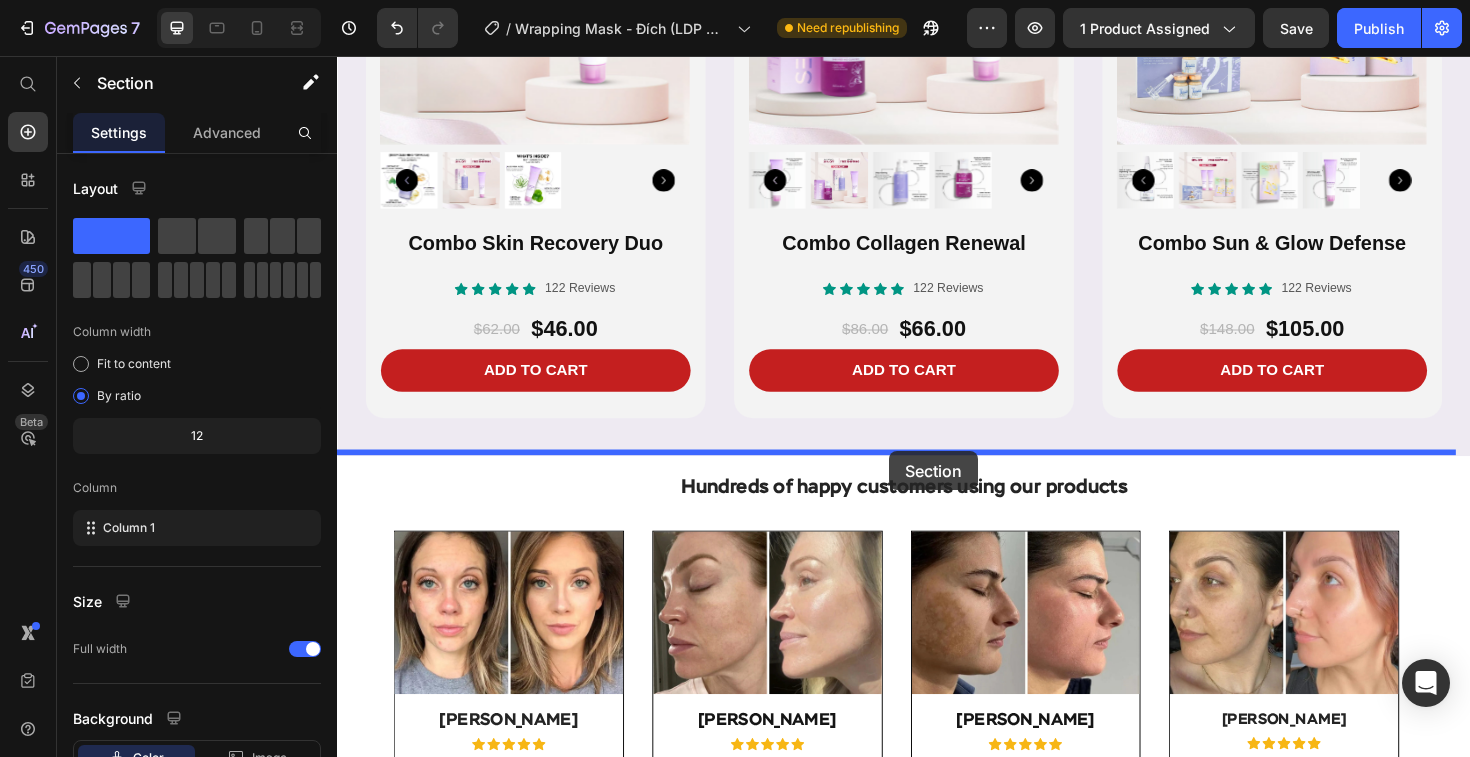 drag, startPoint x: 945, startPoint y: 473, endPoint x: 922, endPoint y: 474, distance: 23.021729 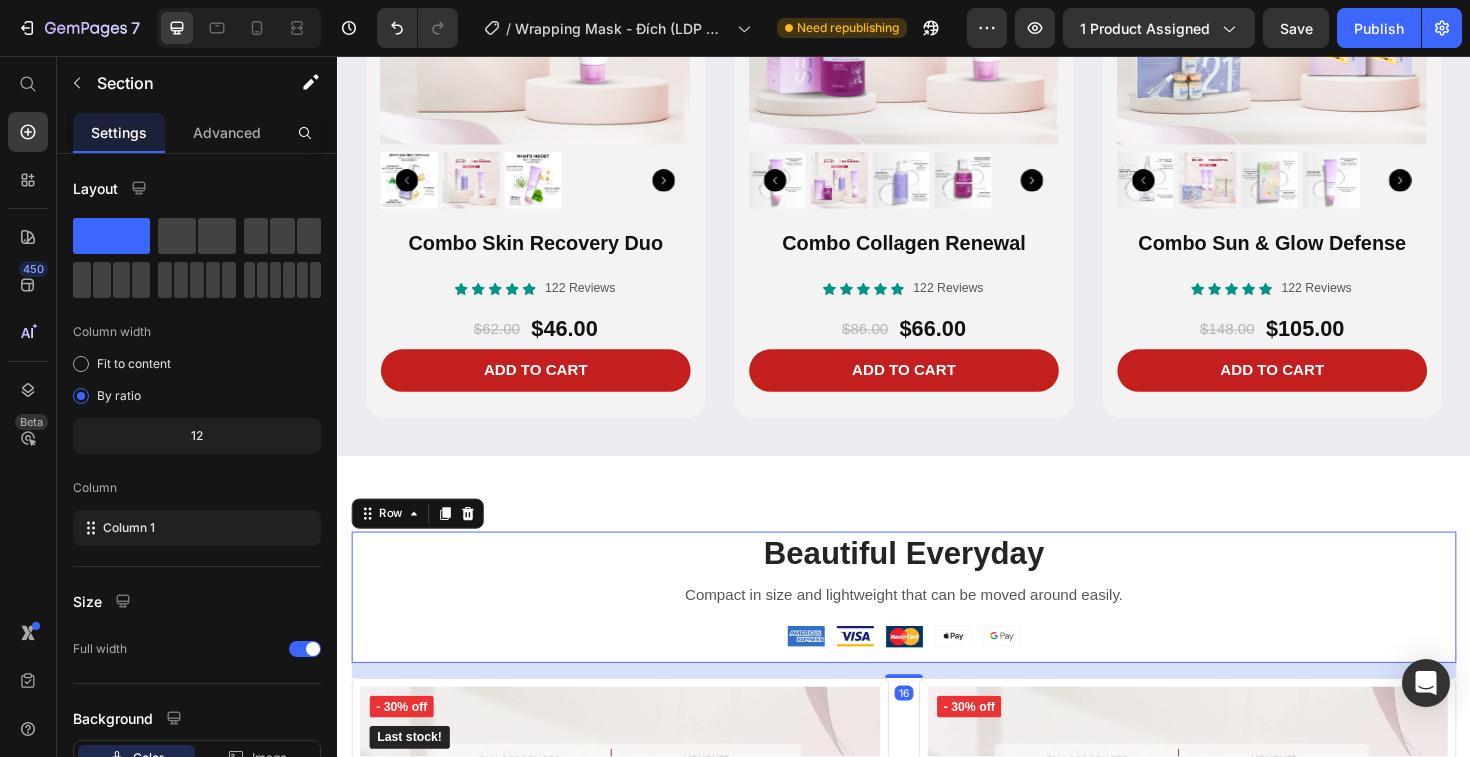 click on "Beautiful Everyday Heading Compact in size and lightweight that can be moved around easily. Text block Image Image Image Image Image Icon List Hoz" at bounding box center [937, 629] 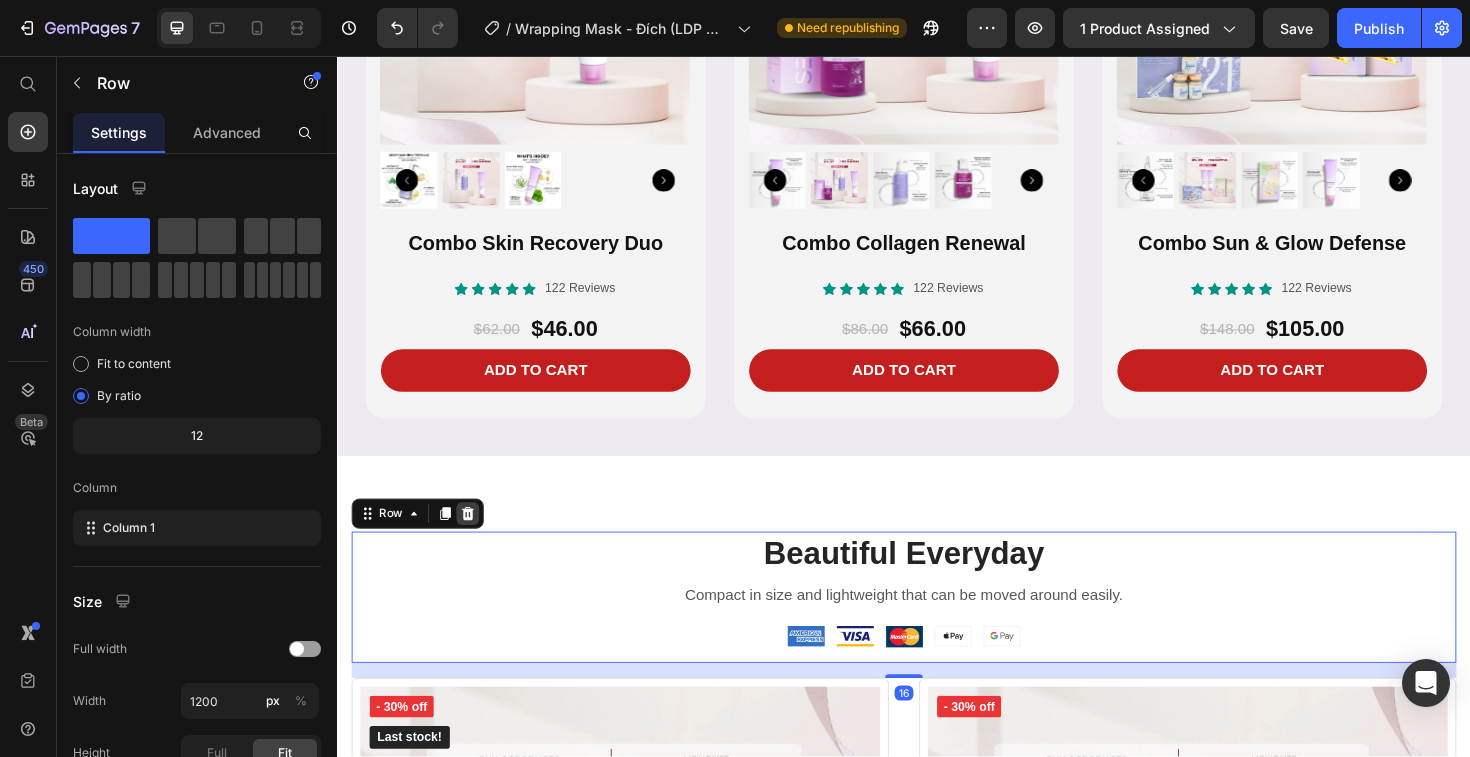 click 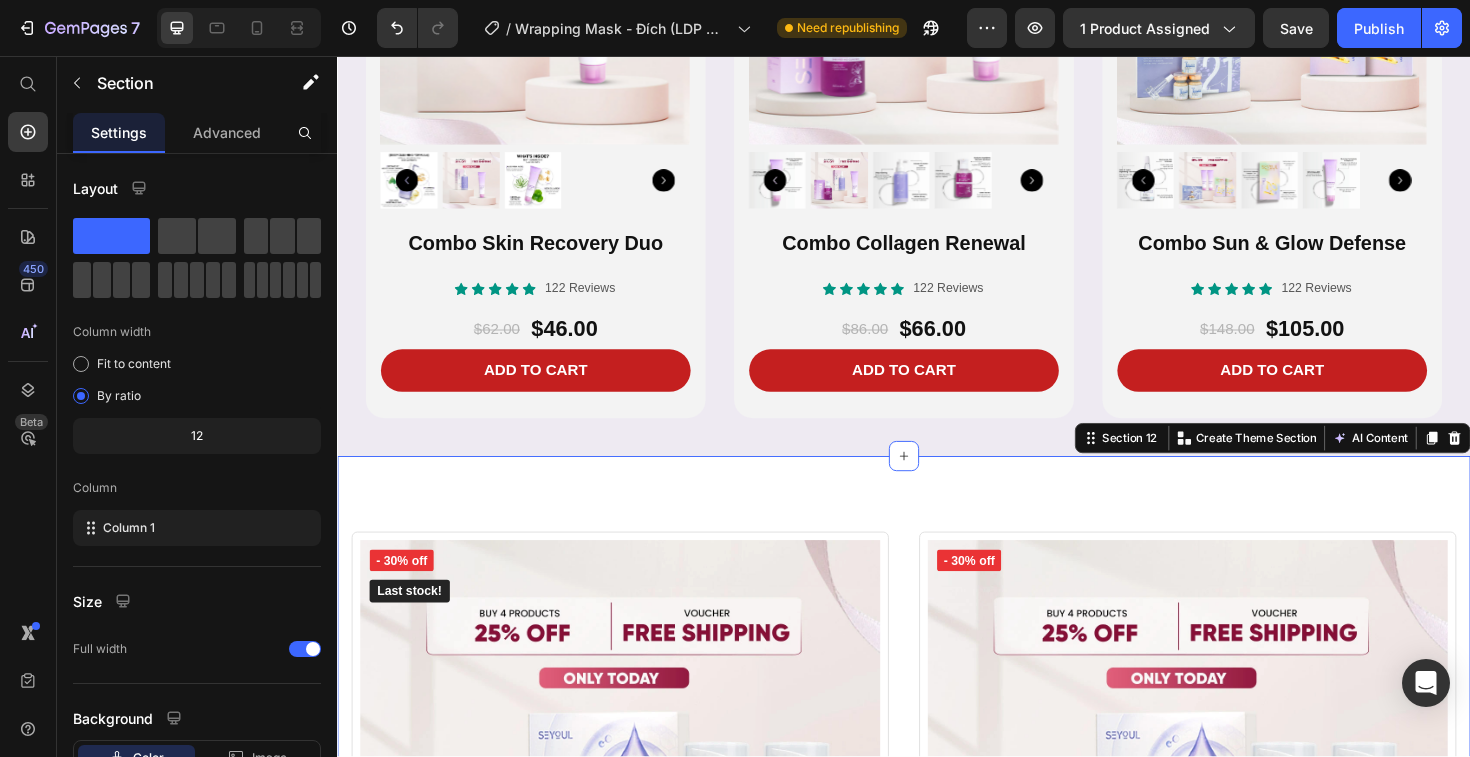 click on "- 30% off Product Badge Last stock! Button Row (P) Images & Gallery Row Shipped [DATE]? Text block Order within: Text block Row 00 19 36 45 CountDown Timer Row Combo Sweet Defense Quartet – Intimate Rescue & Face Renewal (P) Title $89.00 (P) Price $127.00 (P) Price Row Out of stocks (P) Cart Button
Icon Delivery between [DATE] and [DATE] Text block
Icon 60 Days Money Back Renturn Text block
Icon Free Beauty Ebook  Text block
Icon Fast & Free shipping worldwide Text block Icon List Row Product - 30% off Product Badge Row (P) Images & Gallery Row Combo Sweet Defense Quartet – Intimate Rescue & Face Renewal (P) Title $89.00 (P) Price $127.00 (P) Price Row Out of stocks (P) Cart Button
Icon Delivery between [DATE] and [DATE] Text block
Icon 60 Days Money Back Renturn Text block
Icon Free Beauty Ebook  Text block
Icon Fast & Free shipping worldwide Text block Icon List Row Product Row" at bounding box center (937, 1019) 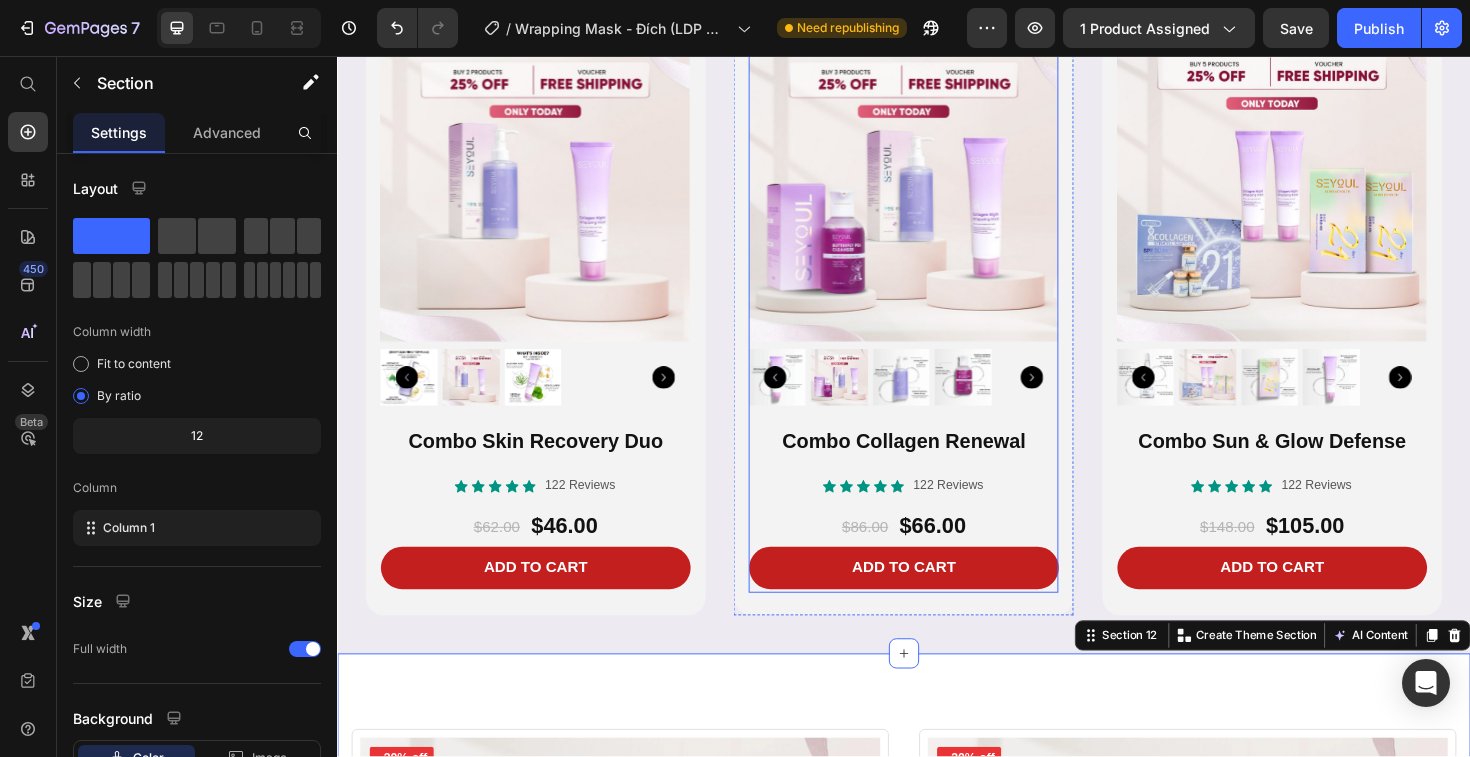 scroll, scrollTop: 3123, scrollLeft: 0, axis: vertical 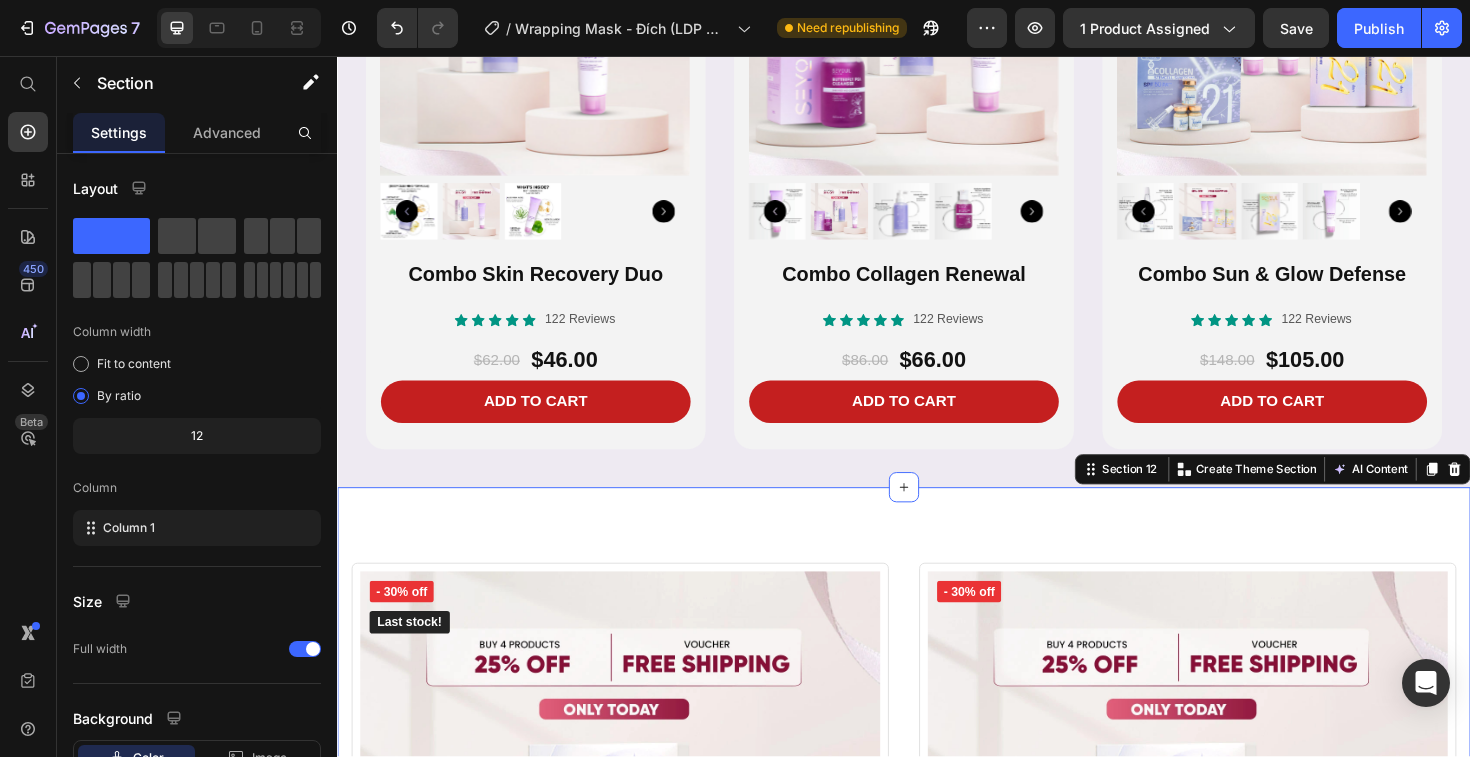click on "- 30% off Product Badge Last stock! Button Row (P) Images & Gallery Row Shipped [DATE]? Text block Order within: Text block Row 00 19 36 42 CountDown Timer Row Combo Sweet Defense Quartet – Intimate Rescue & Face Renewal (P) Title $89.00 (P) Price $127.00 (P) Price Row Out of stocks (P) Cart Button
Icon Delivery between [DATE] and [DATE] Text block
Icon 60 Days Money Back Renturn Text block
Icon Free Beauty Ebook  Text block
Icon Fast & Free shipping worldwide Text block Icon List Row Product - 30% off Product Badge Row (P) Images & Gallery Row Combo Sweet Defense Quartet – Intimate Rescue & Face Renewal (P) Title $89.00 (P) Price $127.00 (P) Price Row Out of stocks (P) Cart Button
Icon Delivery between [DATE] and [DATE] Text block
Icon 60 Days Money Back Renturn Text block
Icon Free Beauty Ebook  Text block
Icon Fast & Free shipping worldwide Text block Icon List Row Product Row" at bounding box center [937, 1052] 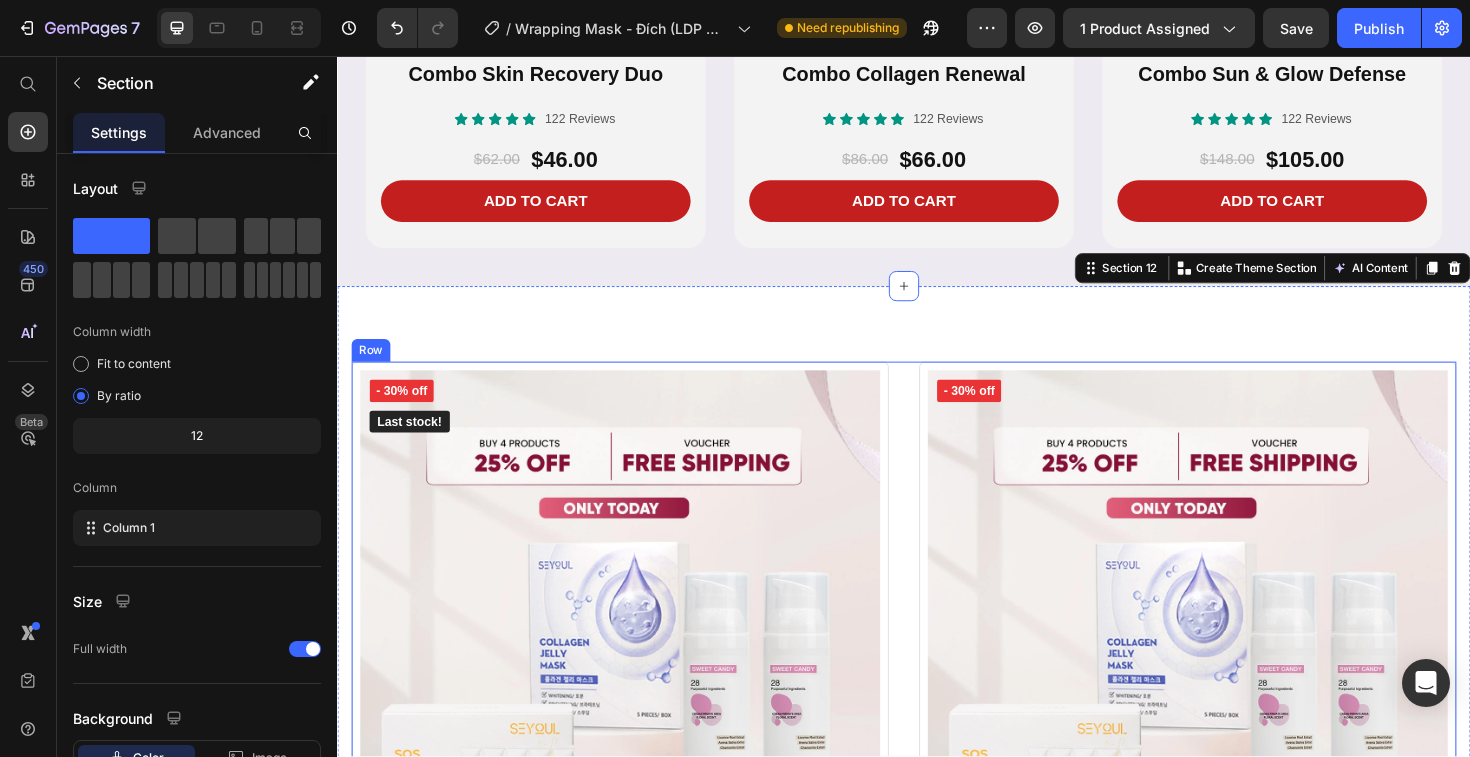 scroll, scrollTop: 3734, scrollLeft: 0, axis: vertical 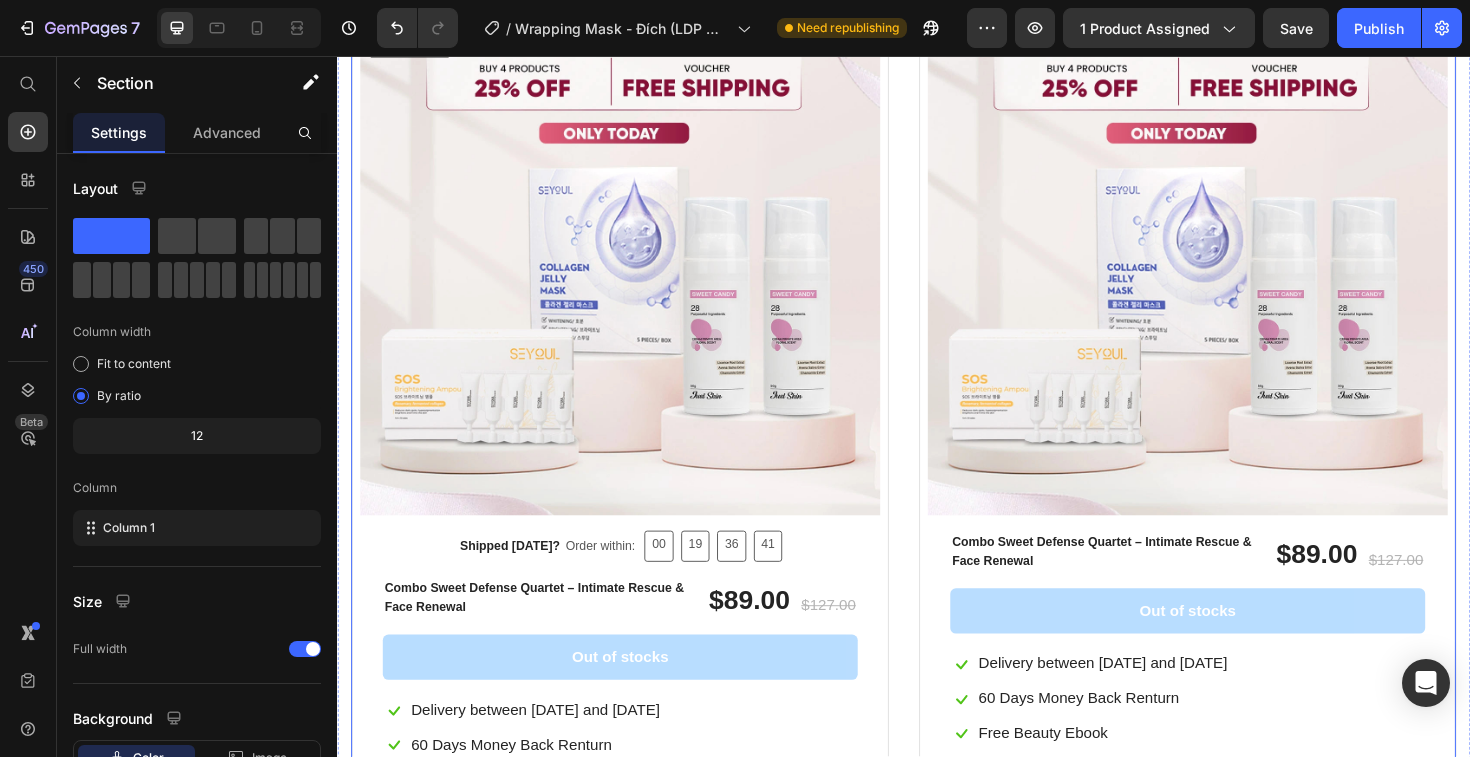 click on "- 30% off Product Badge Last stock! Button Row (P) Images & Gallery Row Shipped [DATE]? Text block Order within: Text block Row 00 19 36 41 CountDown Timer Row Combo Sweet Defense Quartet – Intimate Rescue & Face Renewal (P) Title $89.00 (P) Price $127.00 (P) Price Row Out of stocks (P) Cart Button
Icon Delivery between [DATE] and [DATE] Text block
Icon 60 Days Money Back Renturn Text block
Icon Free Beauty Ebook  Text block
Icon Fast & Free shipping worldwide Text block Icon List Row Product - 30% off Product Badge Row (P) Images & Gallery Row Combo Sweet Defense Quartet – Intimate Rescue & Face Renewal (P) Title $89.00 (P) Price $127.00 (P) Price Row Out of stocks (P) Cart Button
Icon Delivery between [DATE] and [DATE] Text block
Icon 60 Days Money Back Renturn Text block
Icon Free Beauty Ebook  Text block
Icon Fast & Free shipping worldwide Text block Icon List Row Product Row" at bounding box center (937, 442) 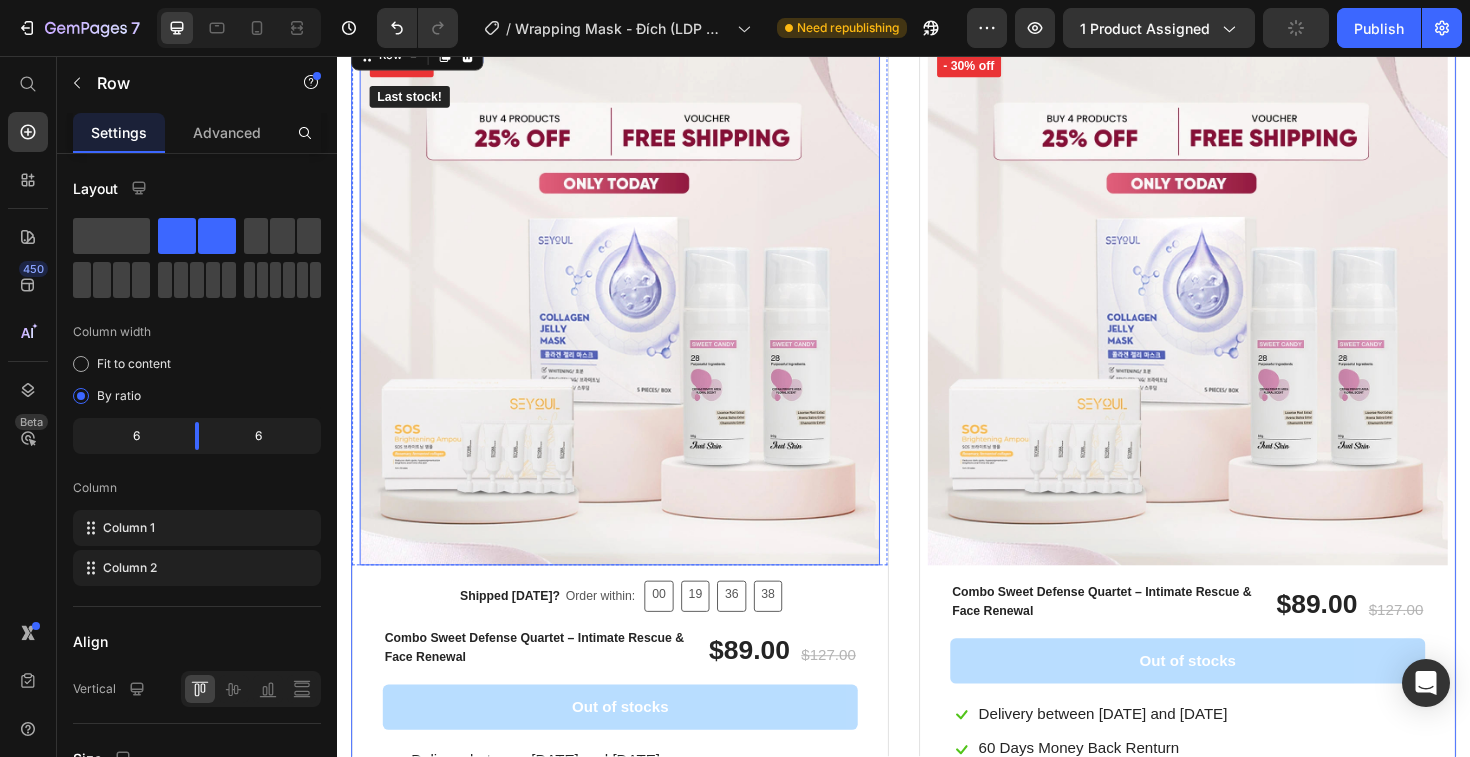 scroll, scrollTop: 3361, scrollLeft: 0, axis: vertical 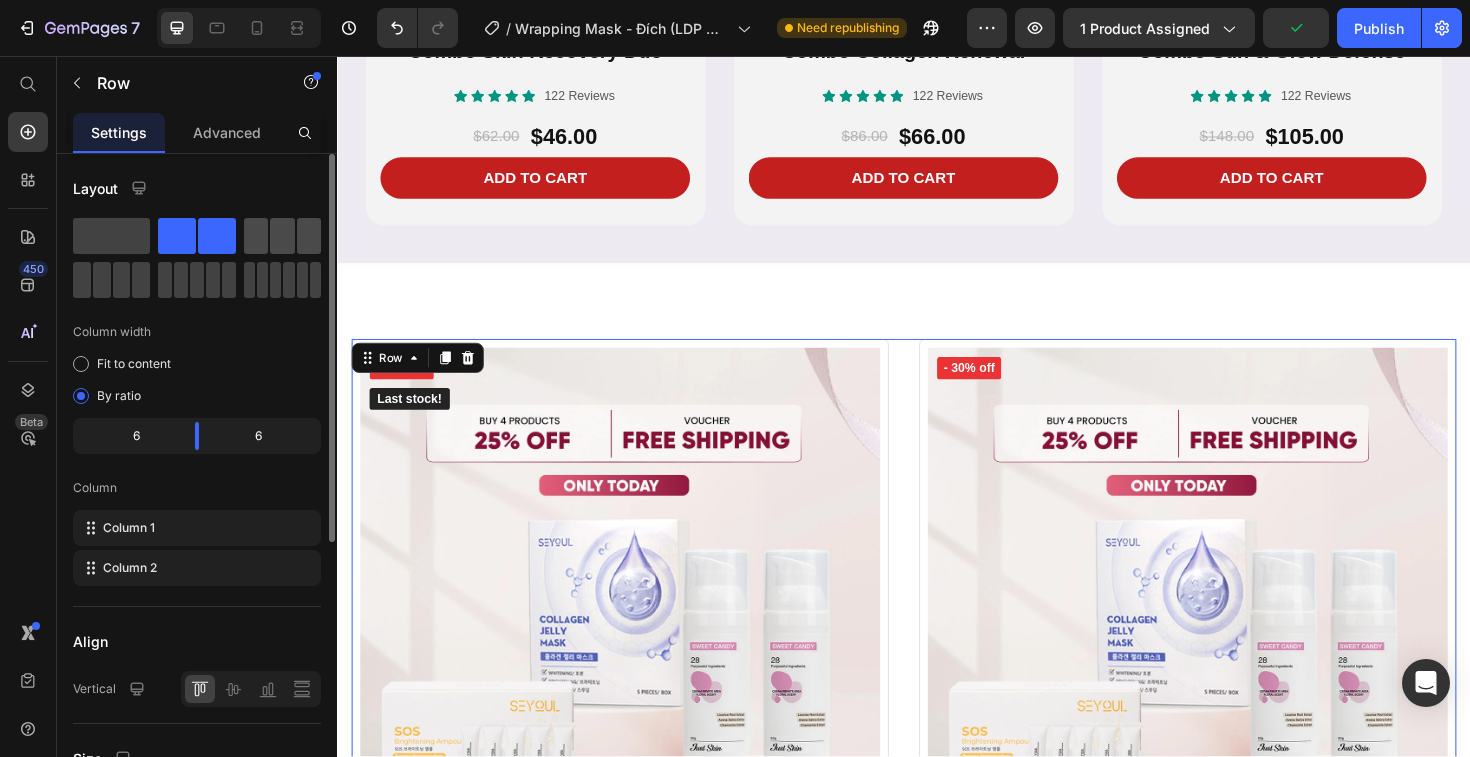 click 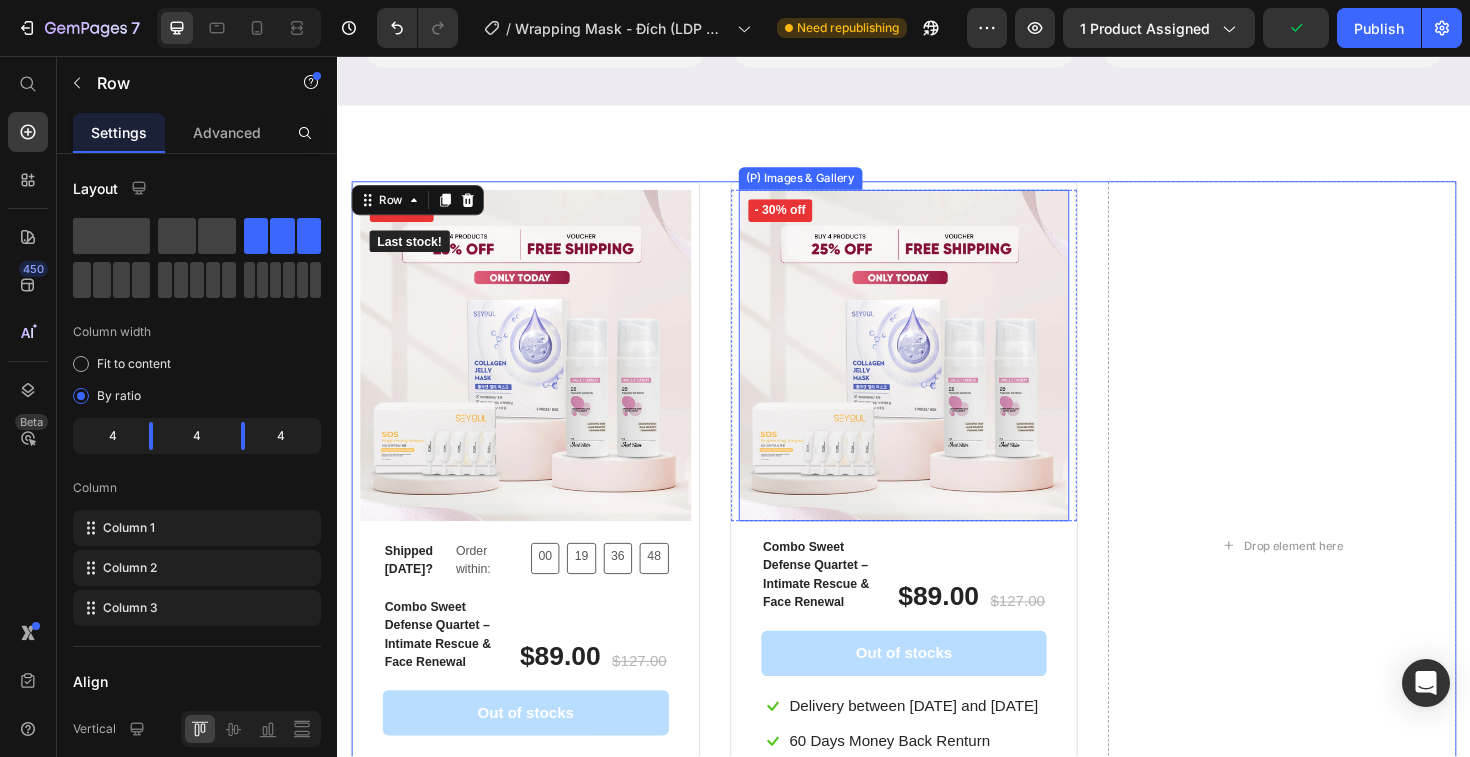 scroll, scrollTop: 3773, scrollLeft: 0, axis: vertical 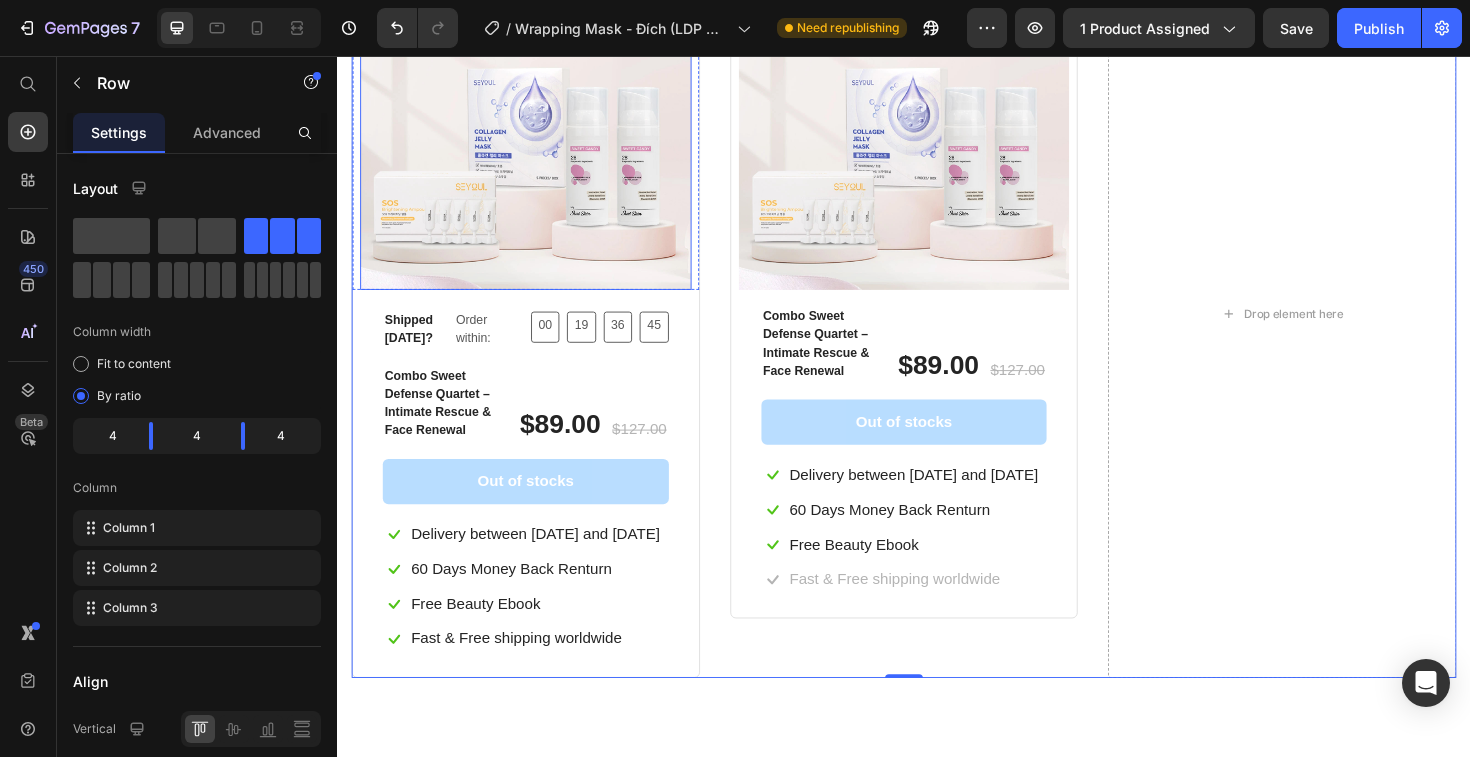 click at bounding box center [536, 128] 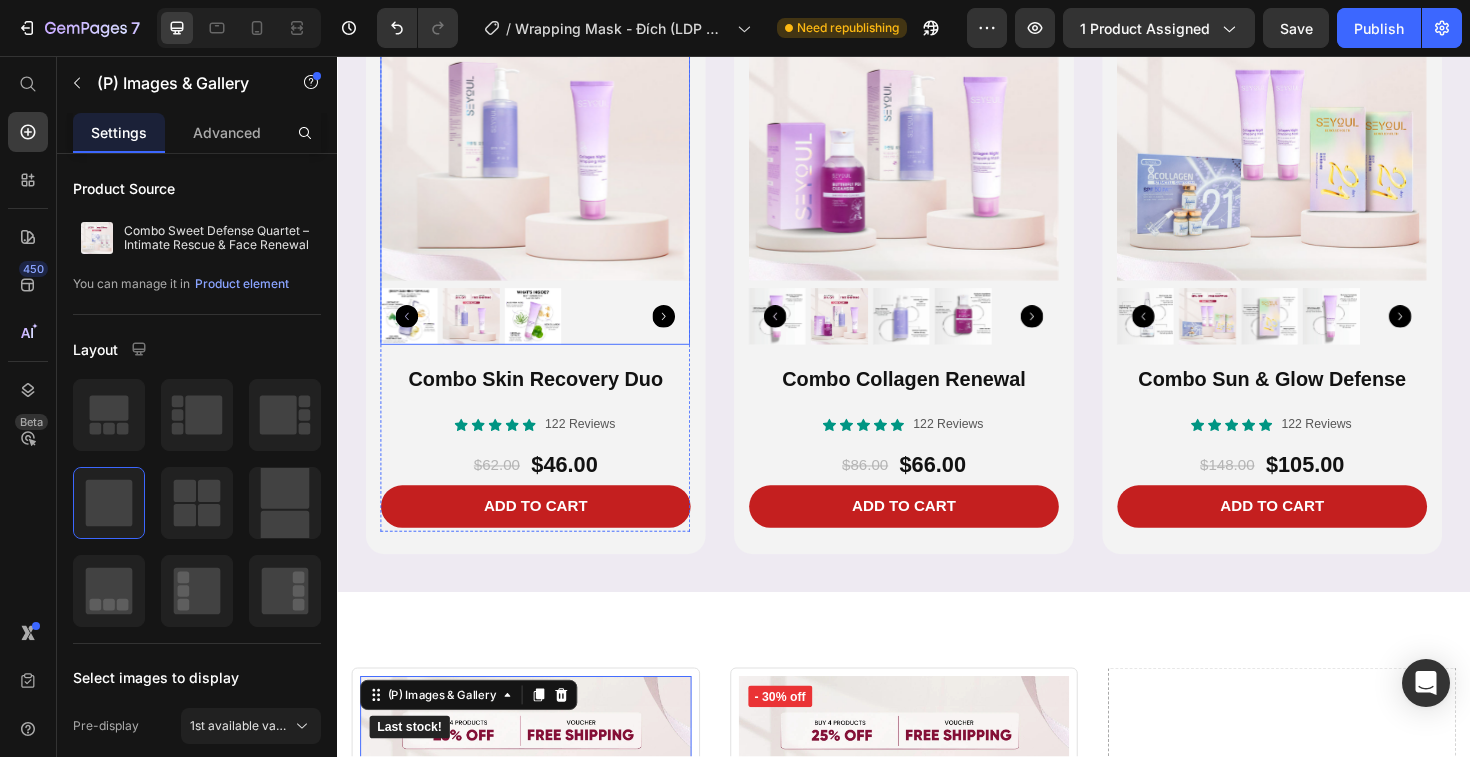 scroll, scrollTop: 3580, scrollLeft: 0, axis: vertical 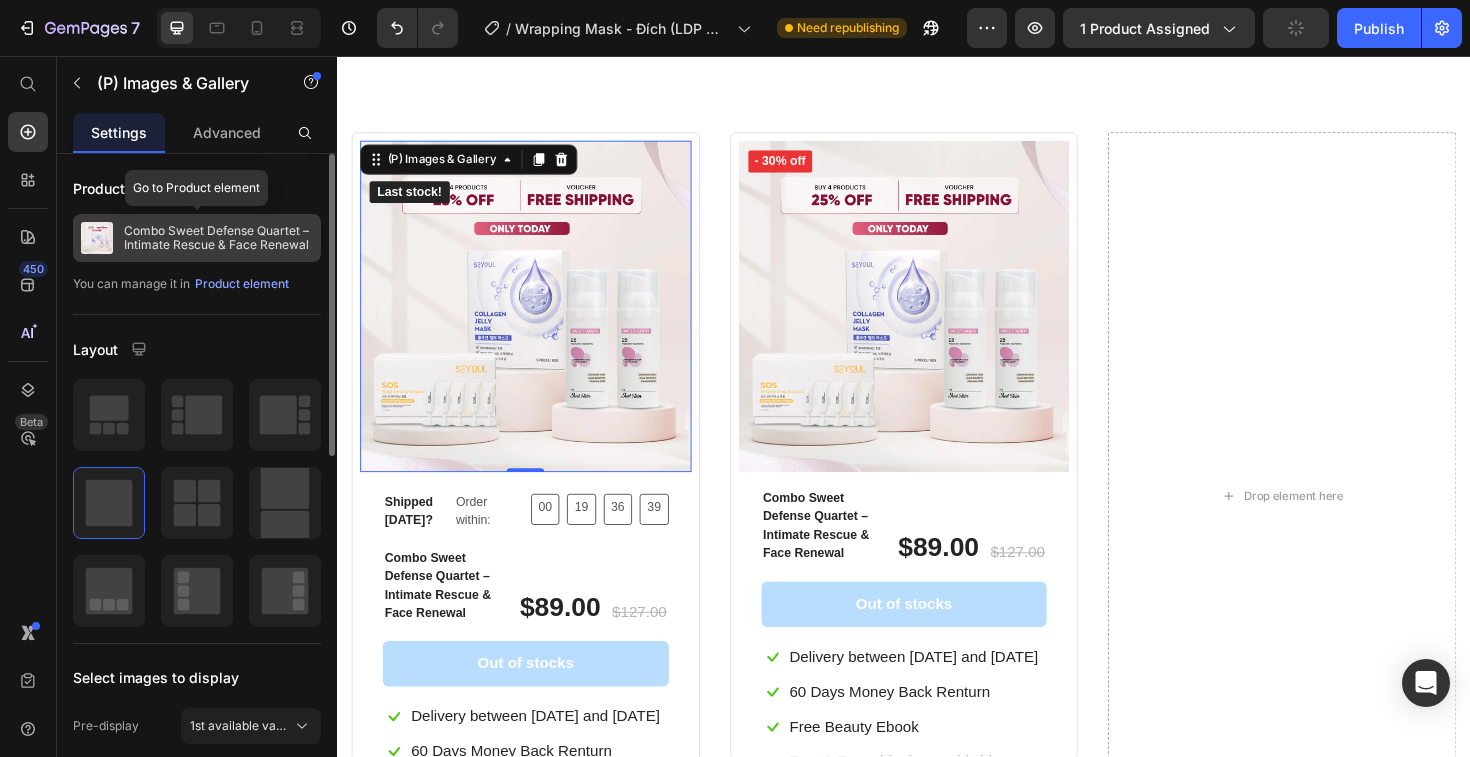 click on "Combo Sweet Defense Quartet – Intimate Rescue & Face Renewal" at bounding box center [218, 238] 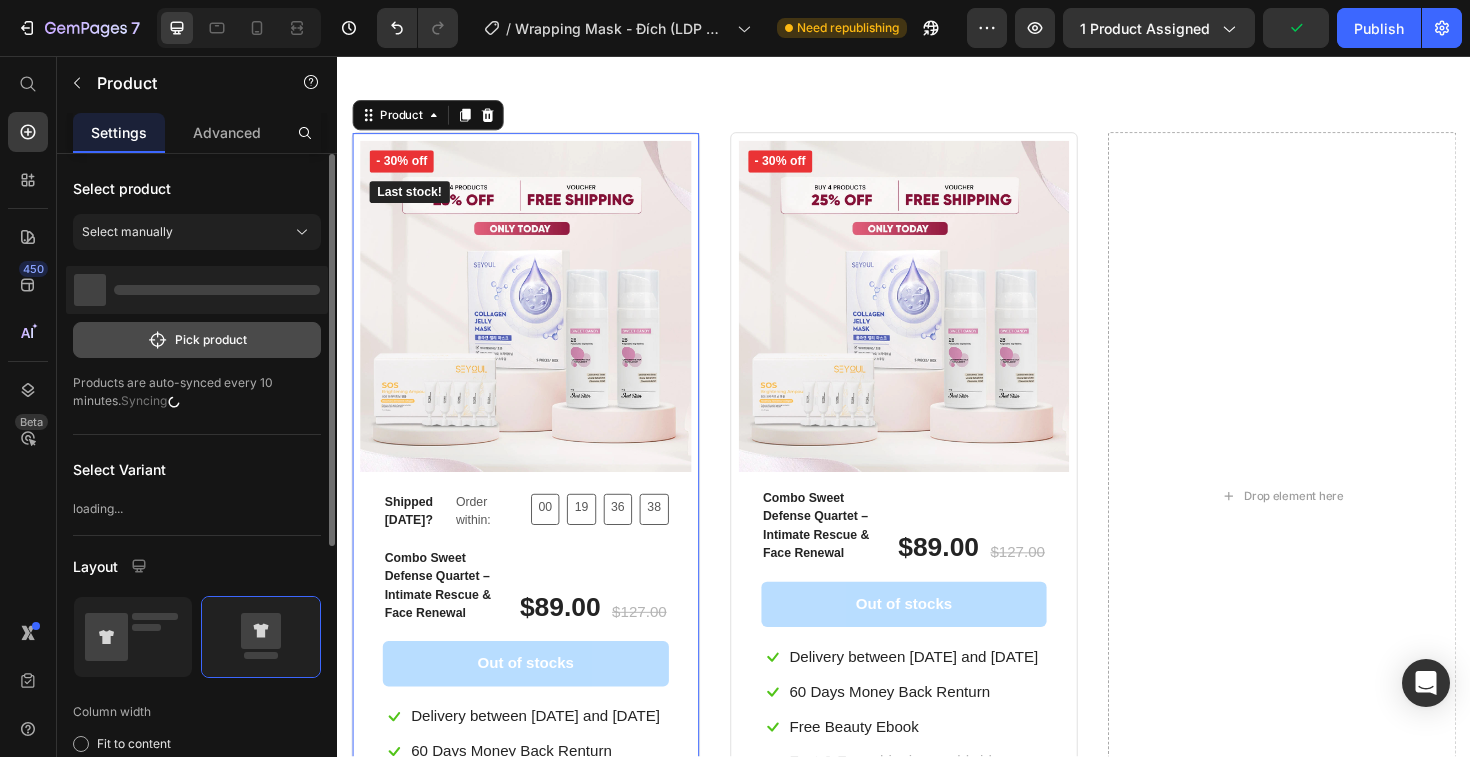 click on "Pick product" at bounding box center [197, 340] 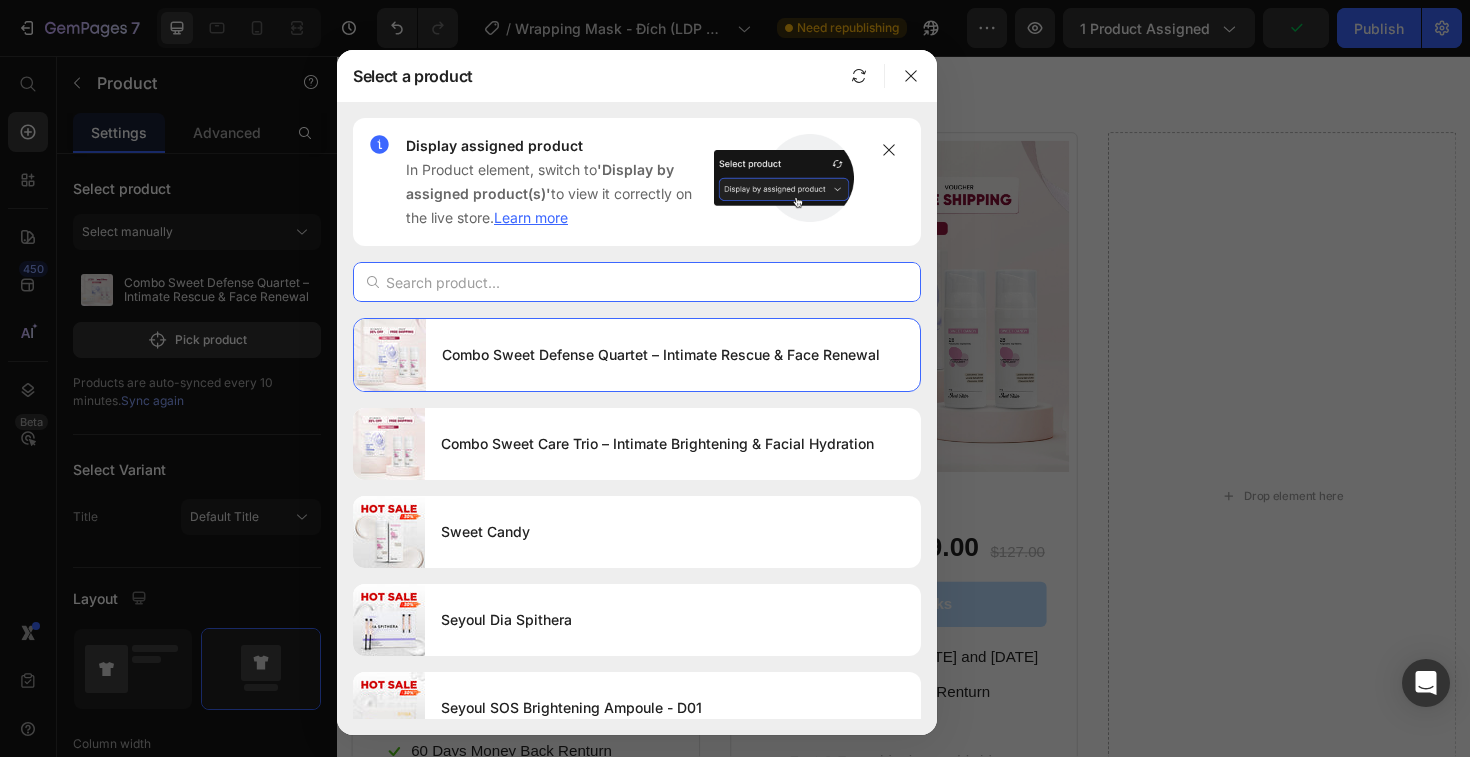 click at bounding box center (637, 282) 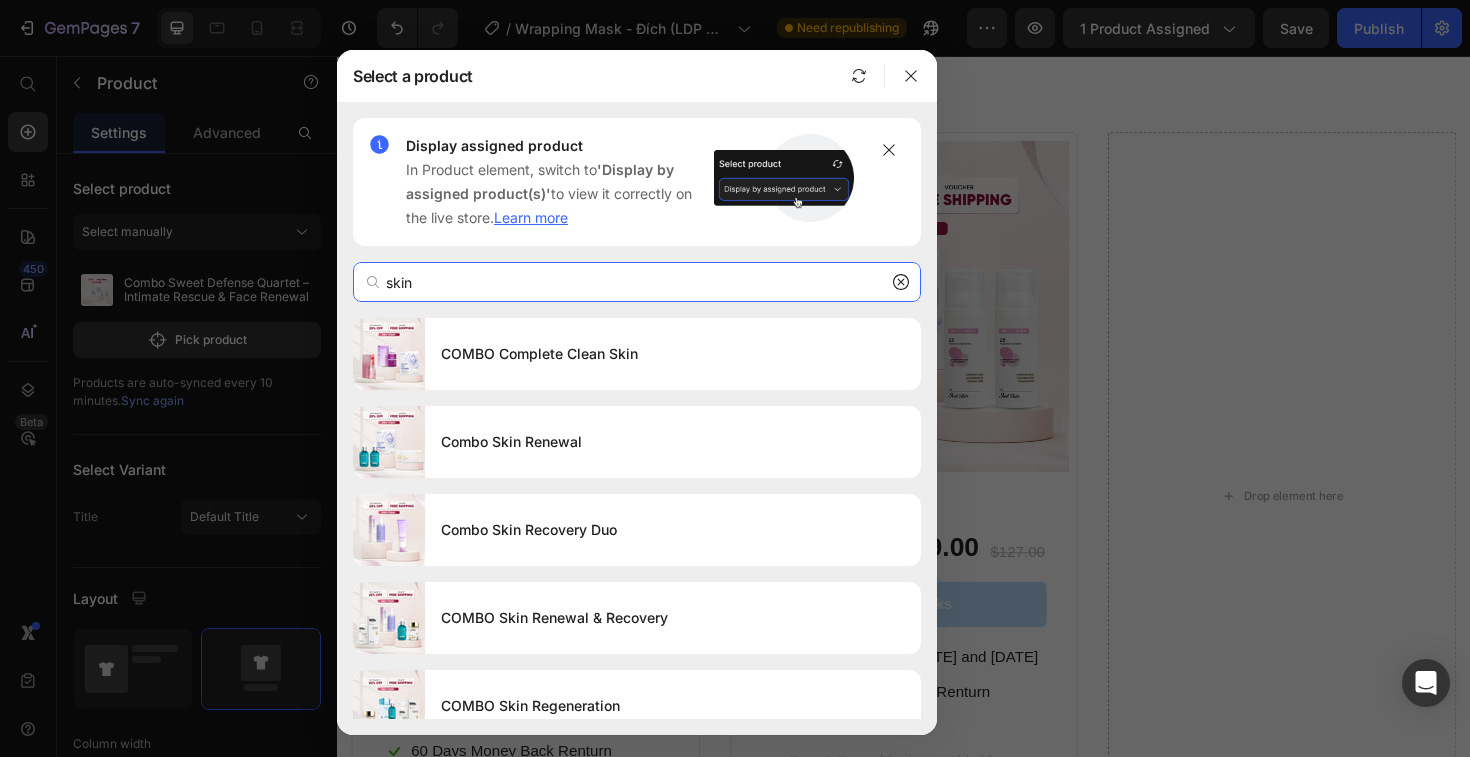 type on "skin" 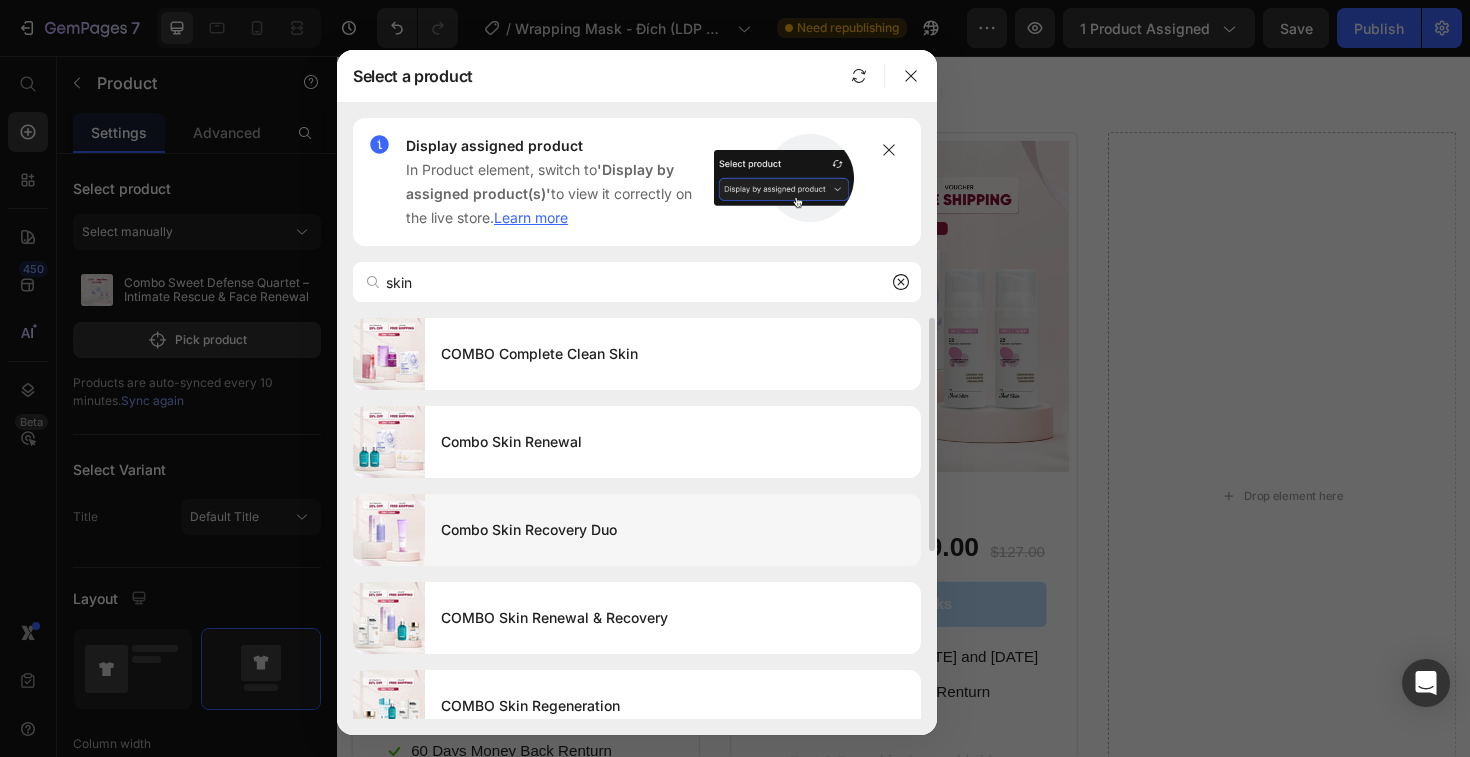 click on "Combo Skin Recovery Duo" at bounding box center [673, 530] 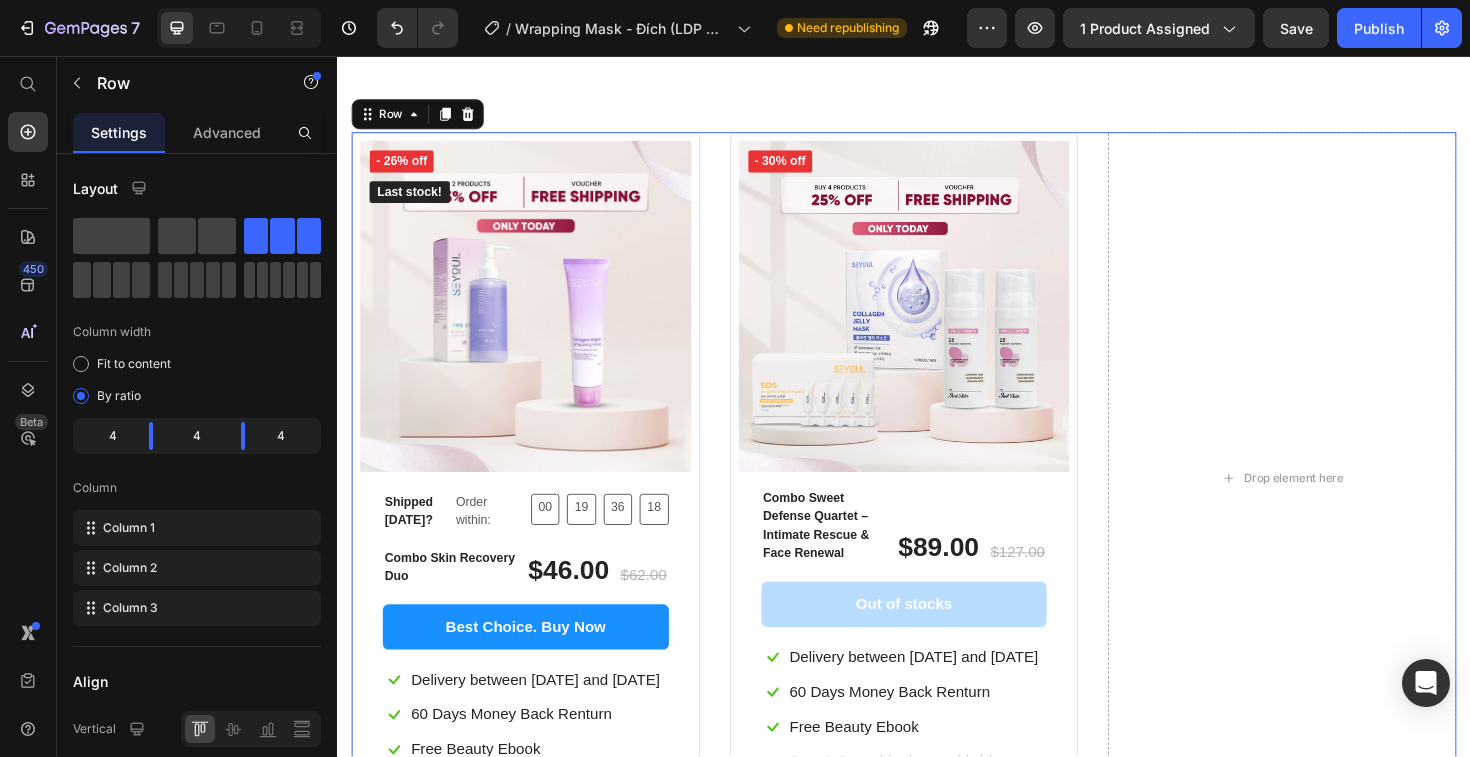 click on "- 26% off Product Badge Last stock! Button Row (P) Images & Gallery Row Shipped [DATE]? Text block Order within: Text block Row 00 19 36 18 CountDown Timer Row Combo Skin Recovery Duo (P) Title $46.00 (P) Price $62.00 (P) Price Row Best Choice. Buy Now (P) Cart Button
Icon Delivery between [DATE] and [DATE] Text block
Icon 60 Days Money Back Renturn Text block
Icon Free Beauty Ebook  Text block
Icon Fast & Free shipping worldwide Text block Icon List Row Product - 30% off Product Badge Row (P) Images & Gallery Row Combo Sweet Defense Quartet – Intimate Rescue & Face Renewal (P) Title $89.00 (P) Price $127.00 (P) Price Row Out of stocks (P) Cart Button
Icon Delivery between [DATE] and [DATE] Text block
Icon 60 Days Money Back Renturn Text block
Icon Free Beauty Ebook  Text block
Icon Fast & Free shipping worldwide Text block Icon List Row Product
Drop element here Row" at bounding box center [937, 503] 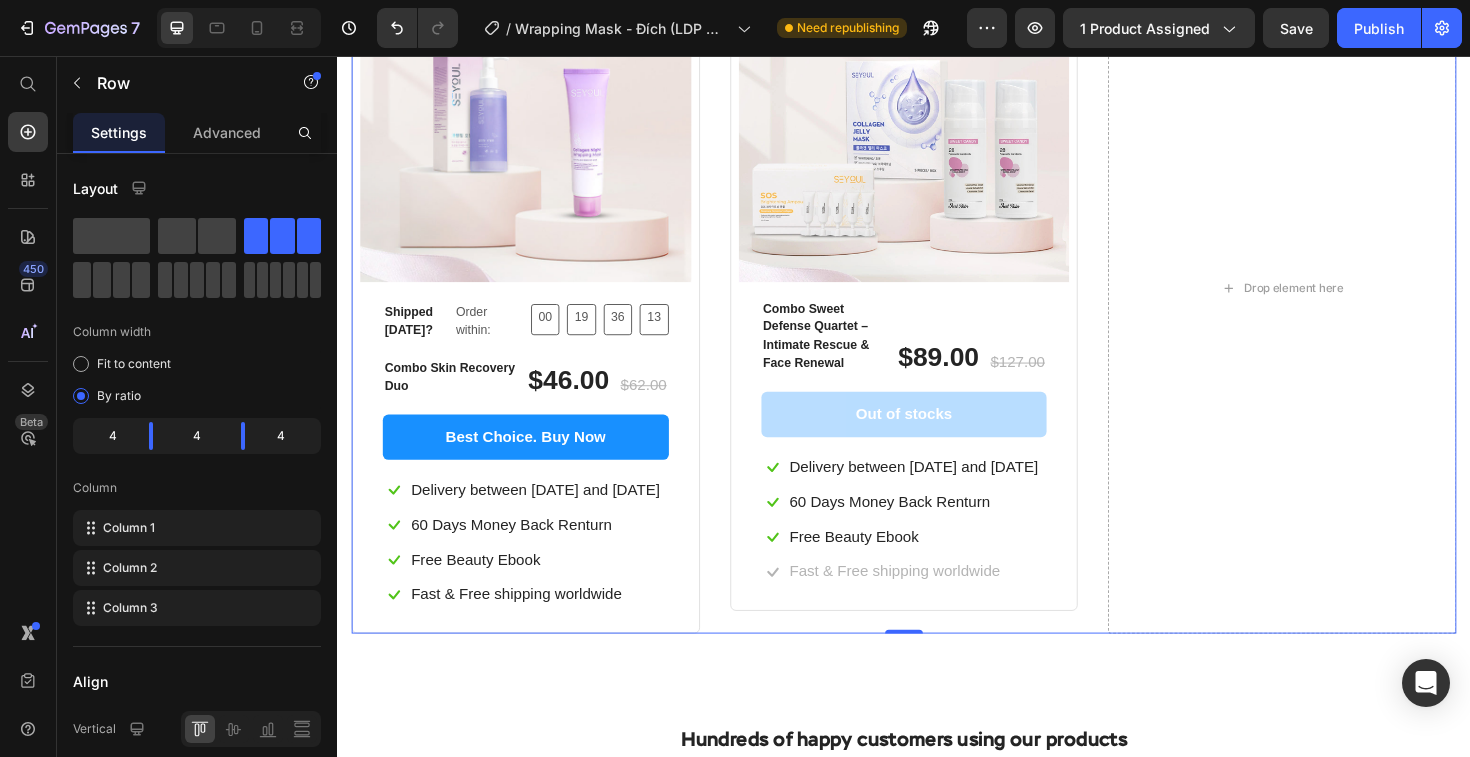 scroll, scrollTop: 3777, scrollLeft: 0, axis: vertical 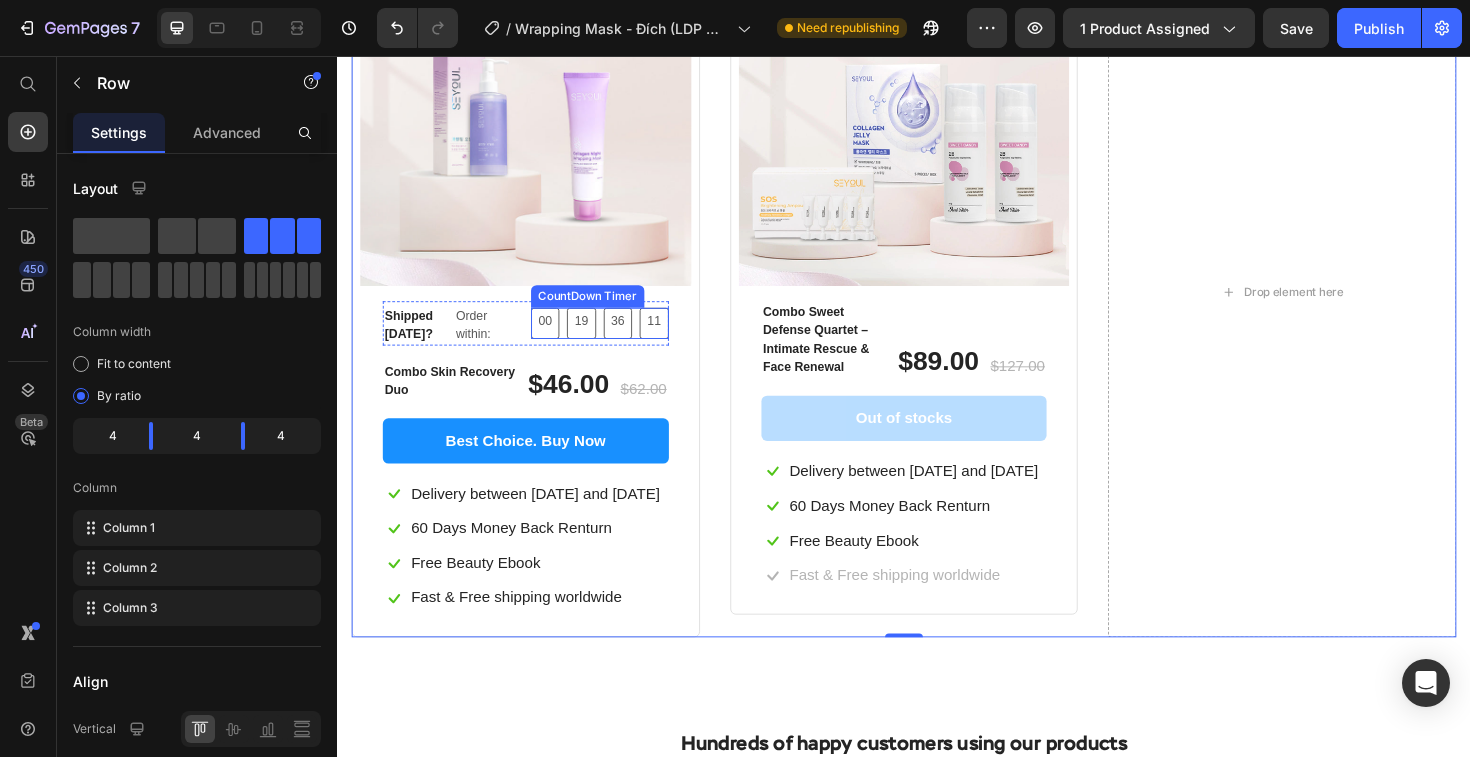 click on "00 19 36 11" at bounding box center (615, 339) 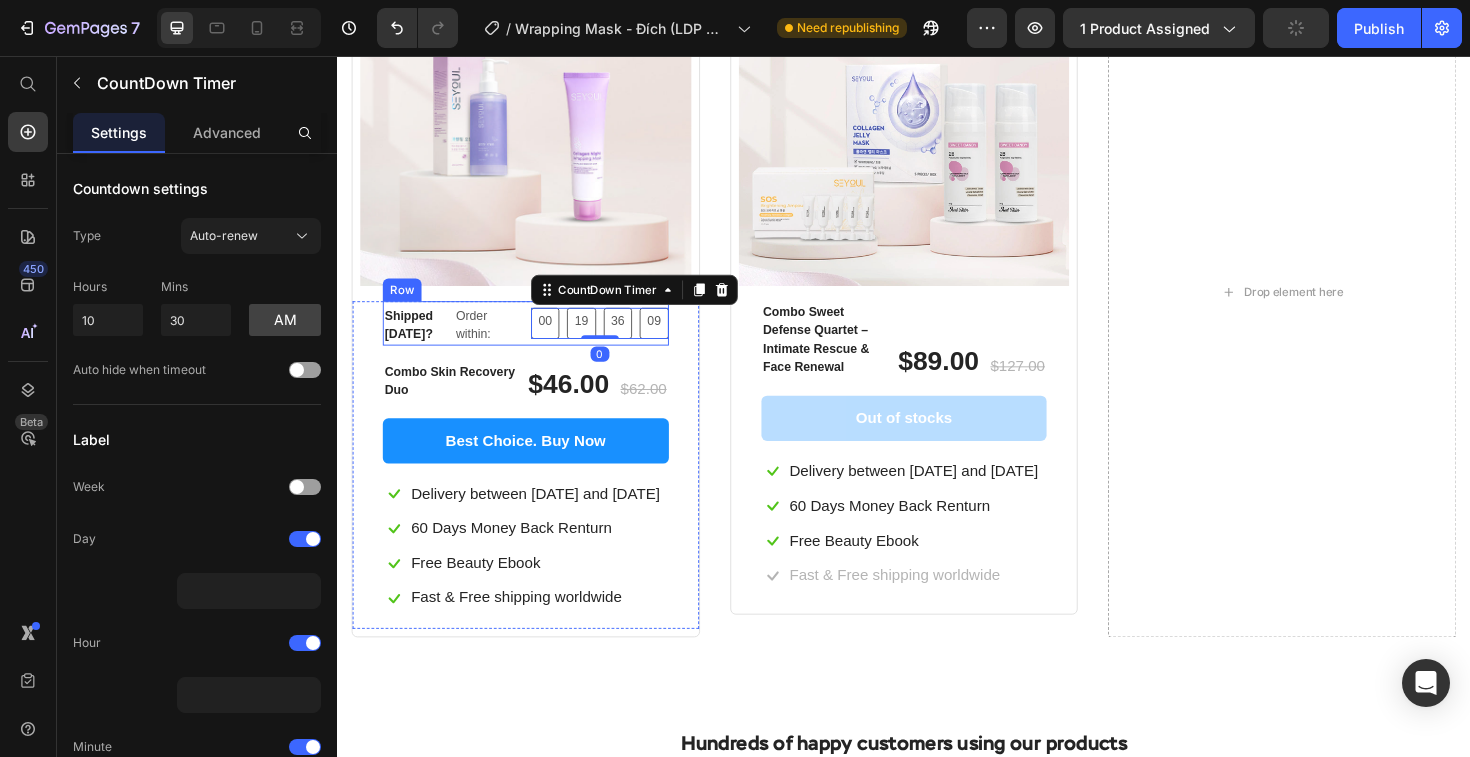 click on "Shipped [DATE]? Text block Order within: Text block Row" at bounding box center [459, 339] 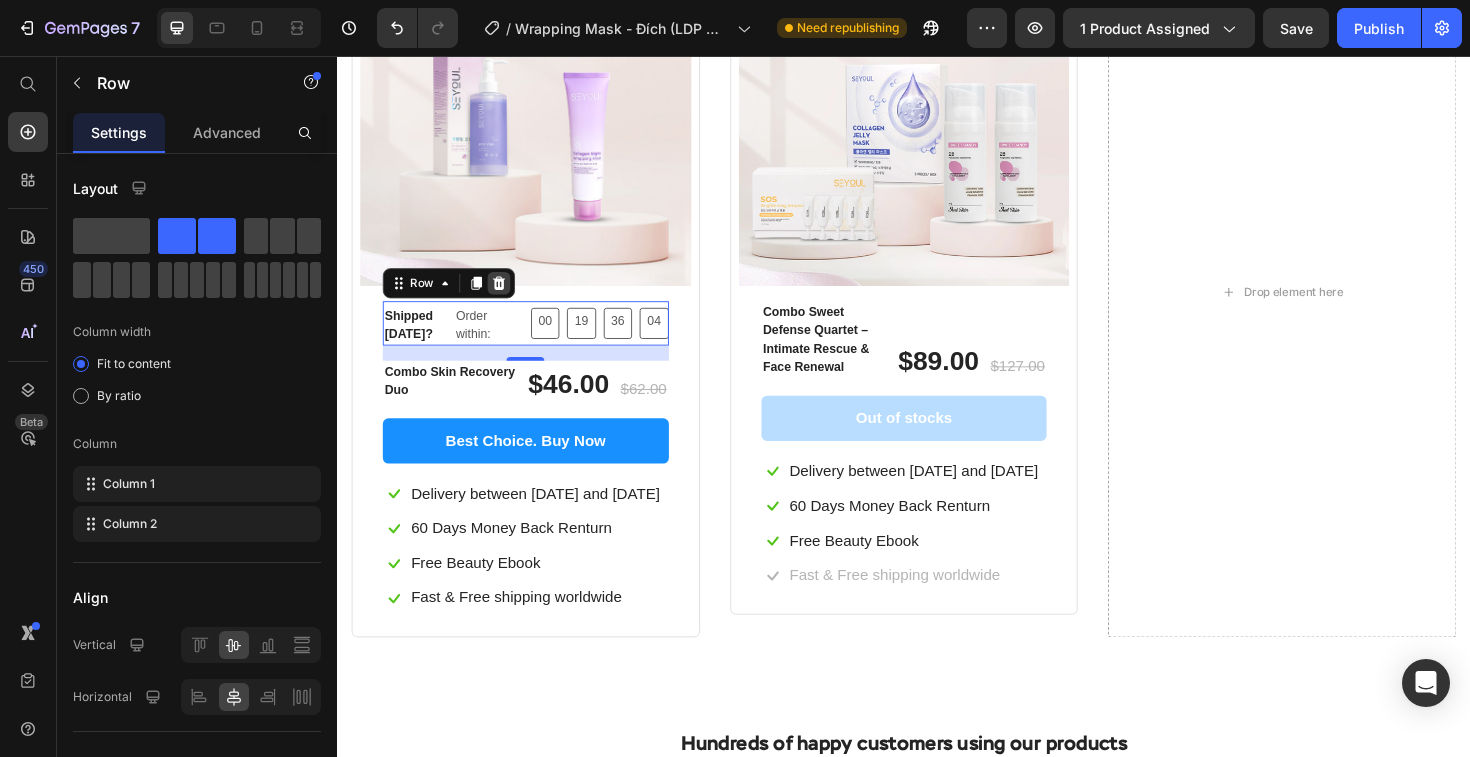click at bounding box center [508, 297] 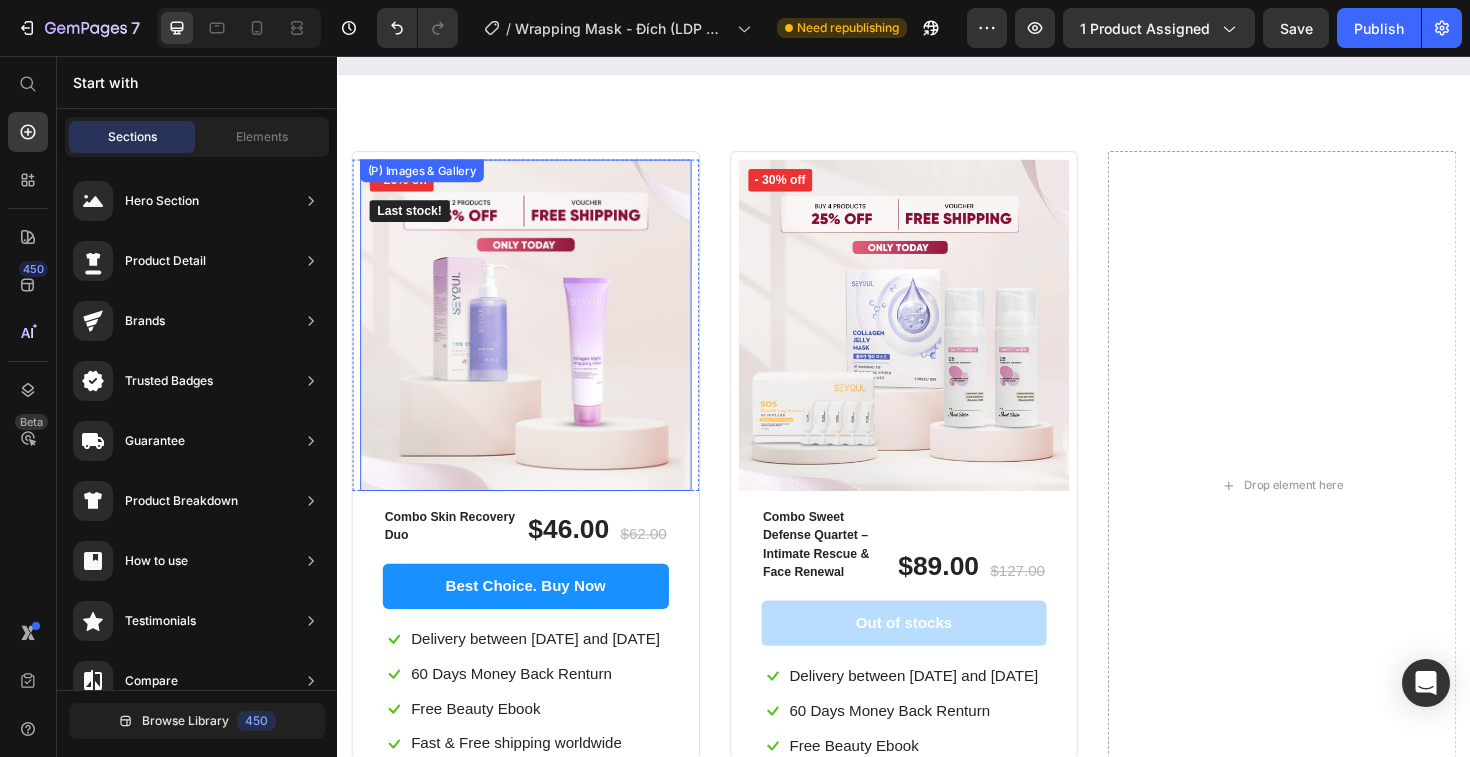 scroll, scrollTop: 3630, scrollLeft: 0, axis: vertical 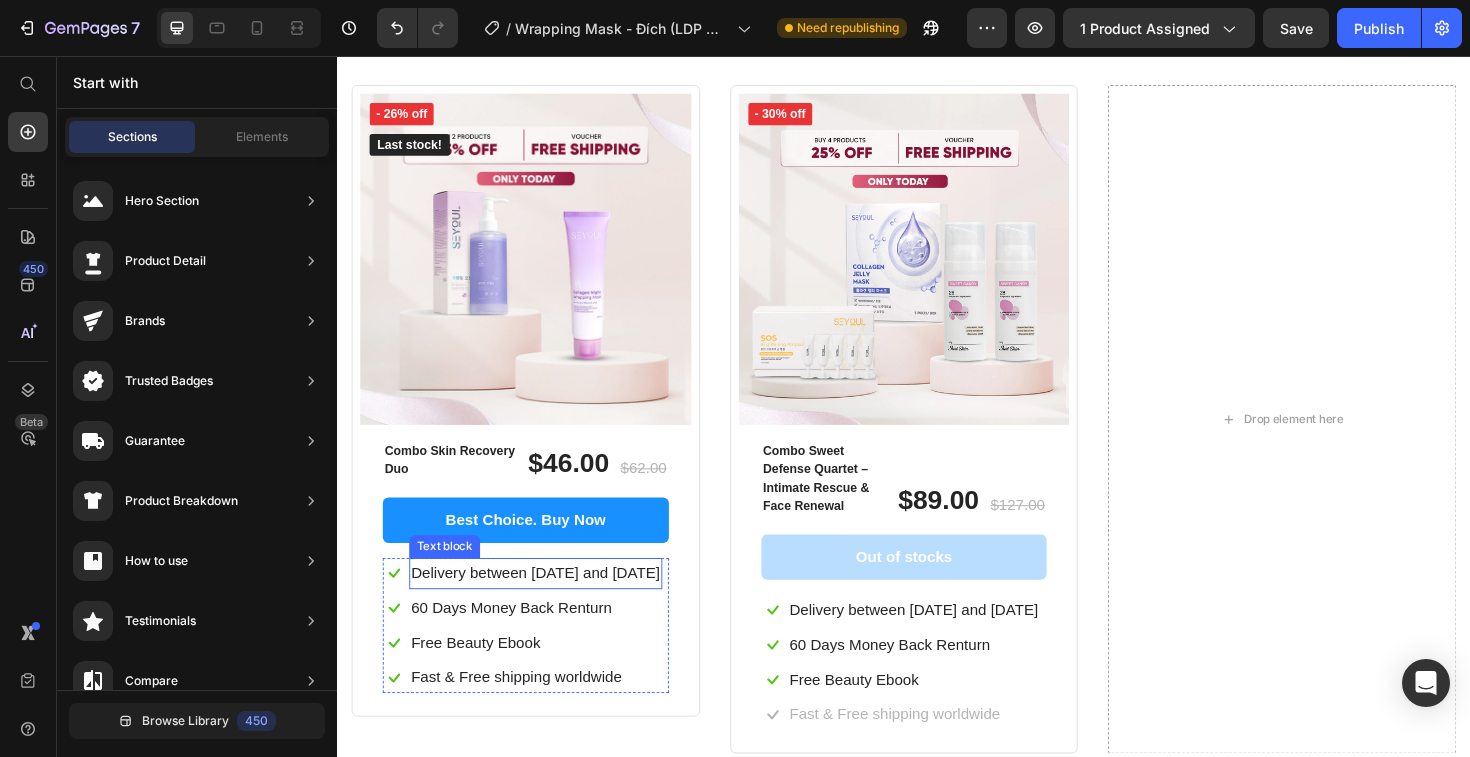 click on "Delivery between [DATE] and [DATE]" at bounding box center [547, 604] 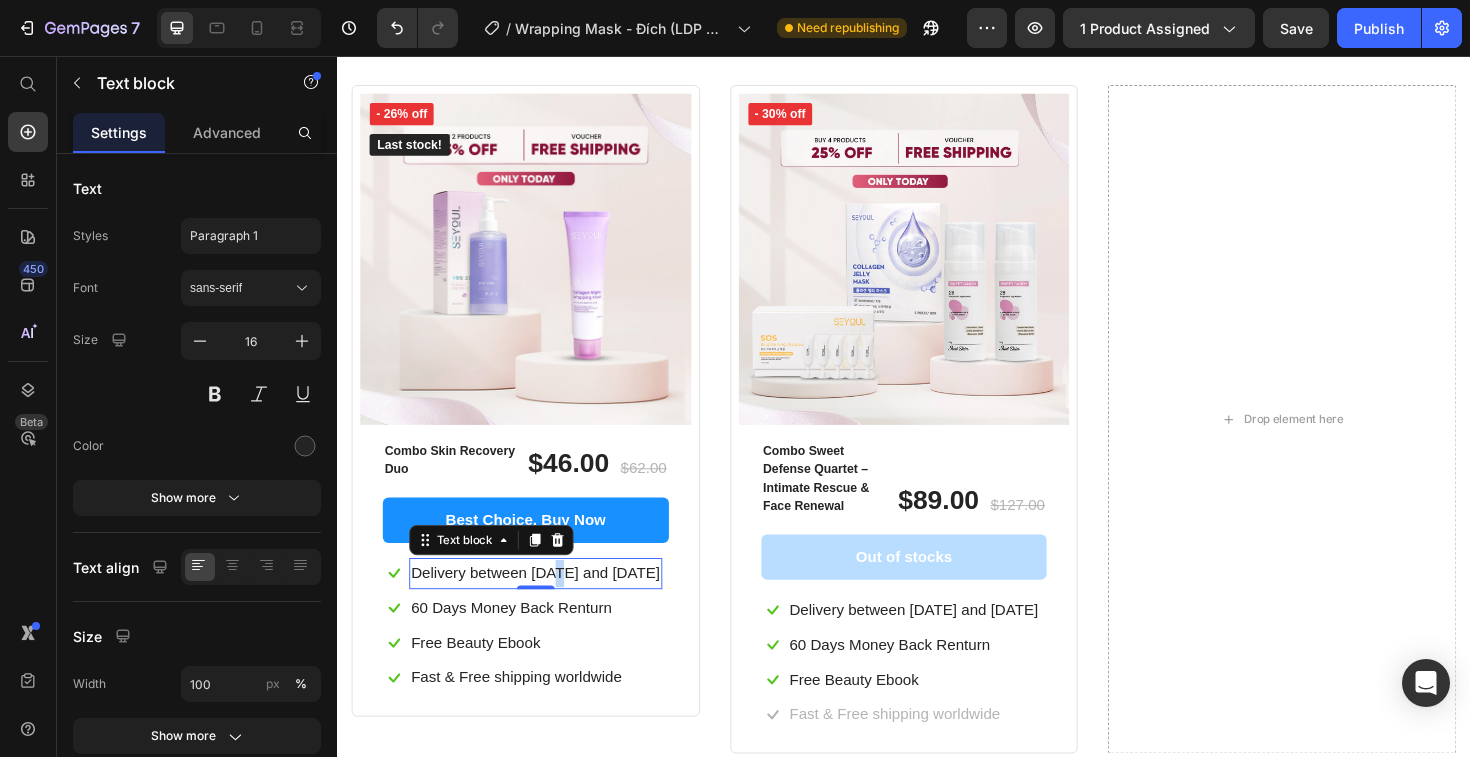 click on "Delivery between [DATE] and [DATE]" at bounding box center [547, 604] 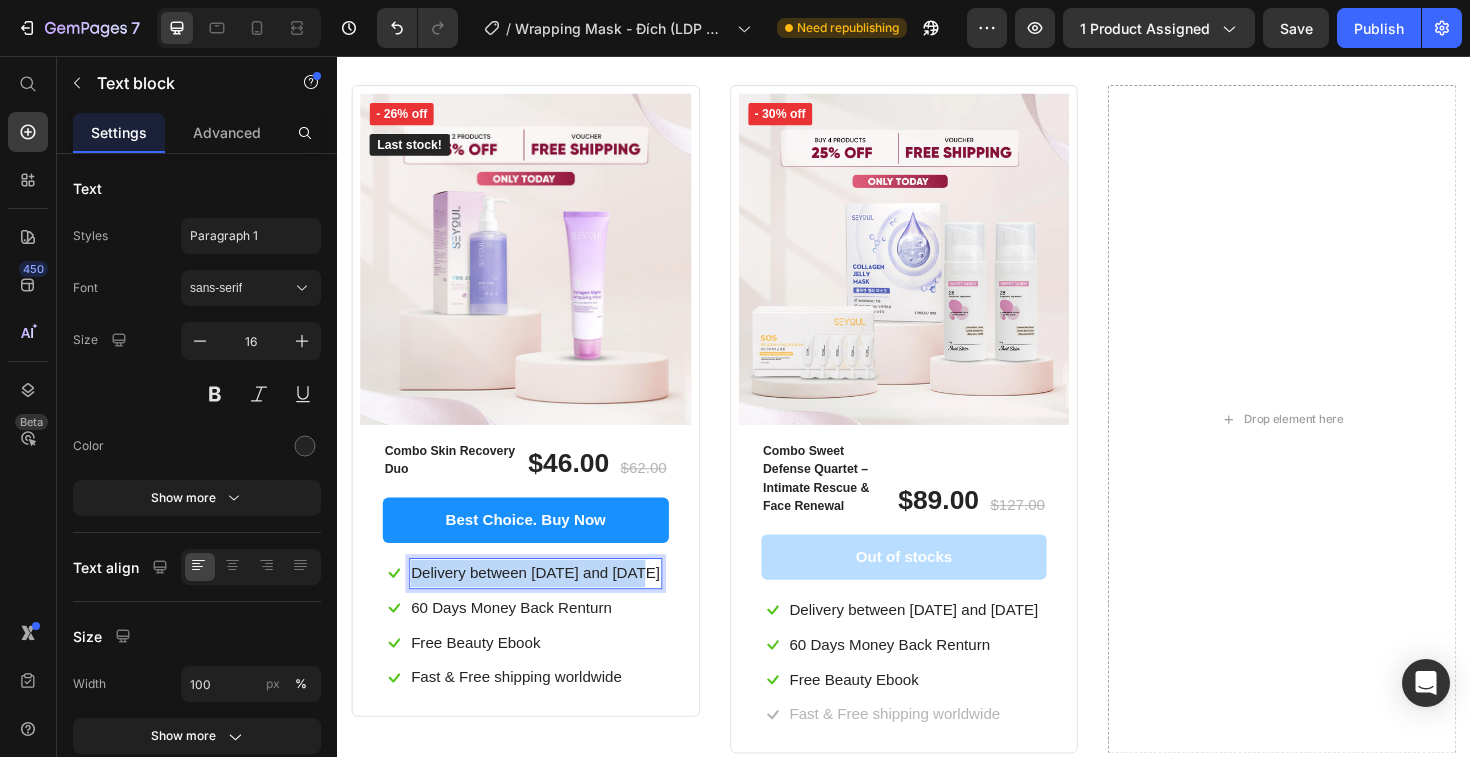 click on "Delivery between [DATE] and [DATE]" at bounding box center (547, 604) 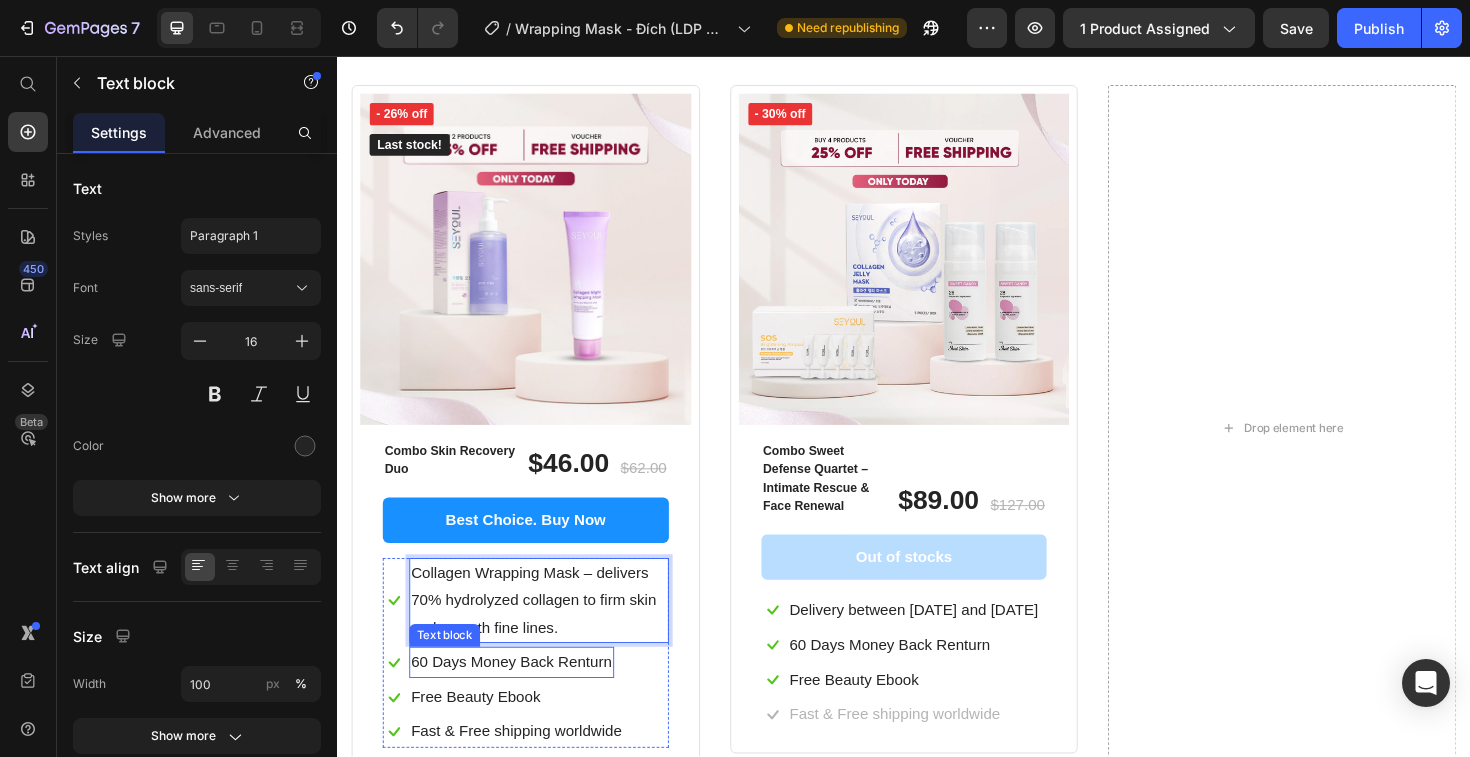 click on "60 Days Money Back Renturn" at bounding box center [521, 698] 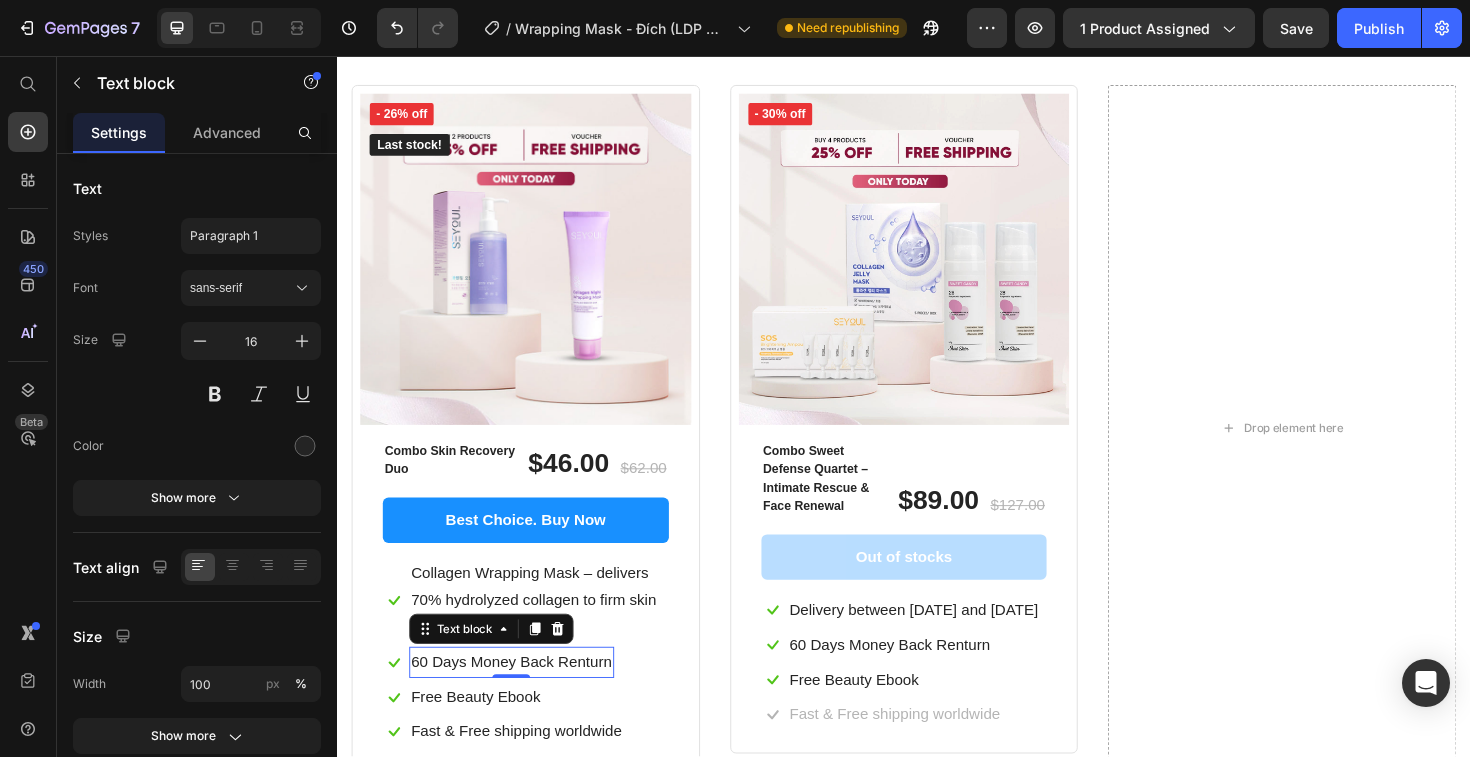 click on "60 Days Money Back Renturn" at bounding box center [521, 698] 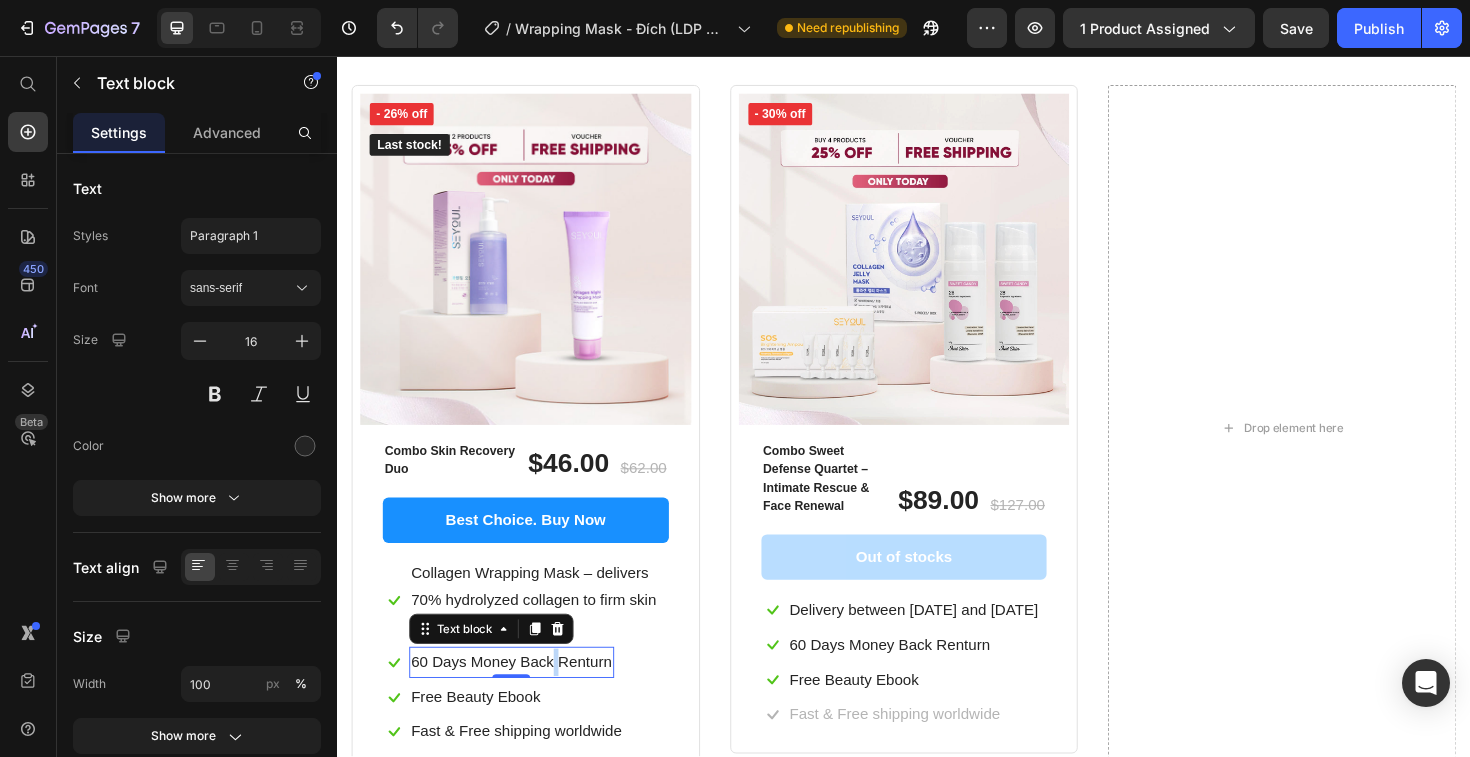 click on "60 Days Money Back Renturn" at bounding box center [521, 698] 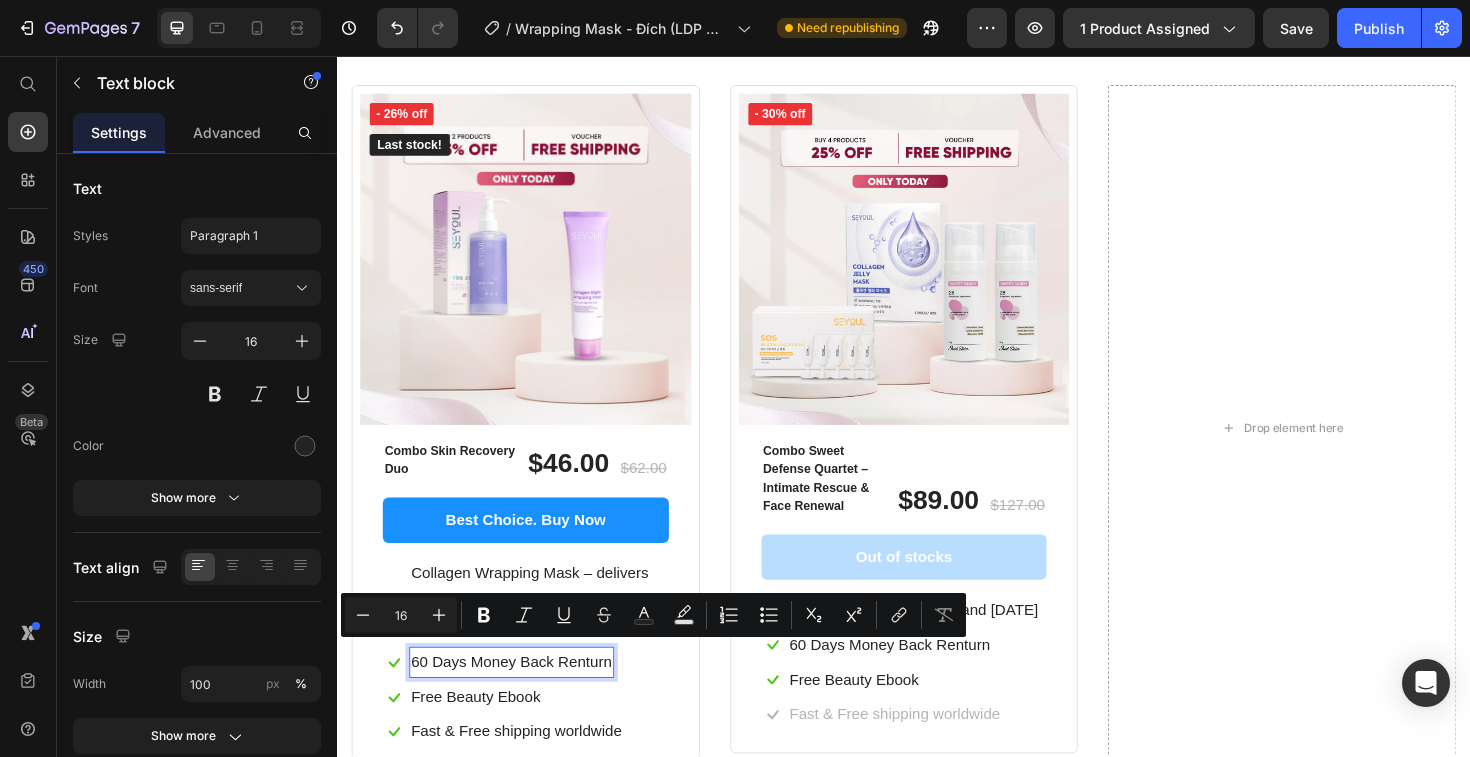 scroll, scrollTop: 18, scrollLeft: 0, axis: vertical 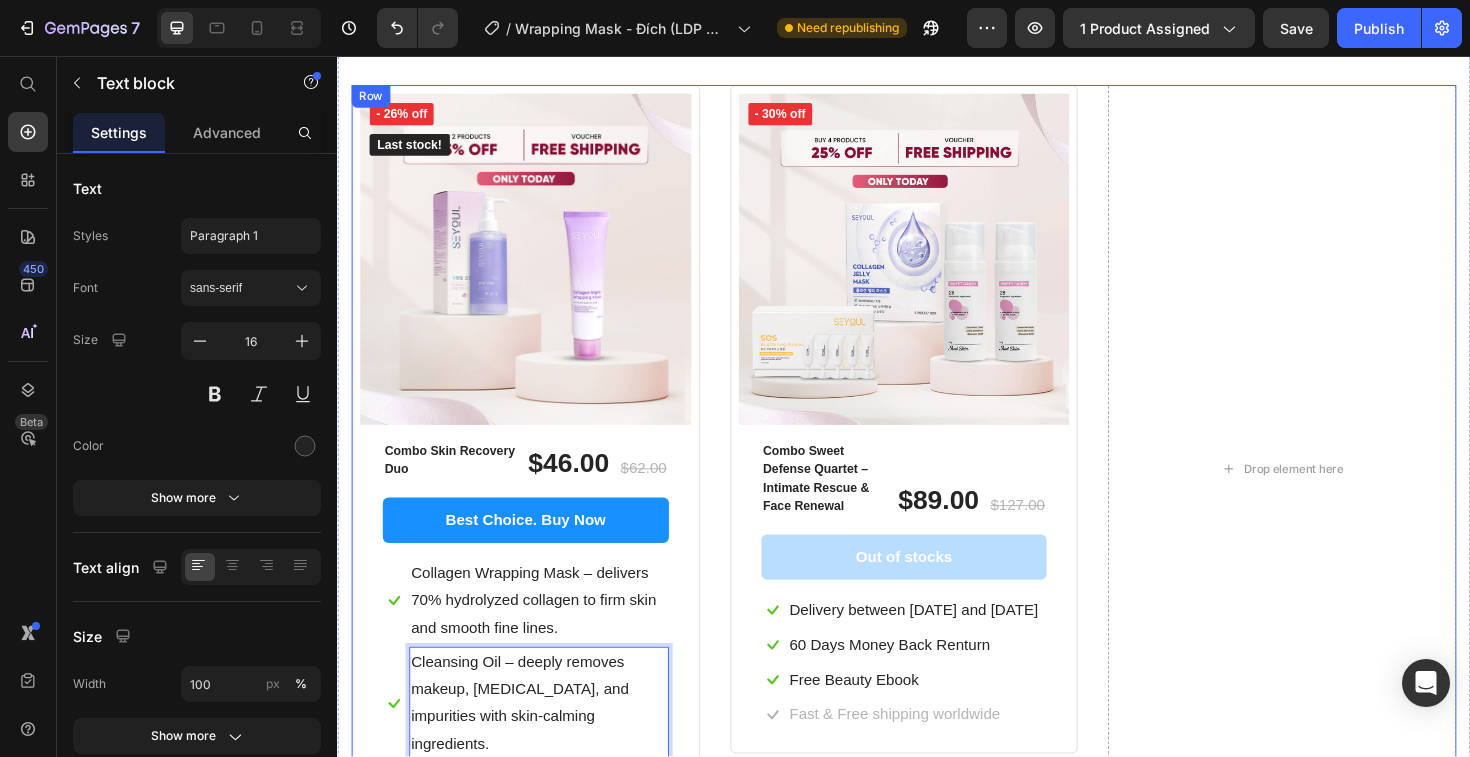 click on "- 26% off Product Badge Last stock! Button Row (P) Images & Gallery Row Combo Skin Recovery Duo (P) Title $46.00 (P) Price $62.00 (P) Price Row Best Choice. Buy Now (P) Cart Button
Icon Collagen Wrapping Mask – delivers 70% hydrolyzed collagen to firm skin and smooth fine lines. Text block
Icon Cleansing Oil – deeply removes makeup, [MEDICAL_DATA], and impurities with skin-calming ingredients. Text block   0
Icon Free Beauty Ebook  Text block
Icon Fast & Free shipping worldwide Text block Icon List Row Product - 30% off Product Badge Row (P) Images & Gallery Row Combo Sweet Defense Quartet – Intimate Rescue & Face Renewal (P) Title $89.00 (P) Price $127.00 (P) Price Row Out of stocks (P) Cart Button
Icon Delivery between [DATE] and [DATE] Text block
Icon 60 Days Money Back Renturn Text block
Icon Free Beauty Ebook  Text block
Icon Fast & Free shipping worldwide Text block Icon List Row" at bounding box center (937, 493) 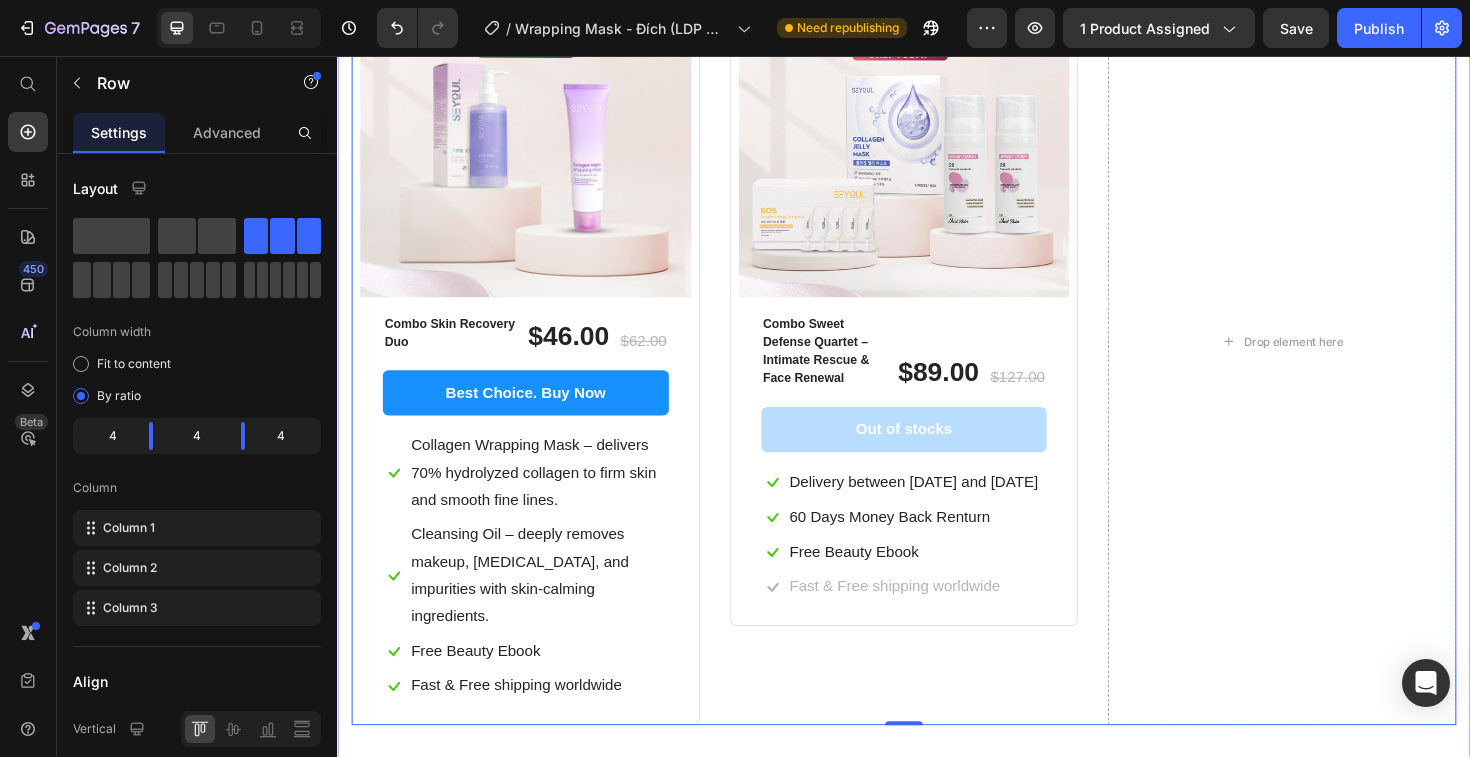 scroll, scrollTop: 3772, scrollLeft: 0, axis: vertical 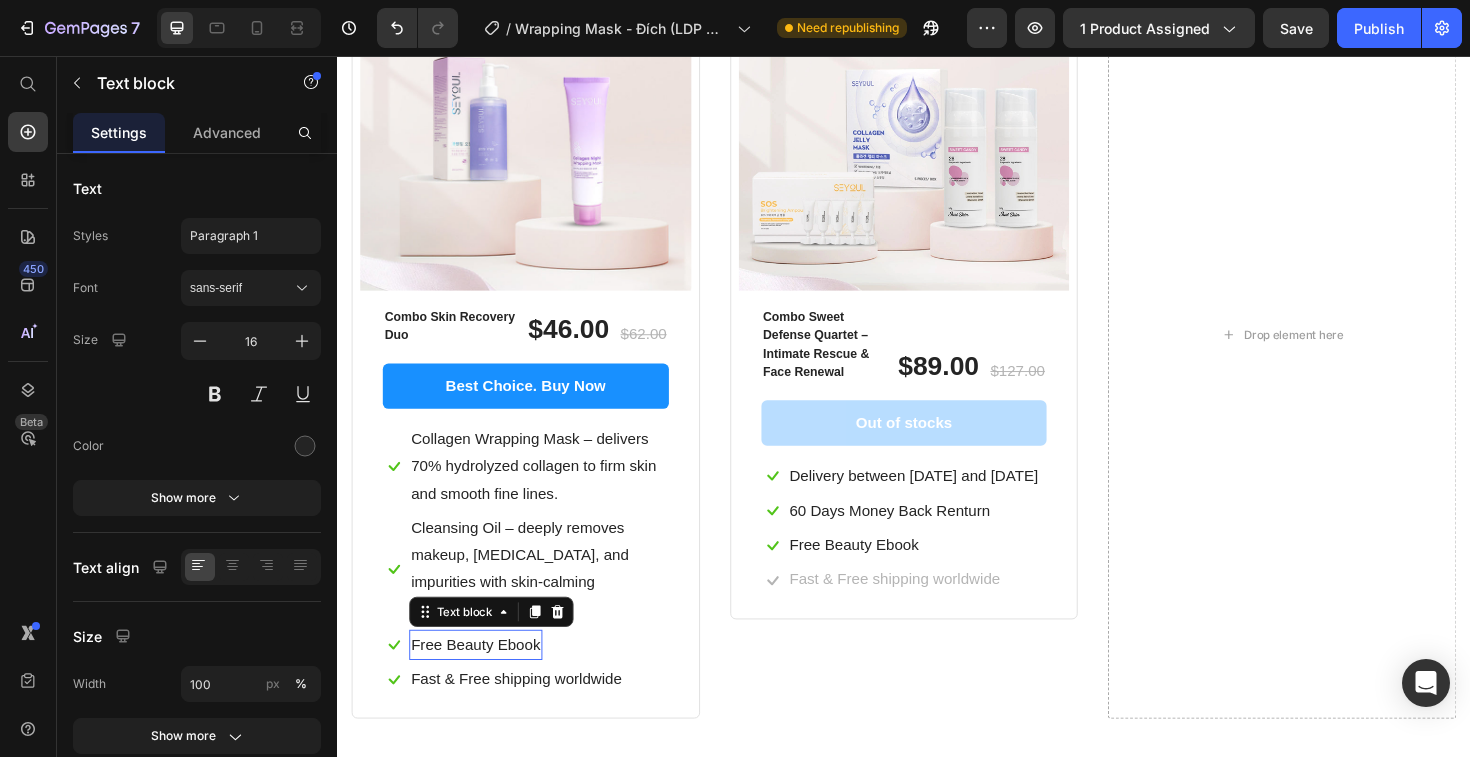 click on "Free Beauty Ebook" at bounding box center (483, 680) 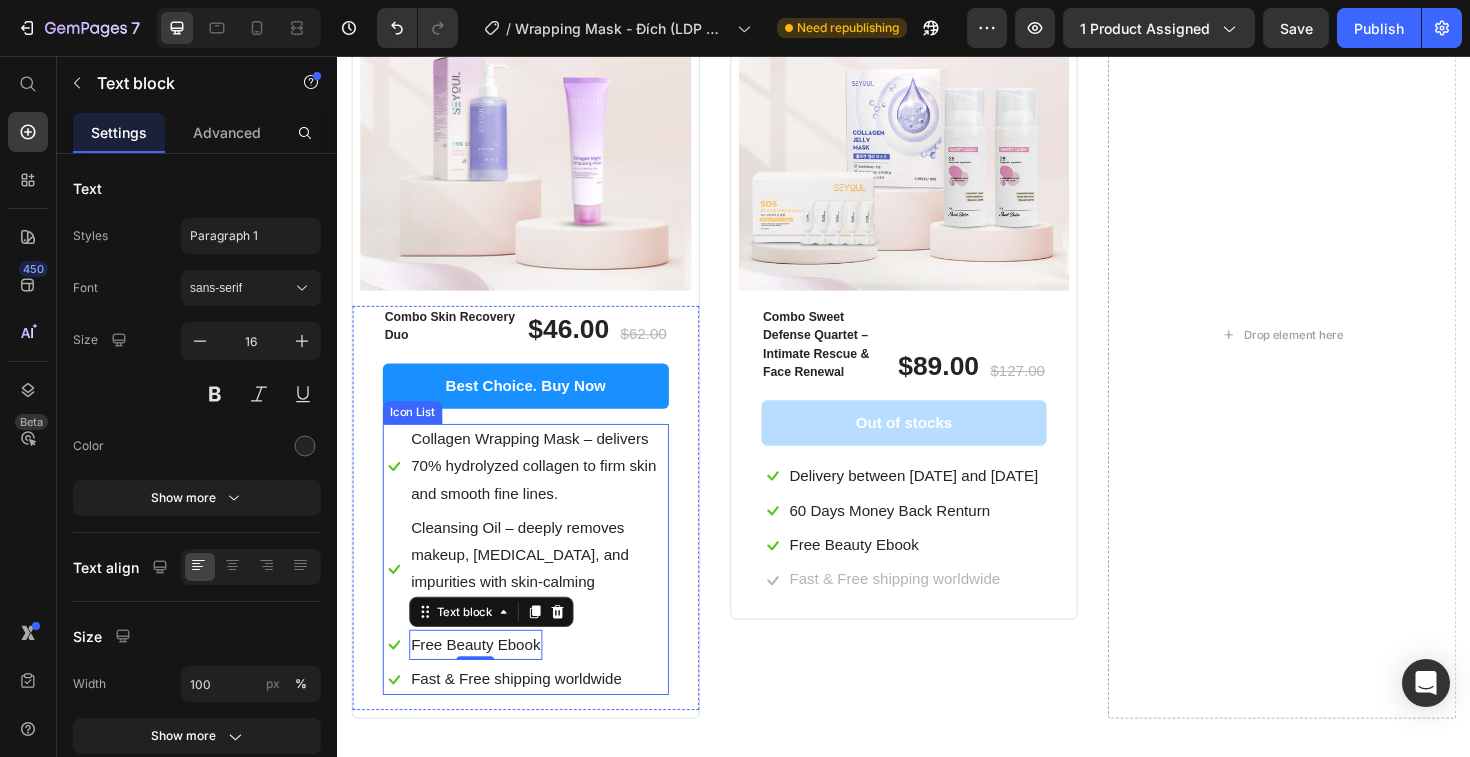 click on "Icon Free Beauty Ebook  Text block   0" at bounding box center [536, 680] 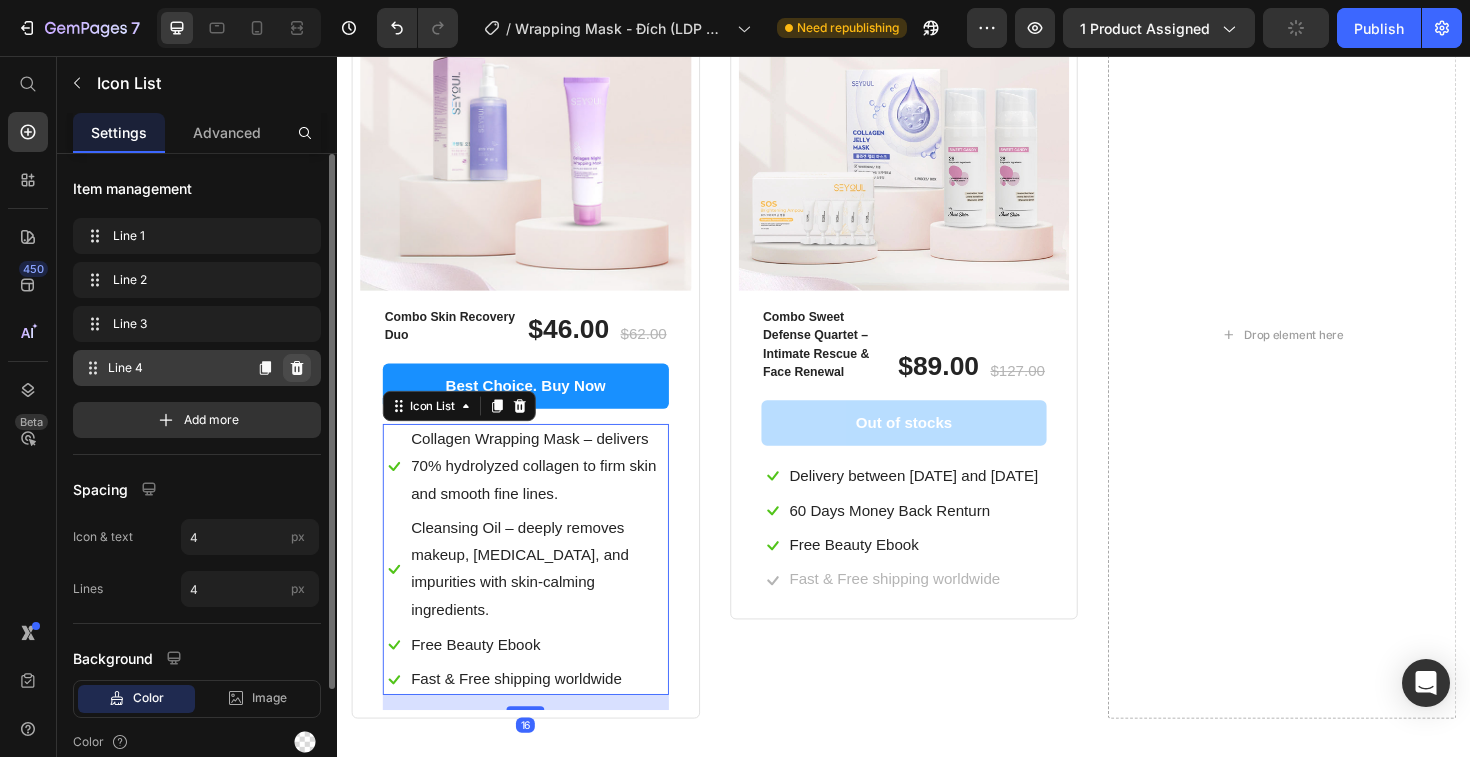 click 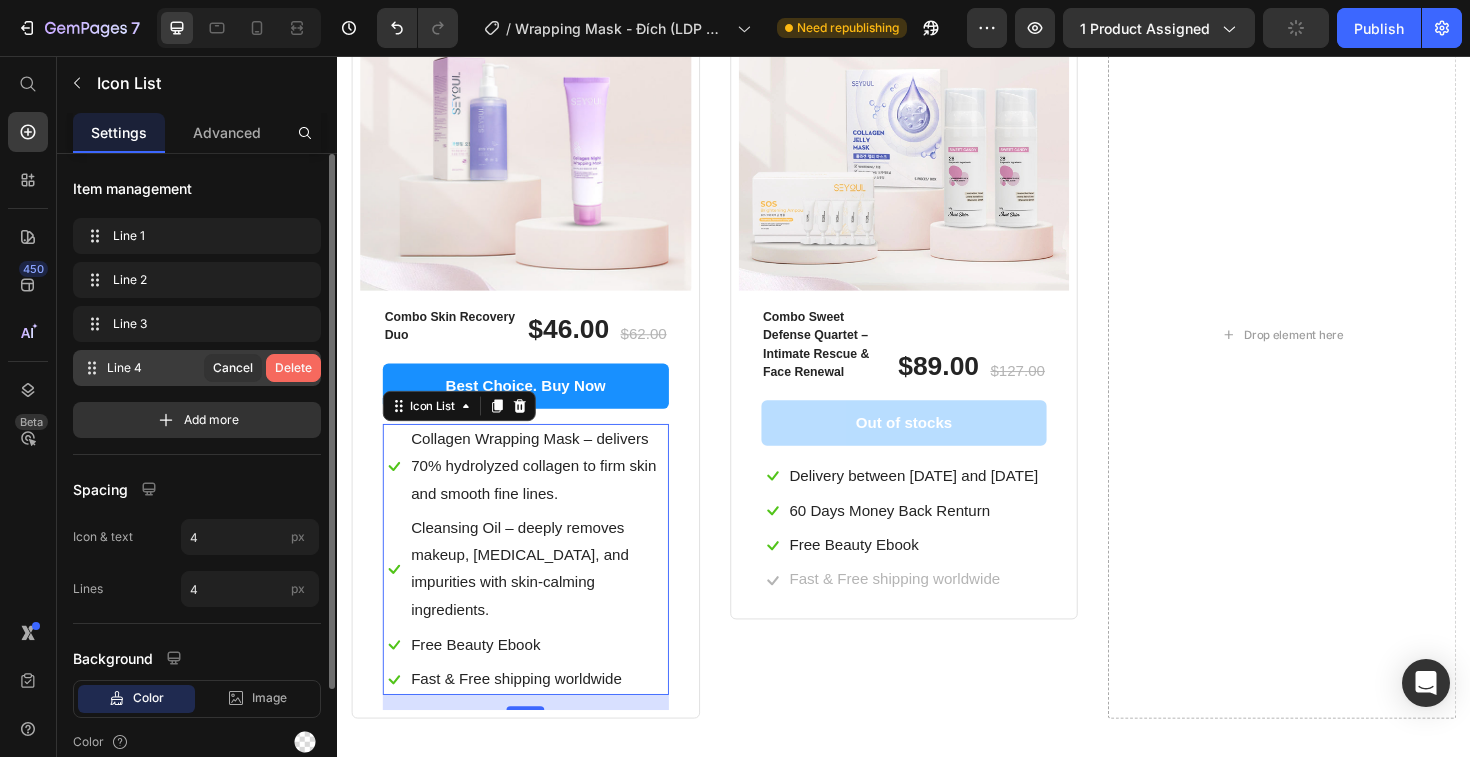 click on "Delete" at bounding box center [293, 368] 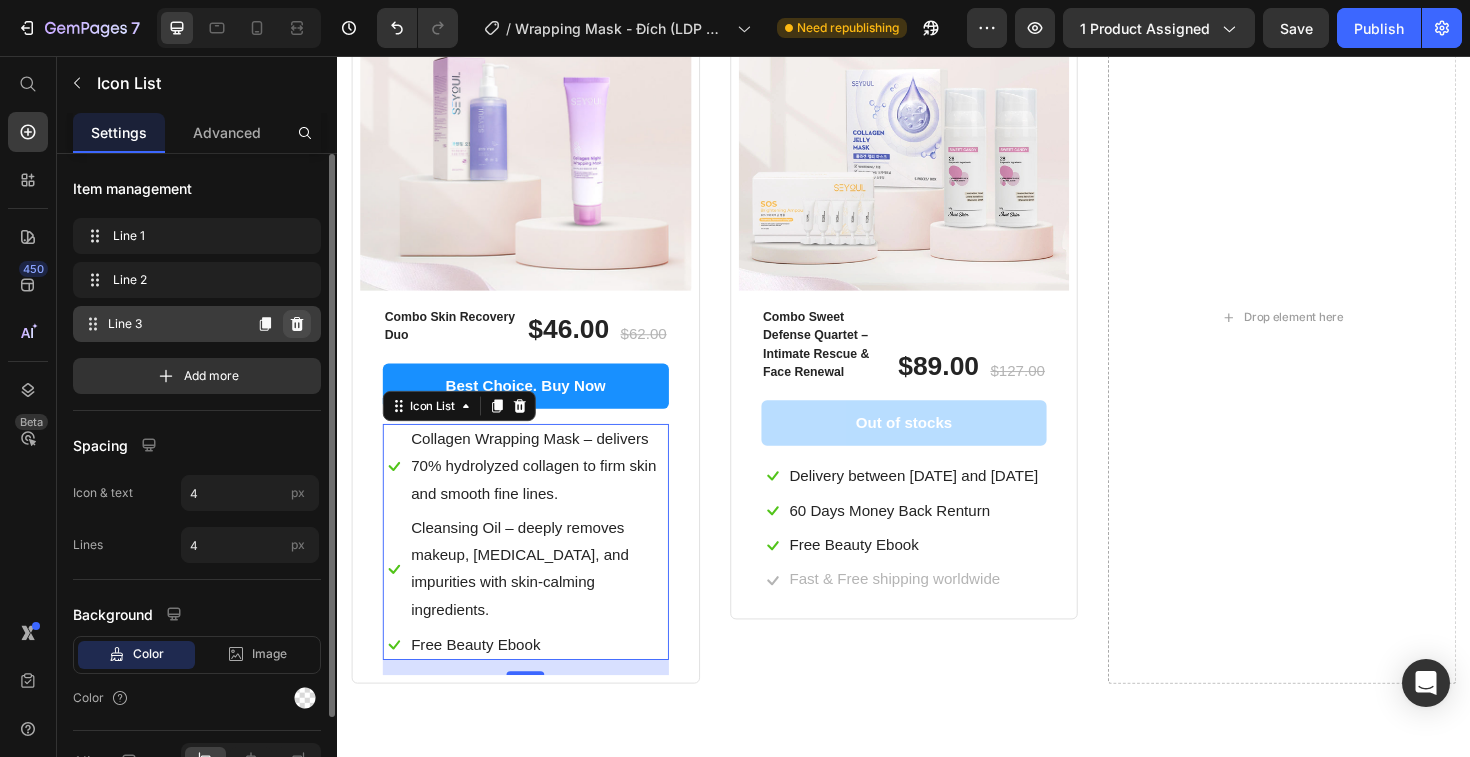 click 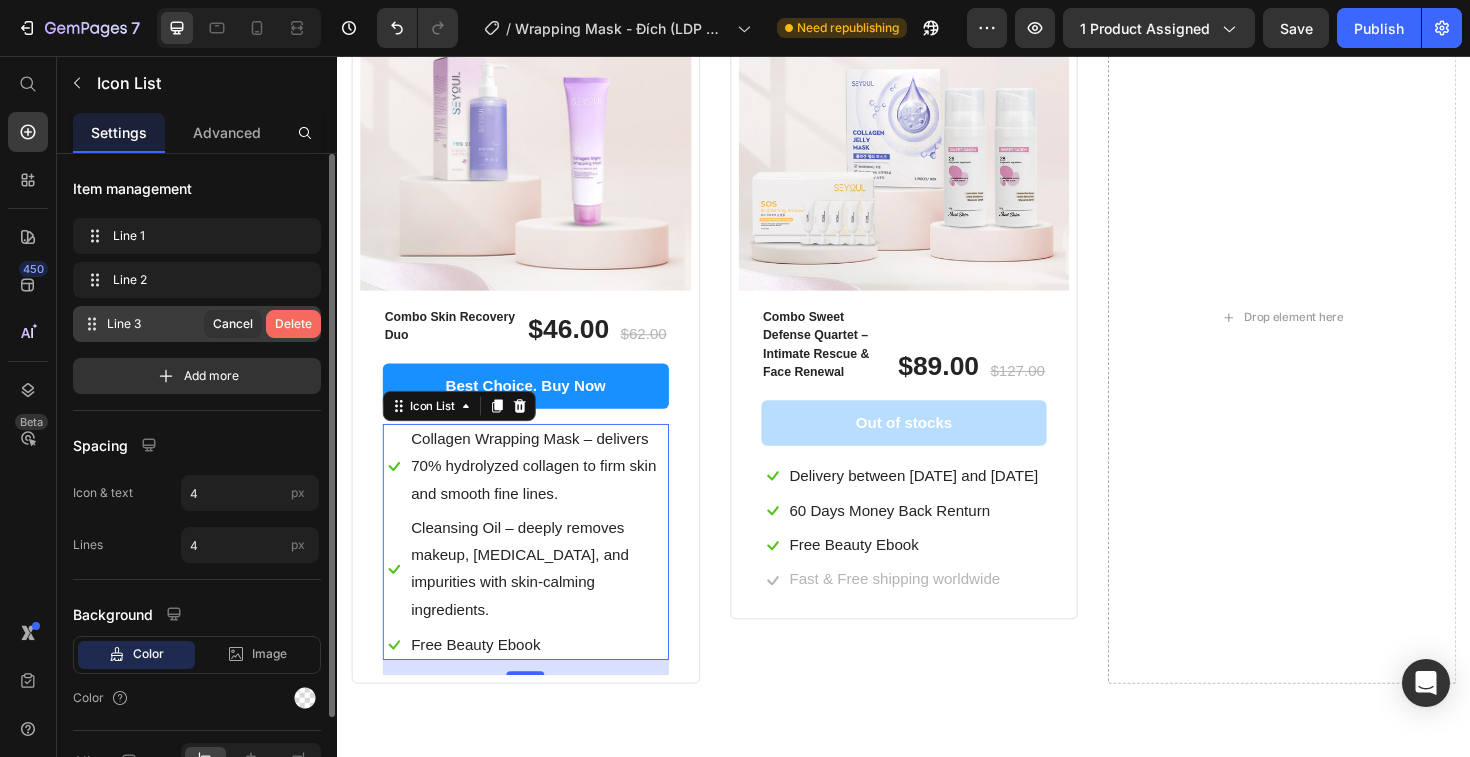 click on "Delete" at bounding box center (293, 324) 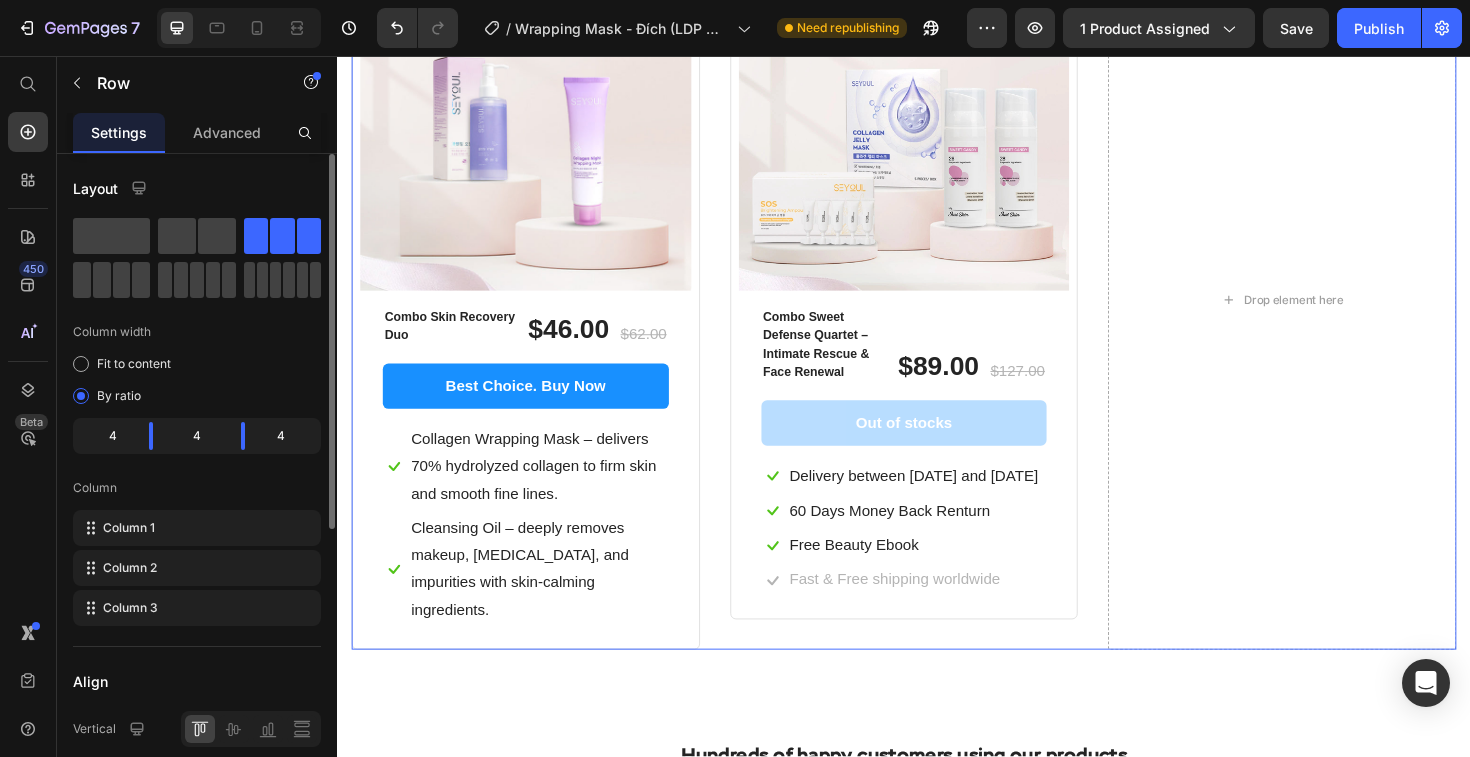 click on "- 26% off Product Badge Last stock! Button Row (P) Images & Gallery Row Combo Skin Recovery Duo (P) Title $46.00 (P) Price $62.00 (P) Price Row Best Choice. Buy Now (P) Cart Button
Icon Collagen Wrapping Mask – delivers 70% hydrolyzed collagen to firm skin and smooth fine lines. Text block
Icon Cleansing Oil – deeply removes makeup, [MEDICAL_DATA], and impurities with skin-calming ingredients. Text block Icon List Row Product - 30% off Product Badge Row (P) Images & Gallery Row Combo Sweet Defense Quartet – Intimate Rescue & Face Renewal (P) Title $89.00 (P) Price $127.00 (P) Price Row Out of stocks (P) Cart Button
Icon Delivery between [DATE] and [DATE] Text block
Icon 60 Days Money Back Renturn Text block
Icon Free Beauty Ebook  Text block
Icon Fast & Free shipping worldwide Text block Icon List Row Product
Drop element here Row   0" at bounding box center [937, 314] 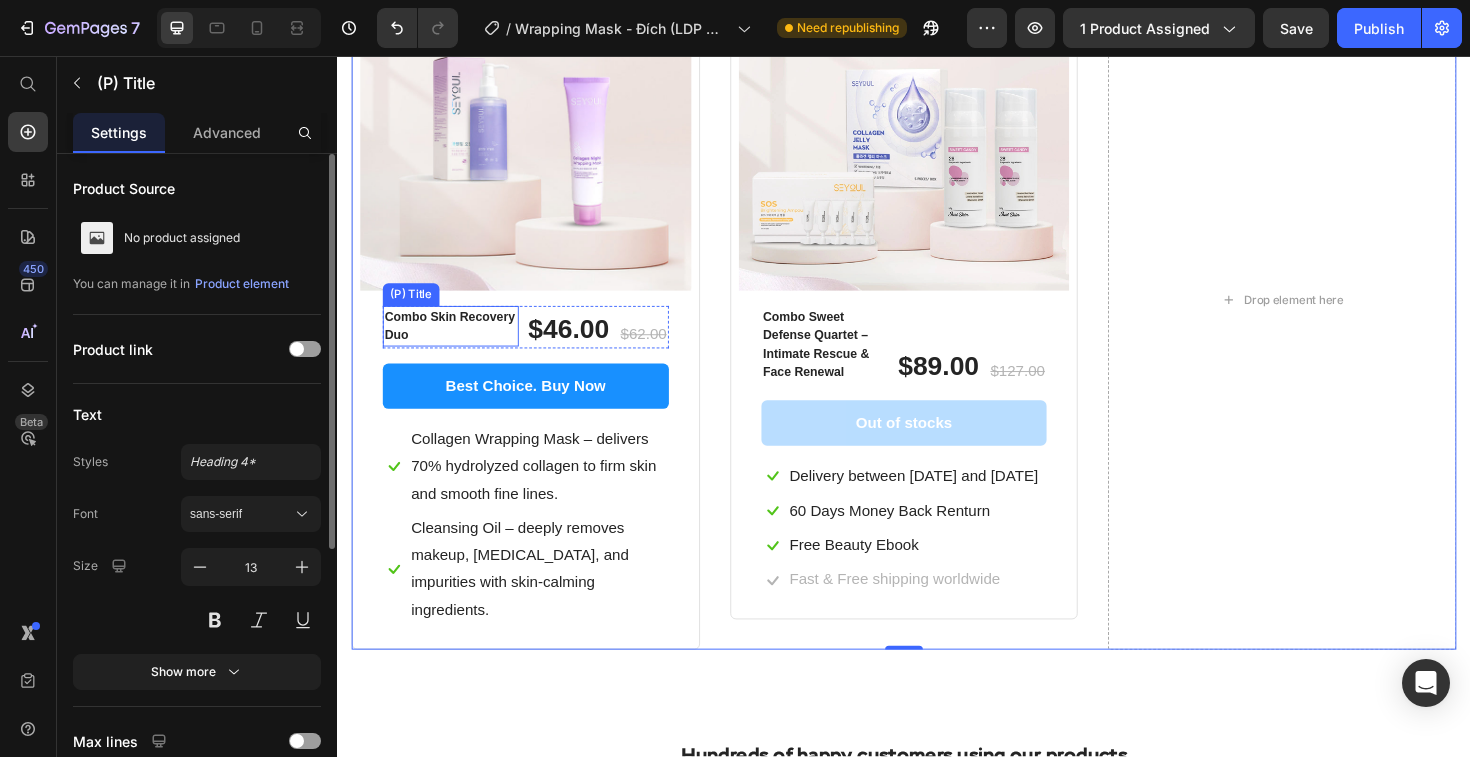 click on "Combo Skin Recovery Duo" at bounding box center (457, 342) 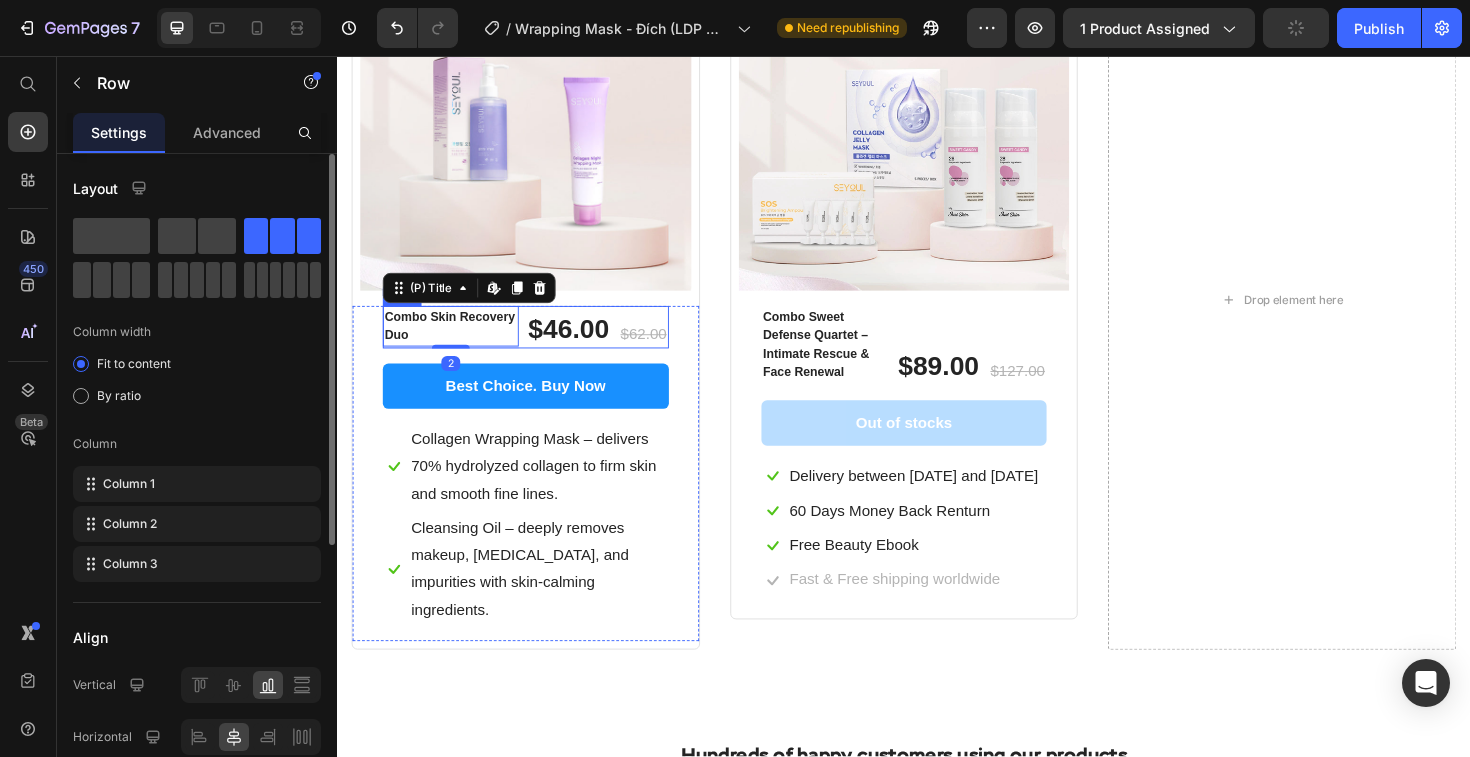 click on "Combo Skin Recovery Duo (P) Title   Edit content in Shopify 2 $46.00 (P) Price $62.00 (P) Price Row" at bounding box center (536, 343) 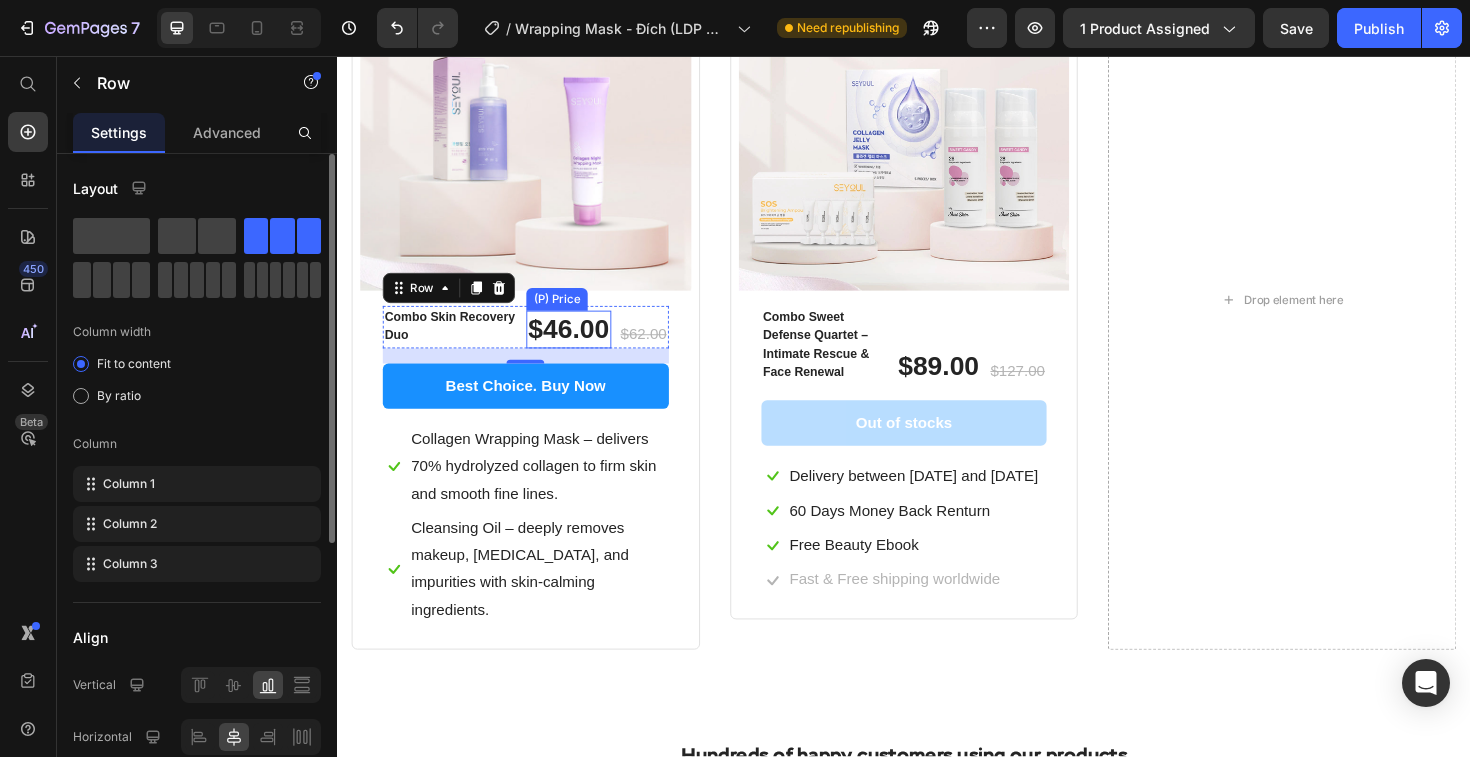click on "$46.00" at bounding box center (582, 346) 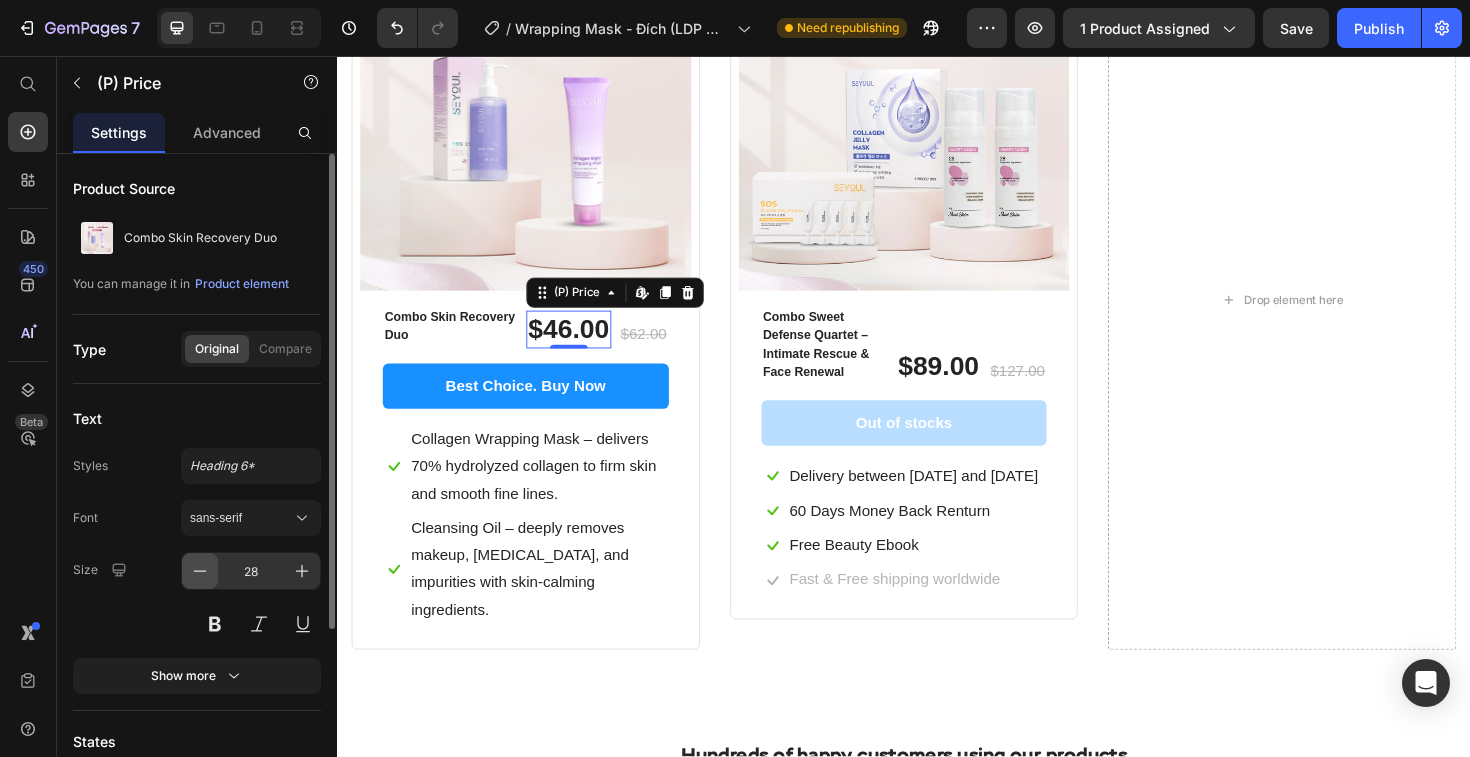 click 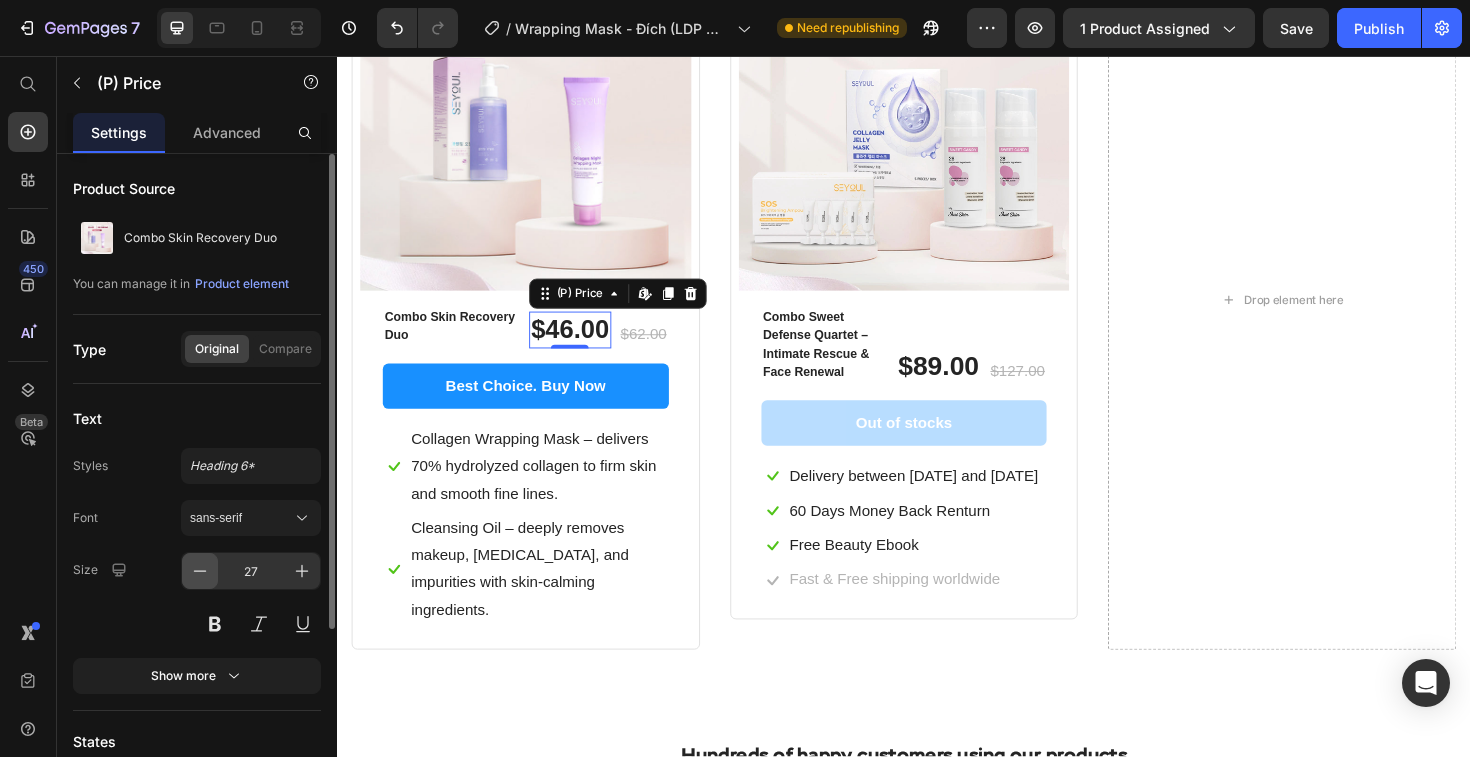 click 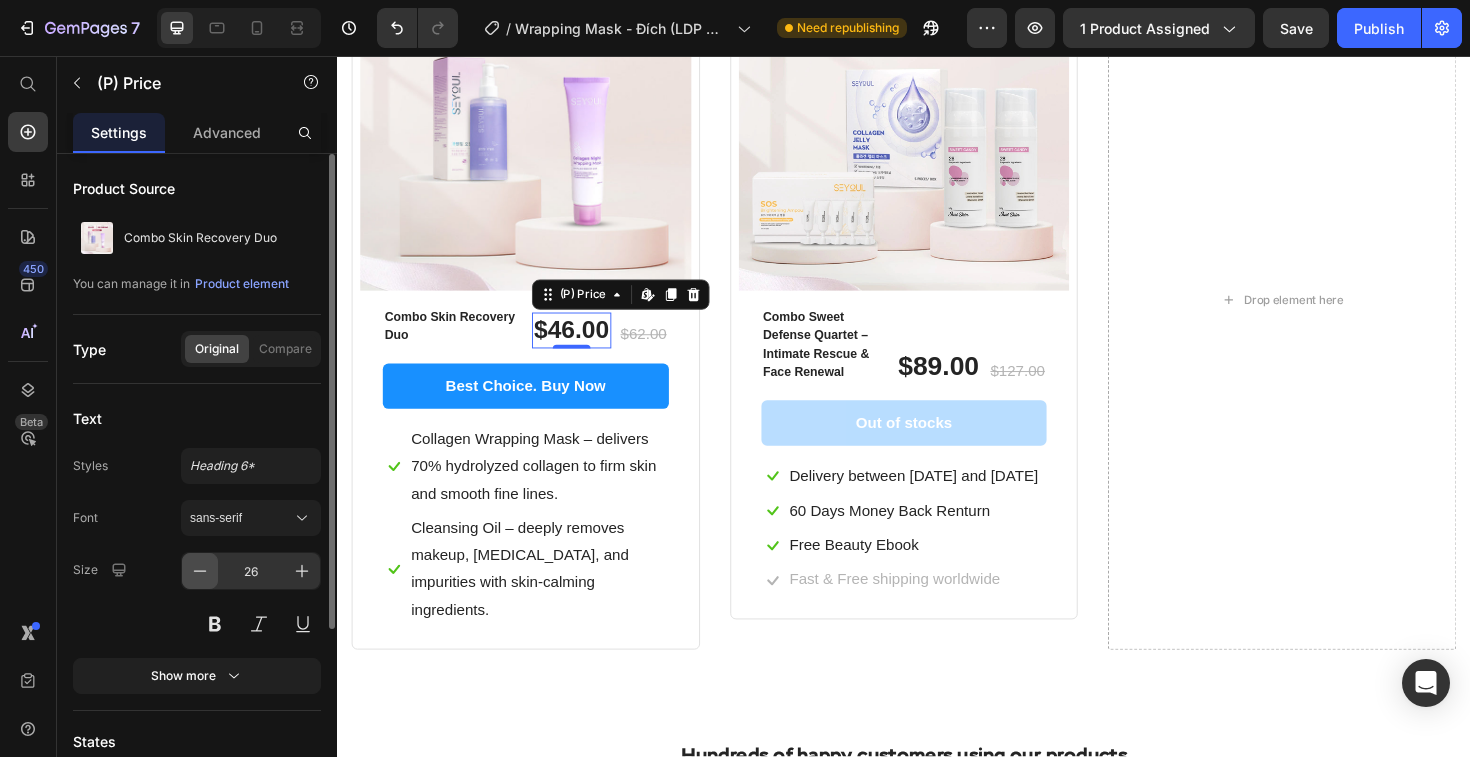 click 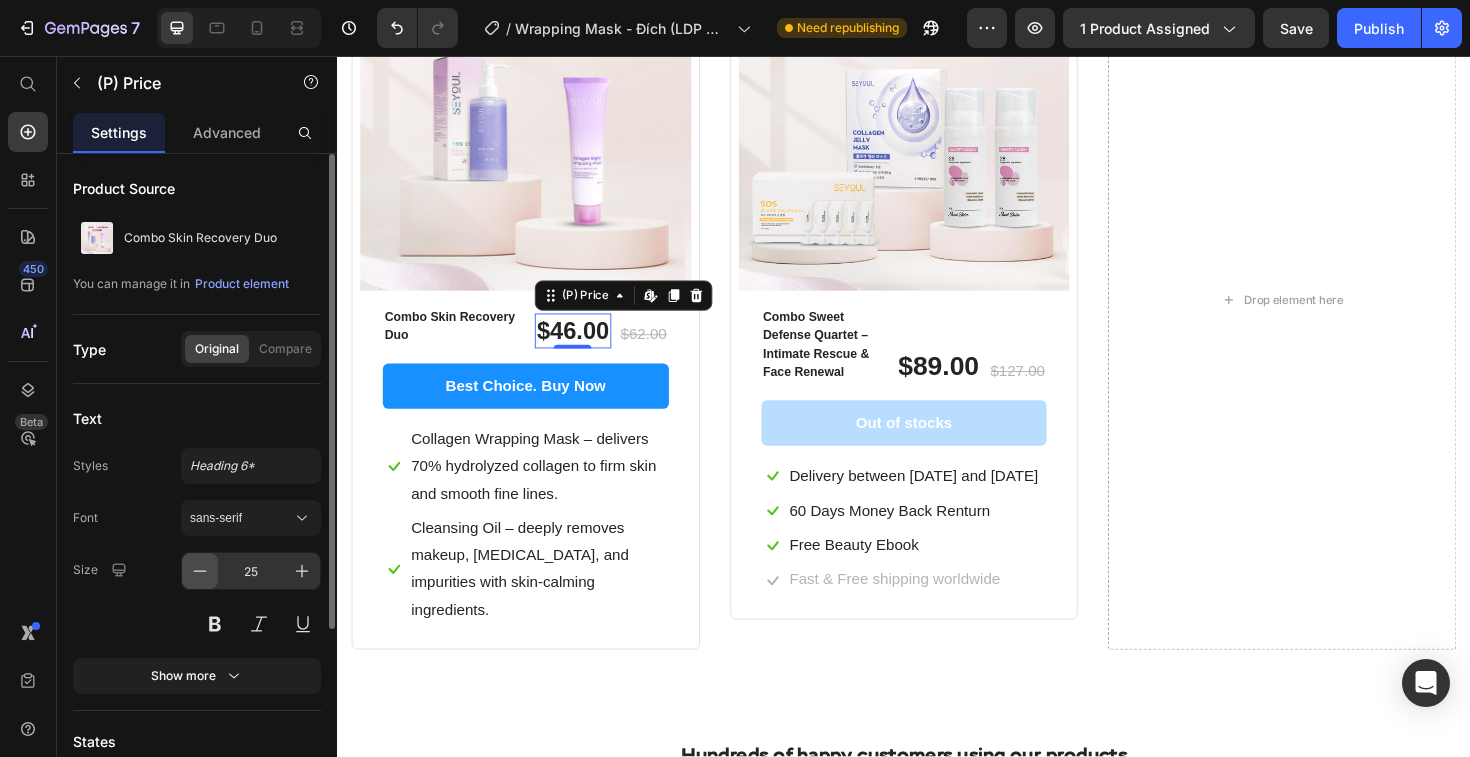 click 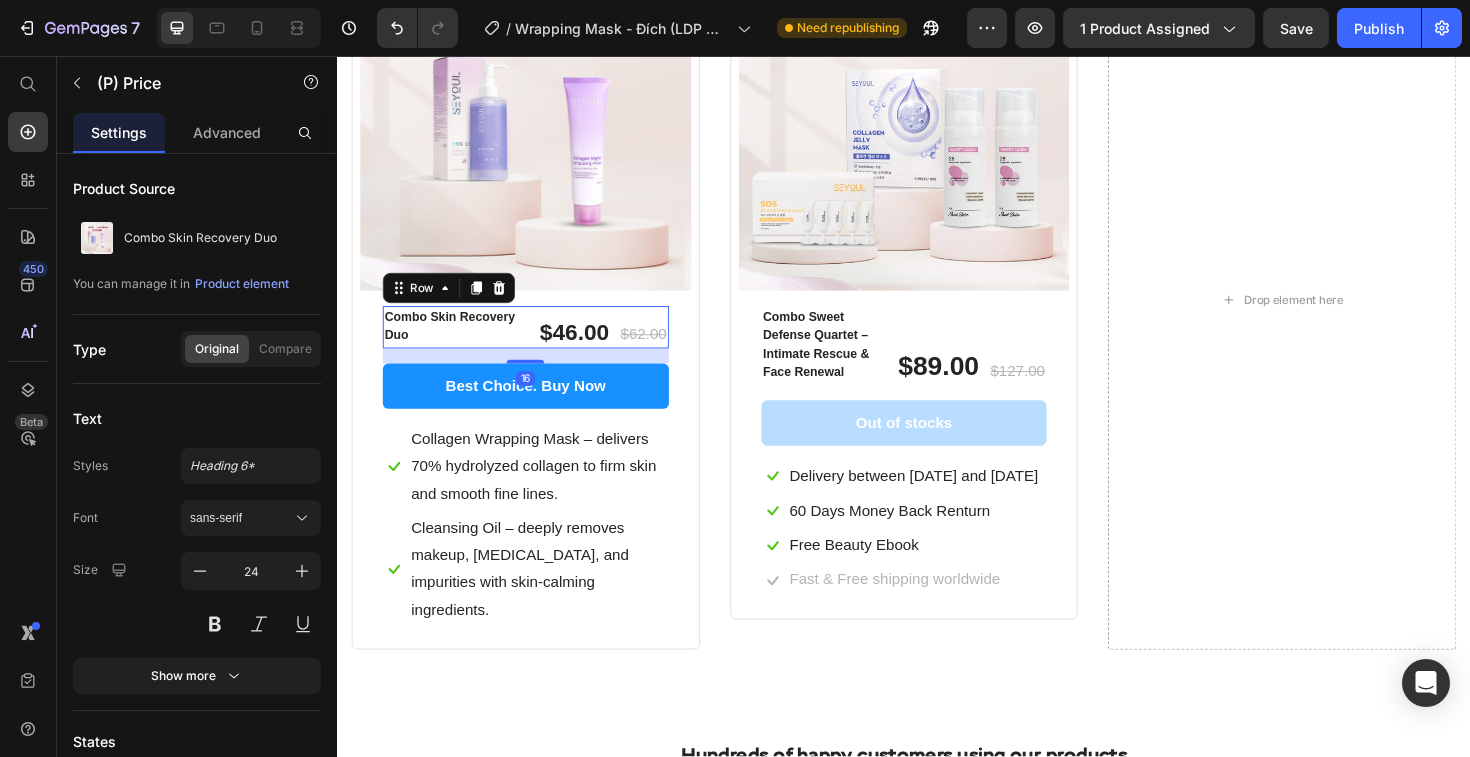 click on "Combo Skin Recovery Duo (P) Title $46.00 (P) Price $62.00 (P) Price Row   16" at bounding box center (536, 343) 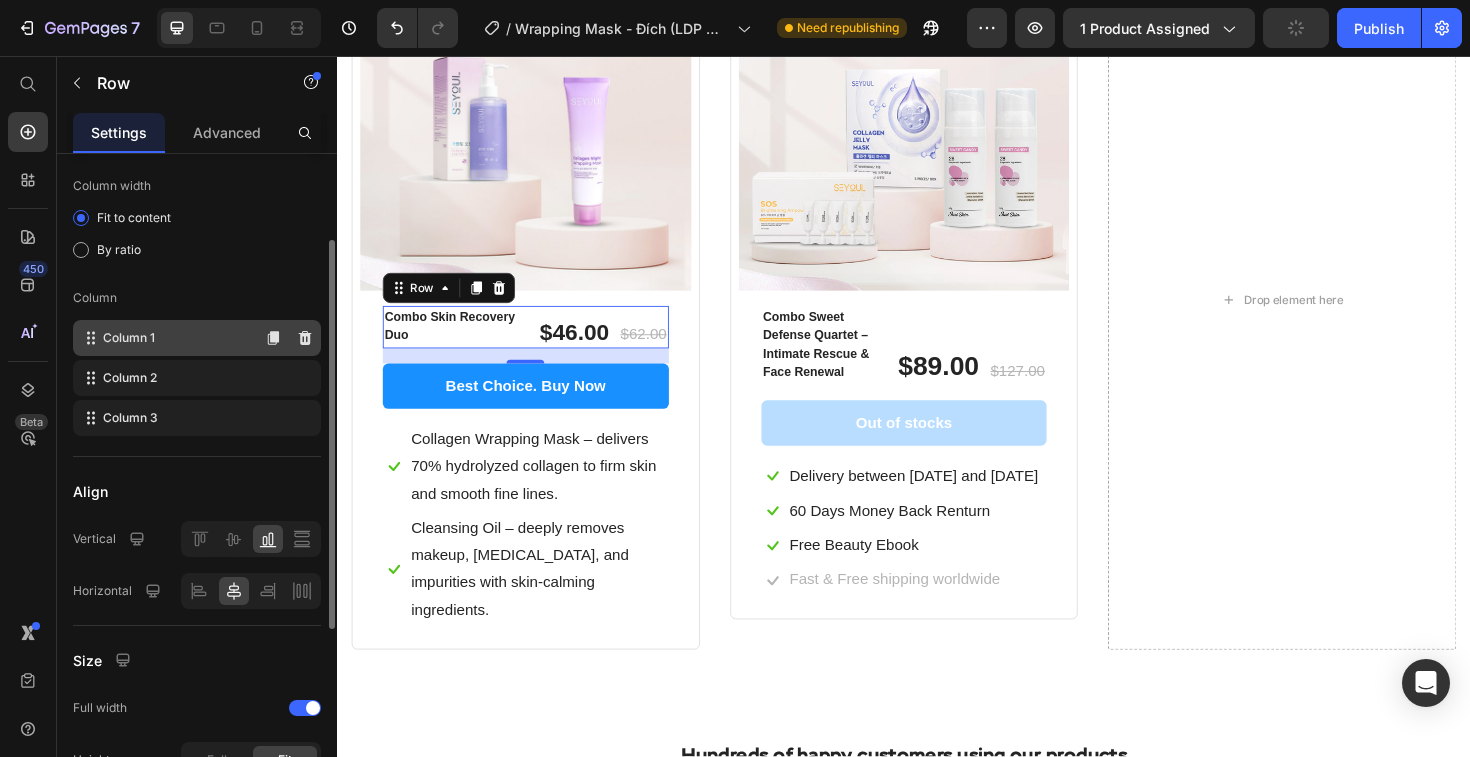 scroll, scrollTop: 0, scrollLeft: 0, axis: both 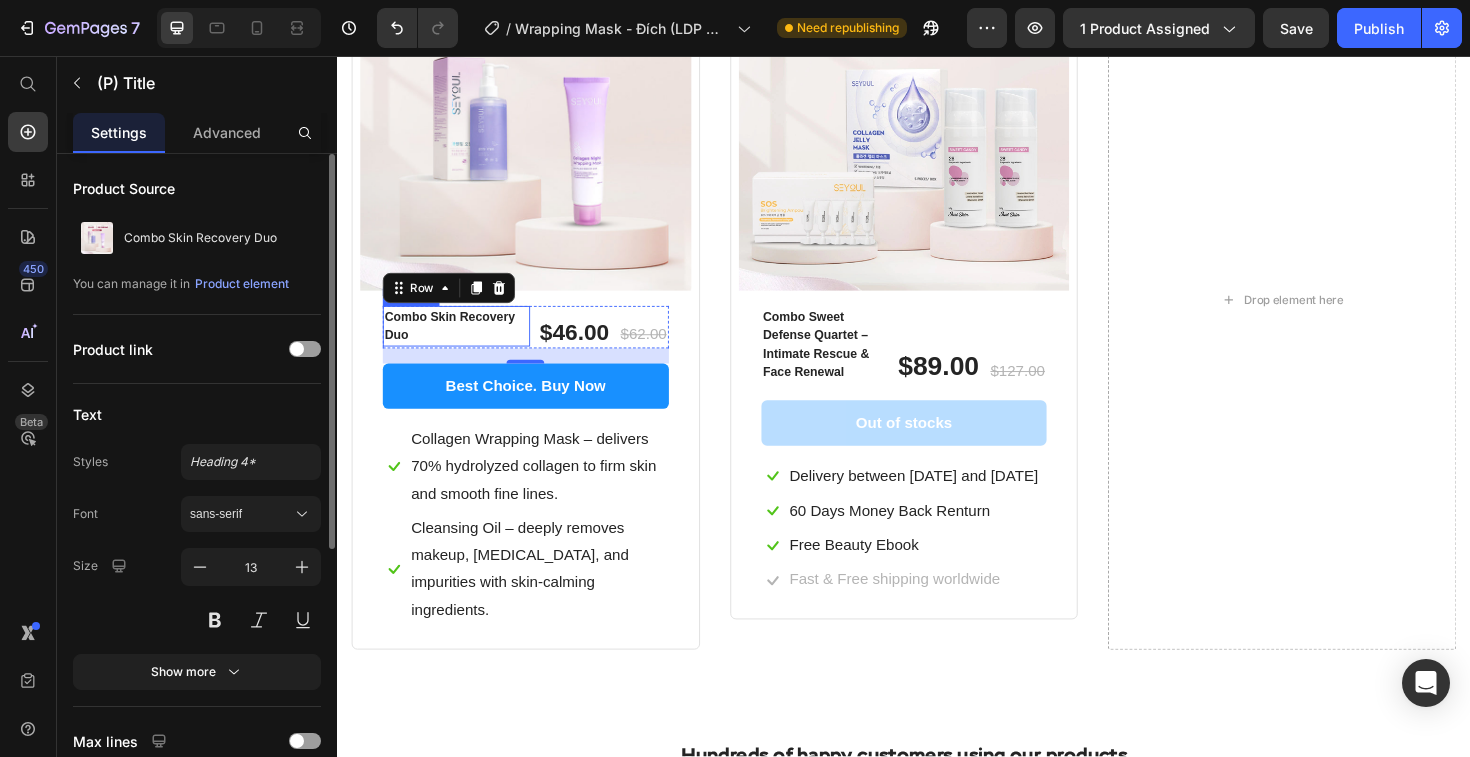 click on "Combo Skin Recovery Duo" at bounding box center [463, 342] 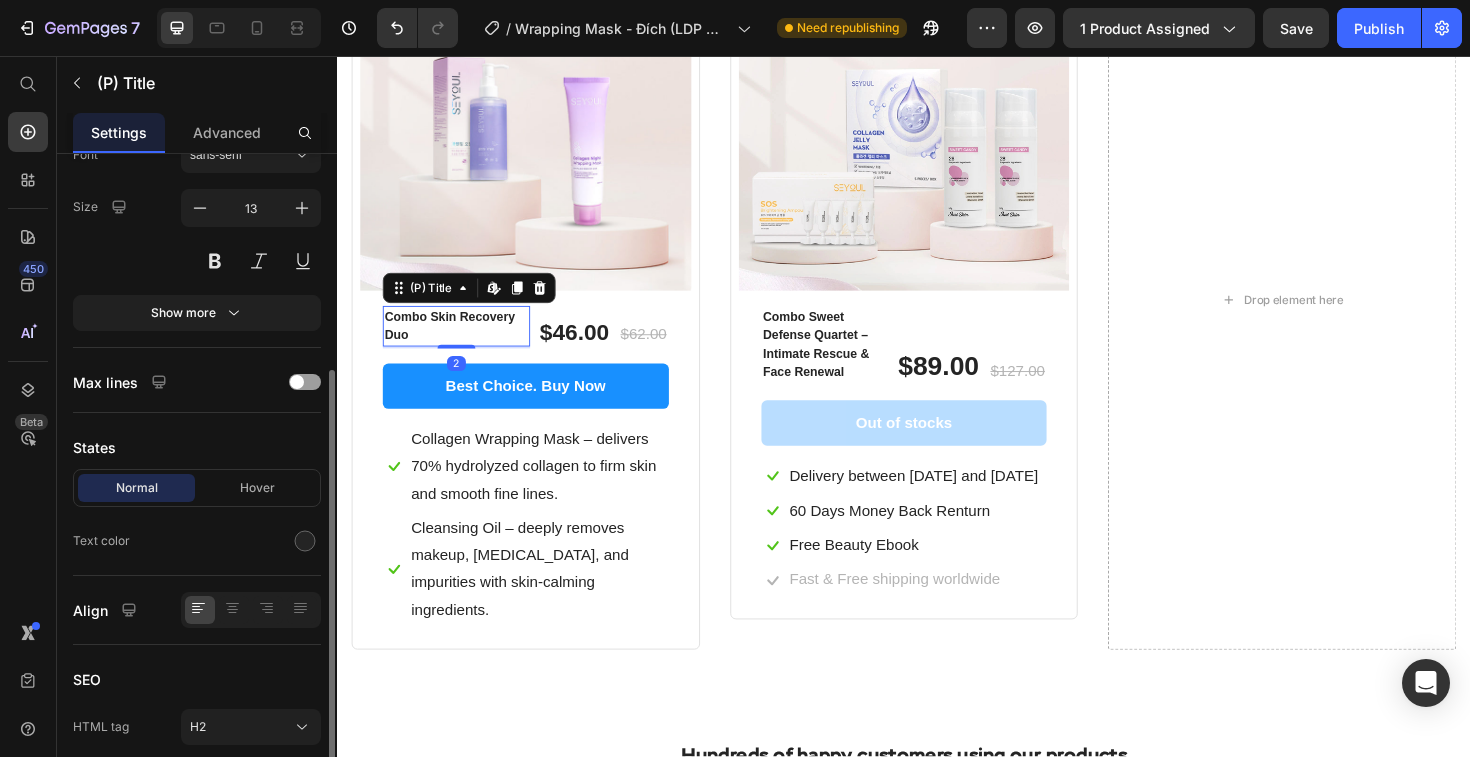 scroll, scrollTop: 438, scrollLeft: 0, axis: vertical 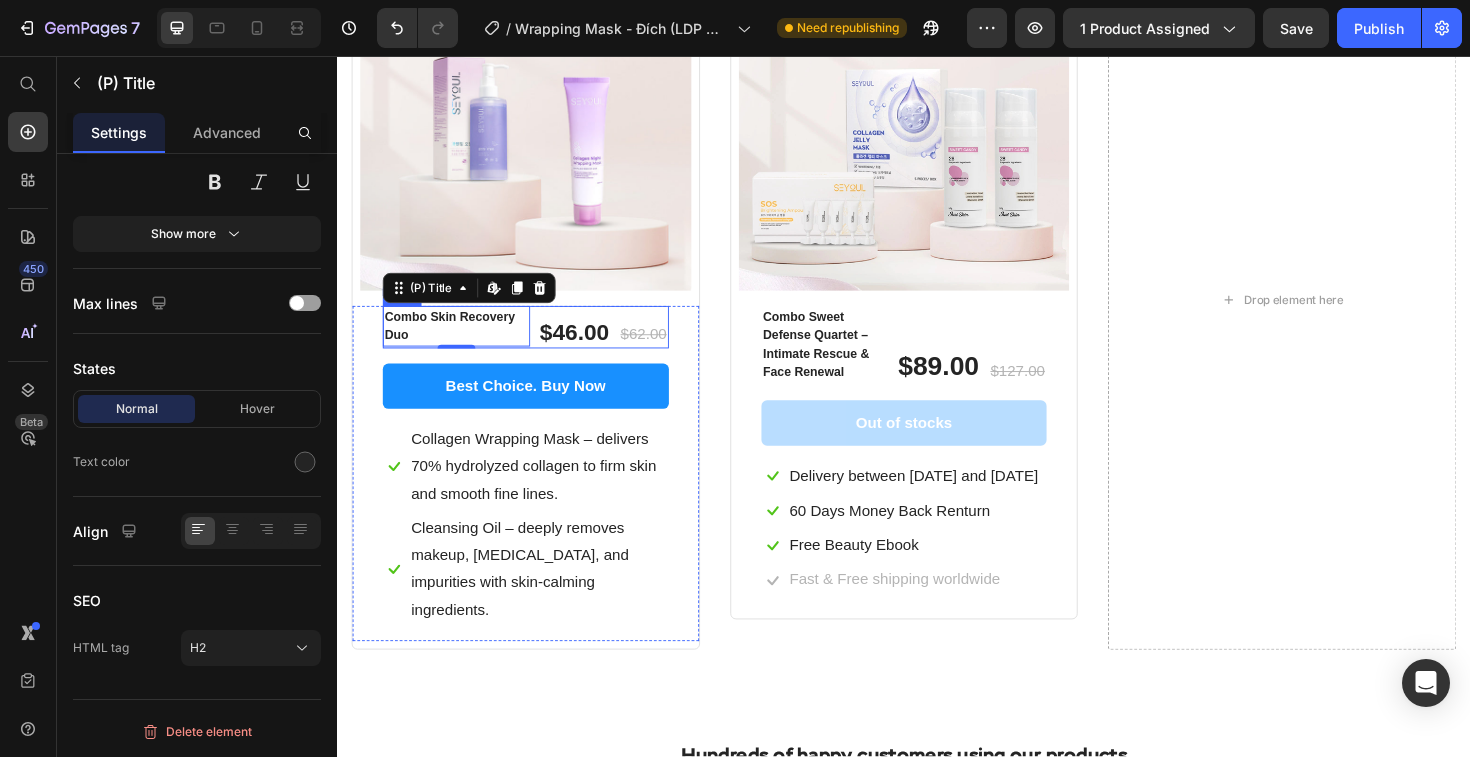 click on "Combo Skin Recovery Duo (P) Title   Edit content in Shopify 2 $46.00 (P) Price $62.00 (P) Price Row" at bounding box center (536, 343) 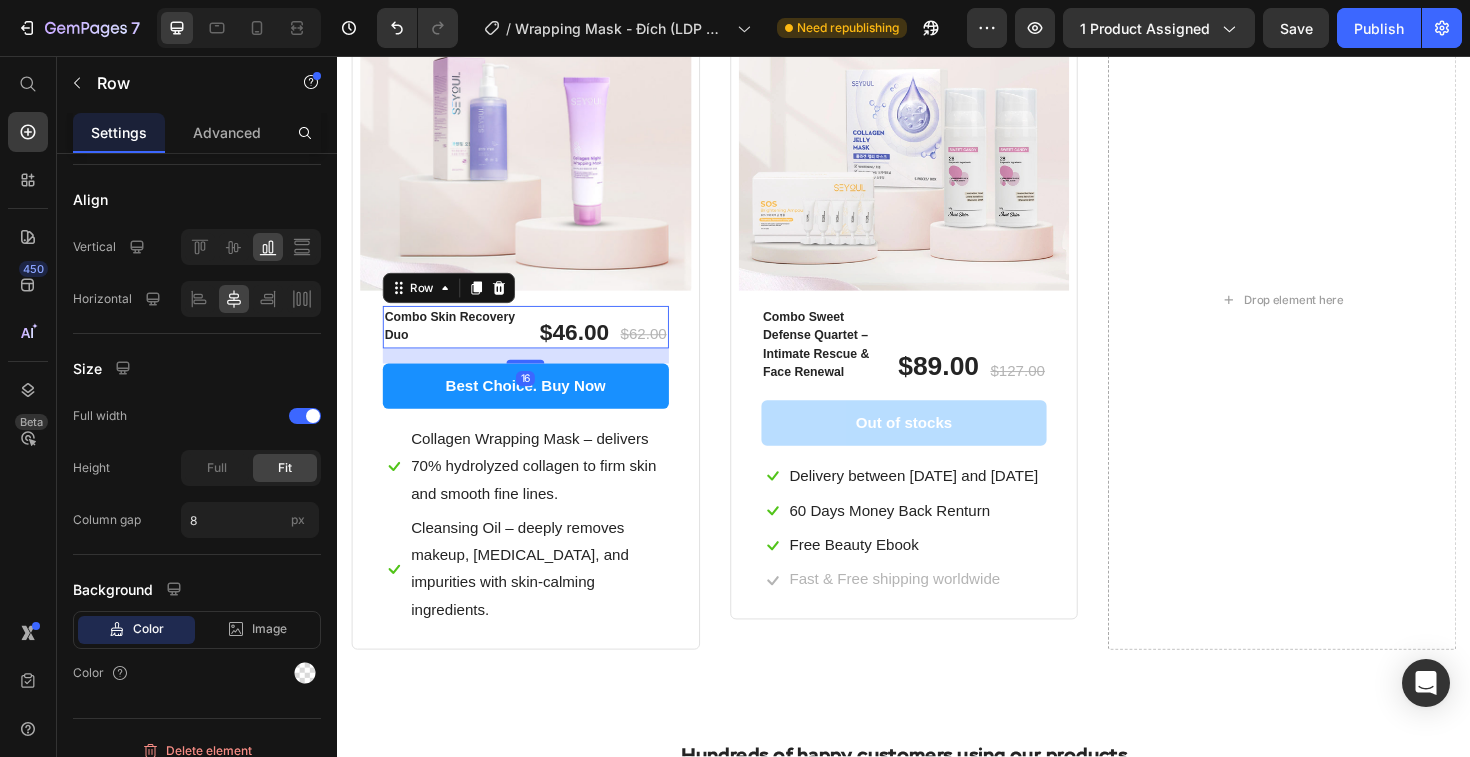 scroll, scrollTop: 0, scrollLeft: 0, axis: both 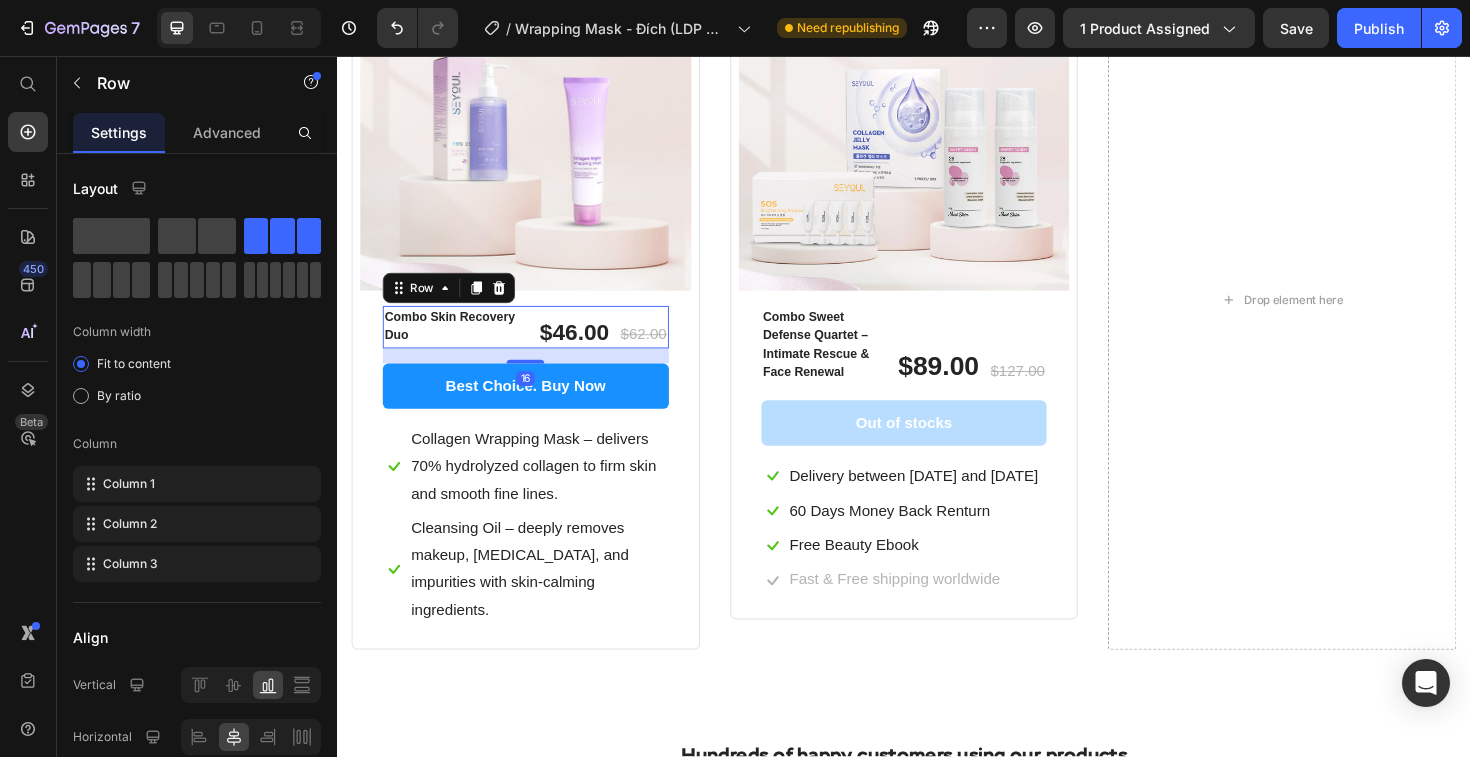 click on "Combo Skin Recovery Duo (P) Title $46.00 (P) Price $62.00 (P) Price Row   16" at bounding box center [536, 343] 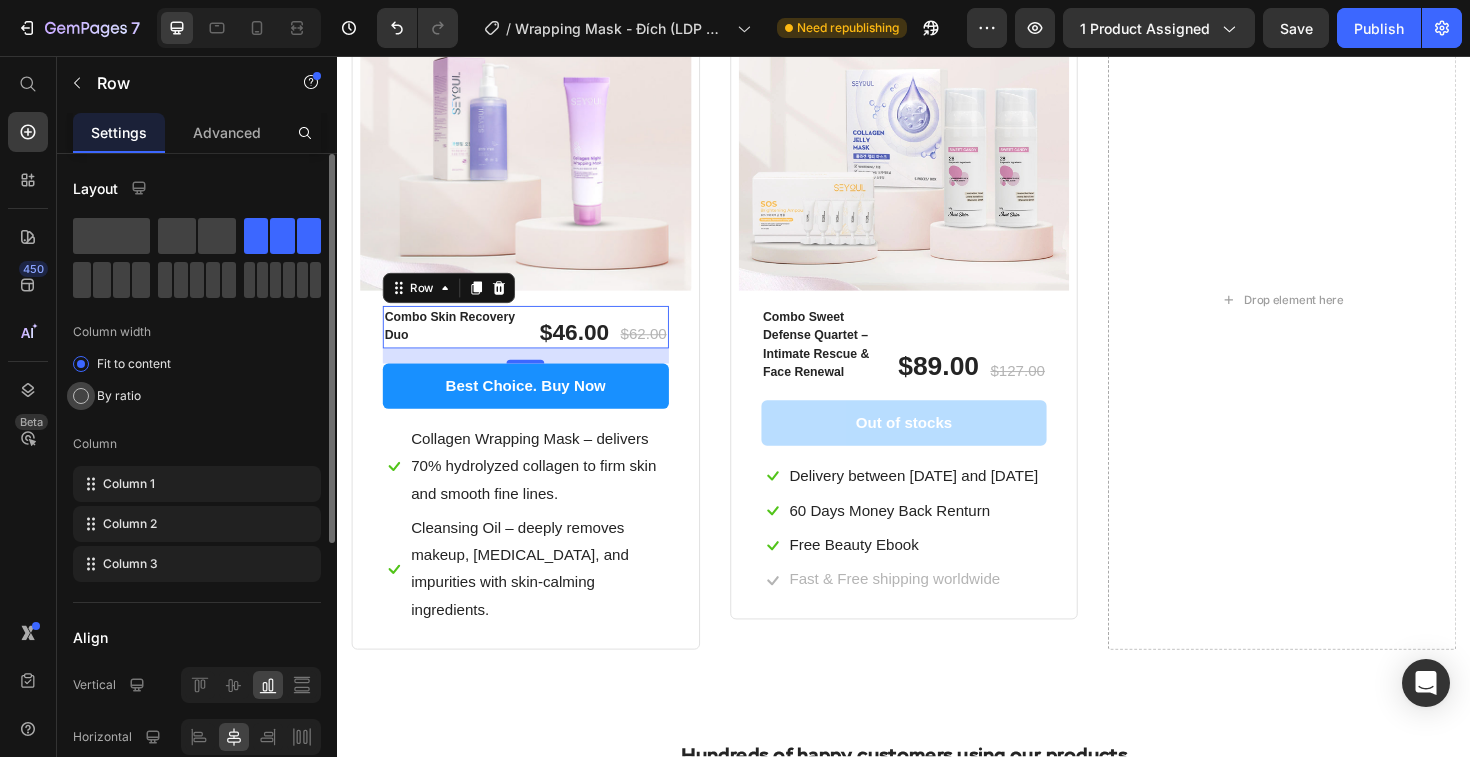 click on "By ratio" at bounding box center [119, 396] 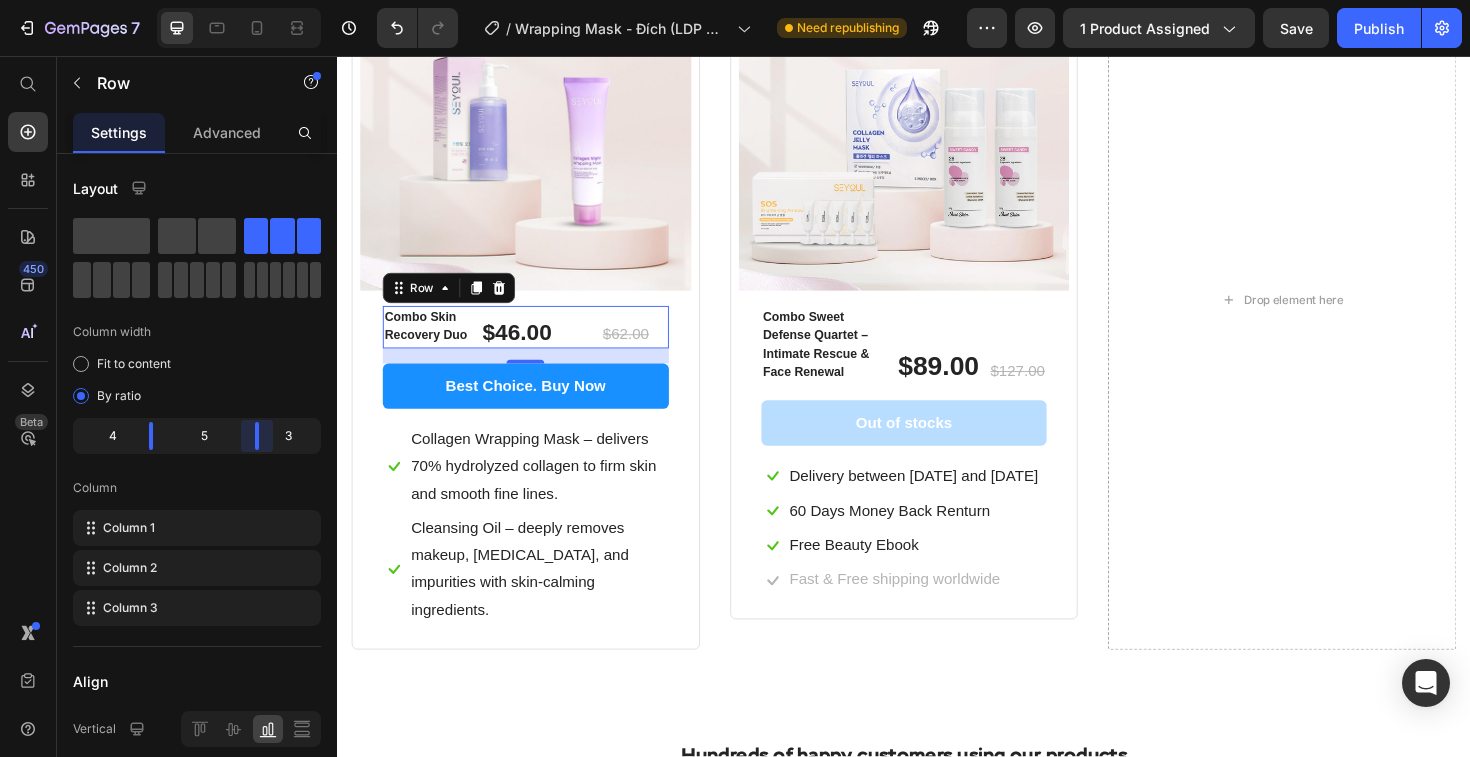 drag, startPoint x: 243, startPoint y: 438, endPoint x: 268, endPoint y: 441, distance: 25.179358 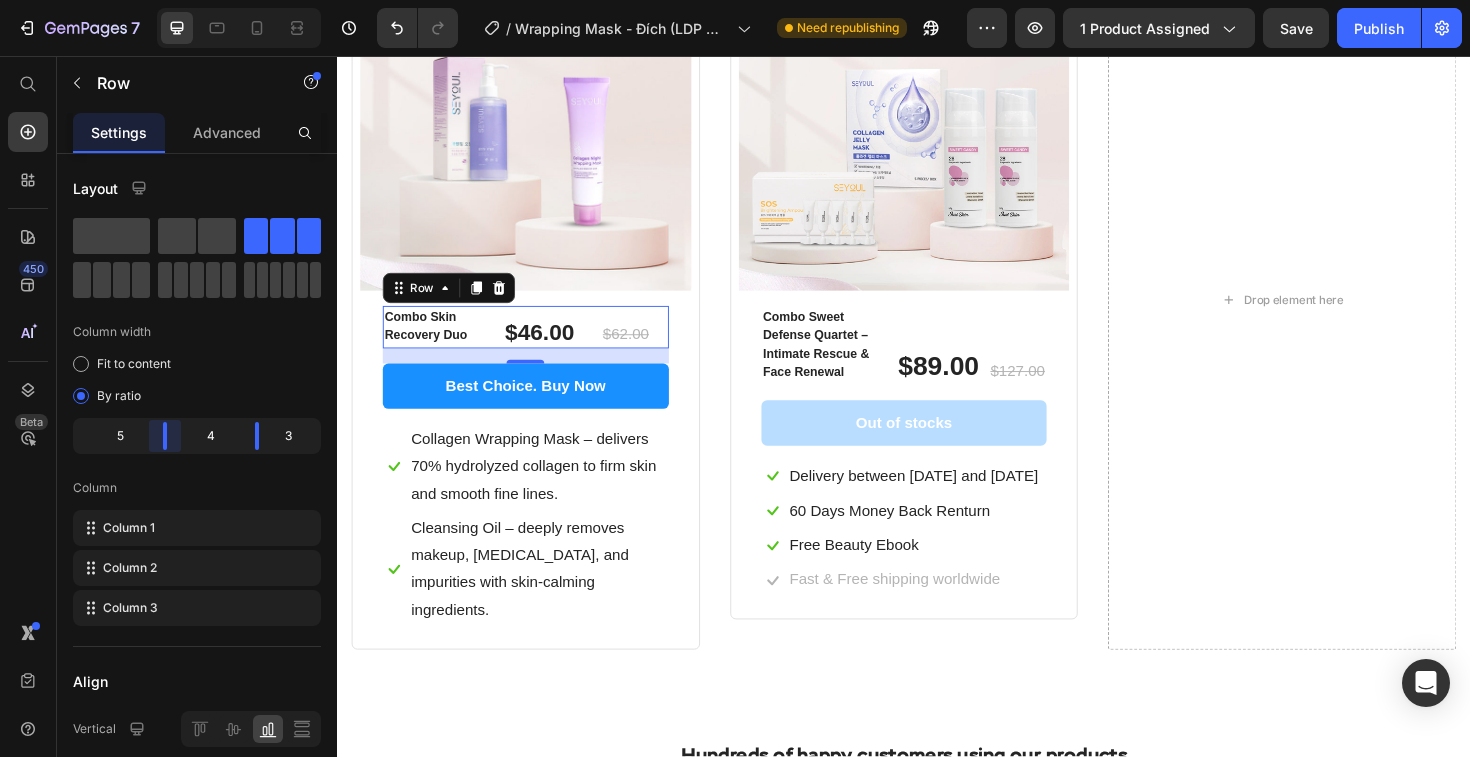 drag, startPoint x: 160, startPoint y: 436, endPoint x: 182, endPoint y: 437, distance: 22.022715 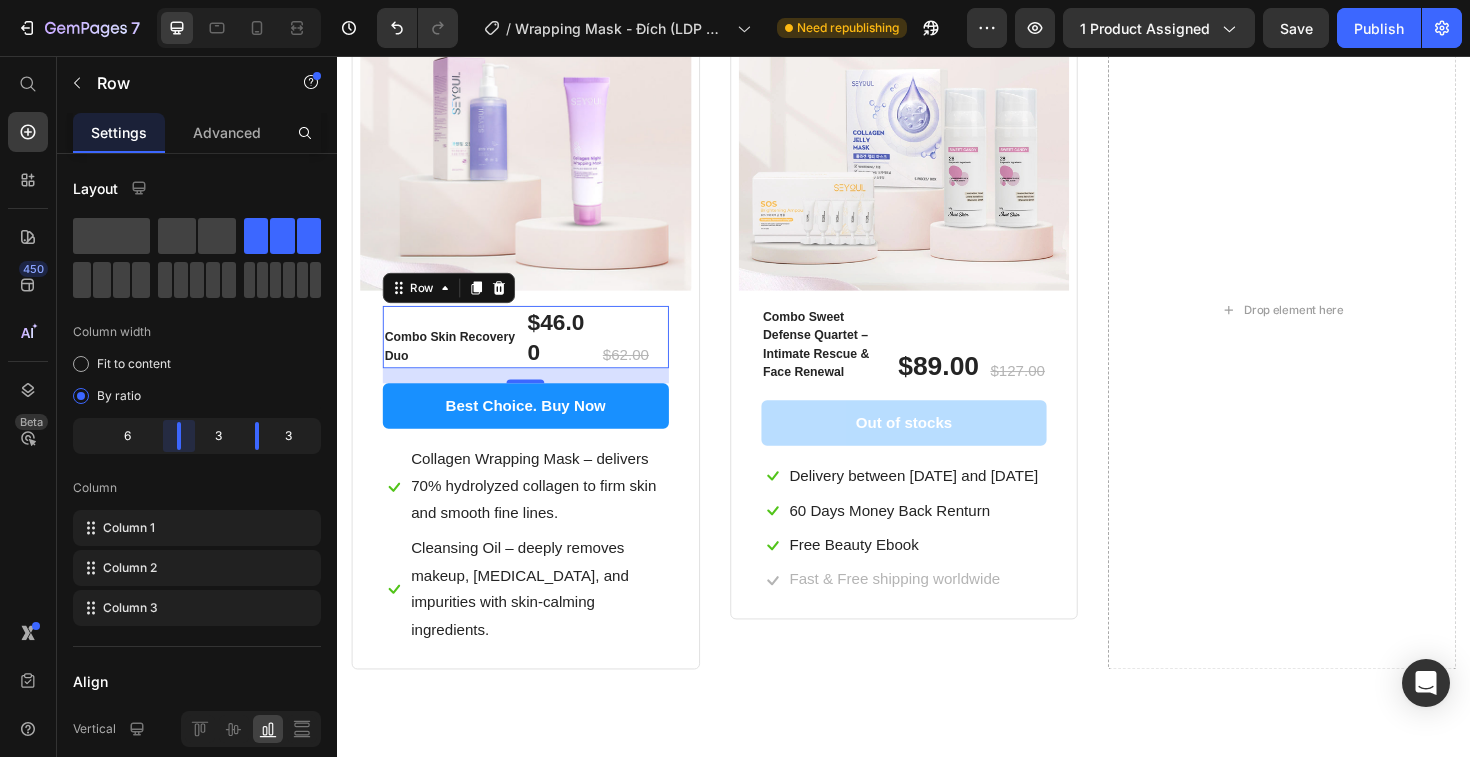 drag, startPoint x: 163, startPoint y: 440, endPoint x: 207, endPoint y: 439, distance: 44.011364 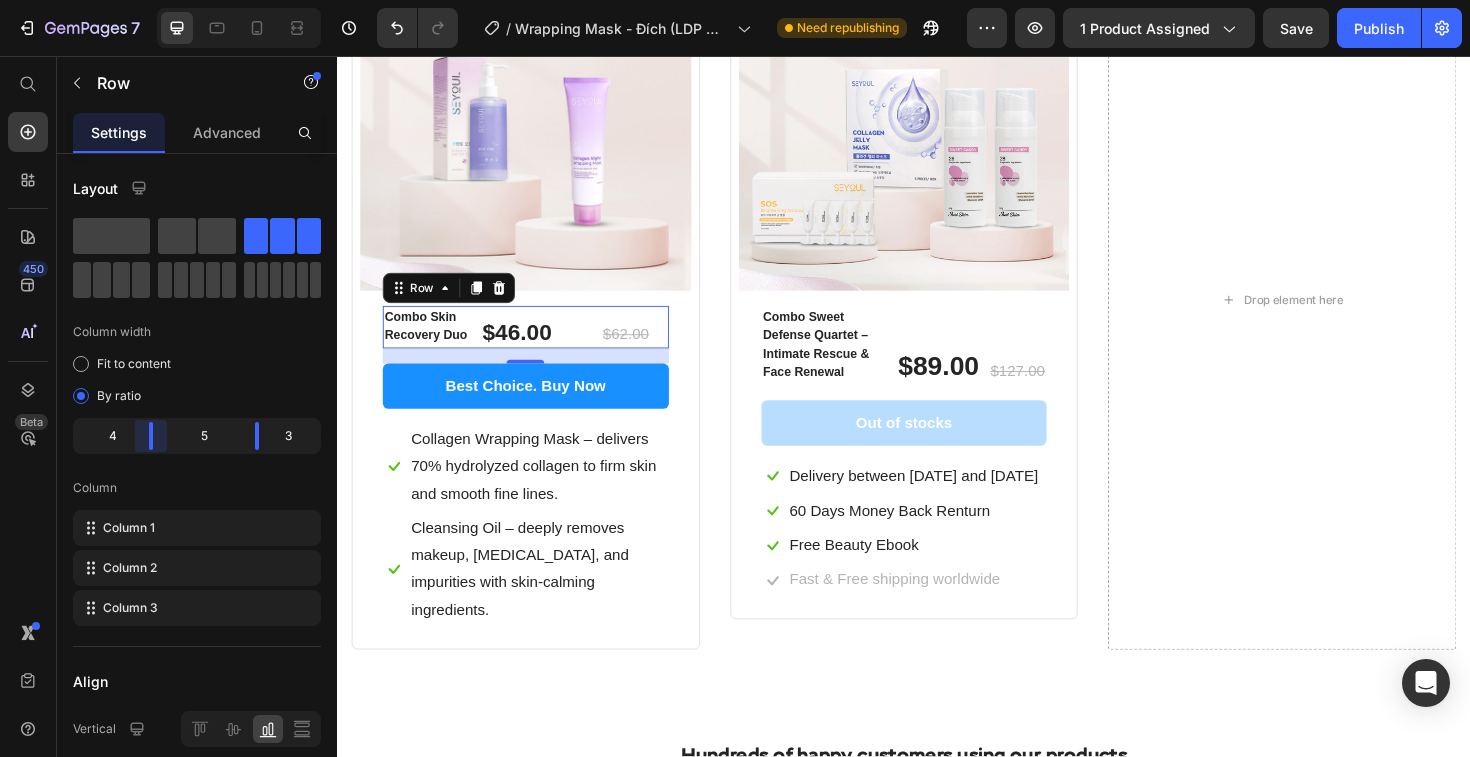 drag, startPoint x: 183, startPoint y: 441, endPoint x: 163, endPoint y: 440, distance: 20.024984 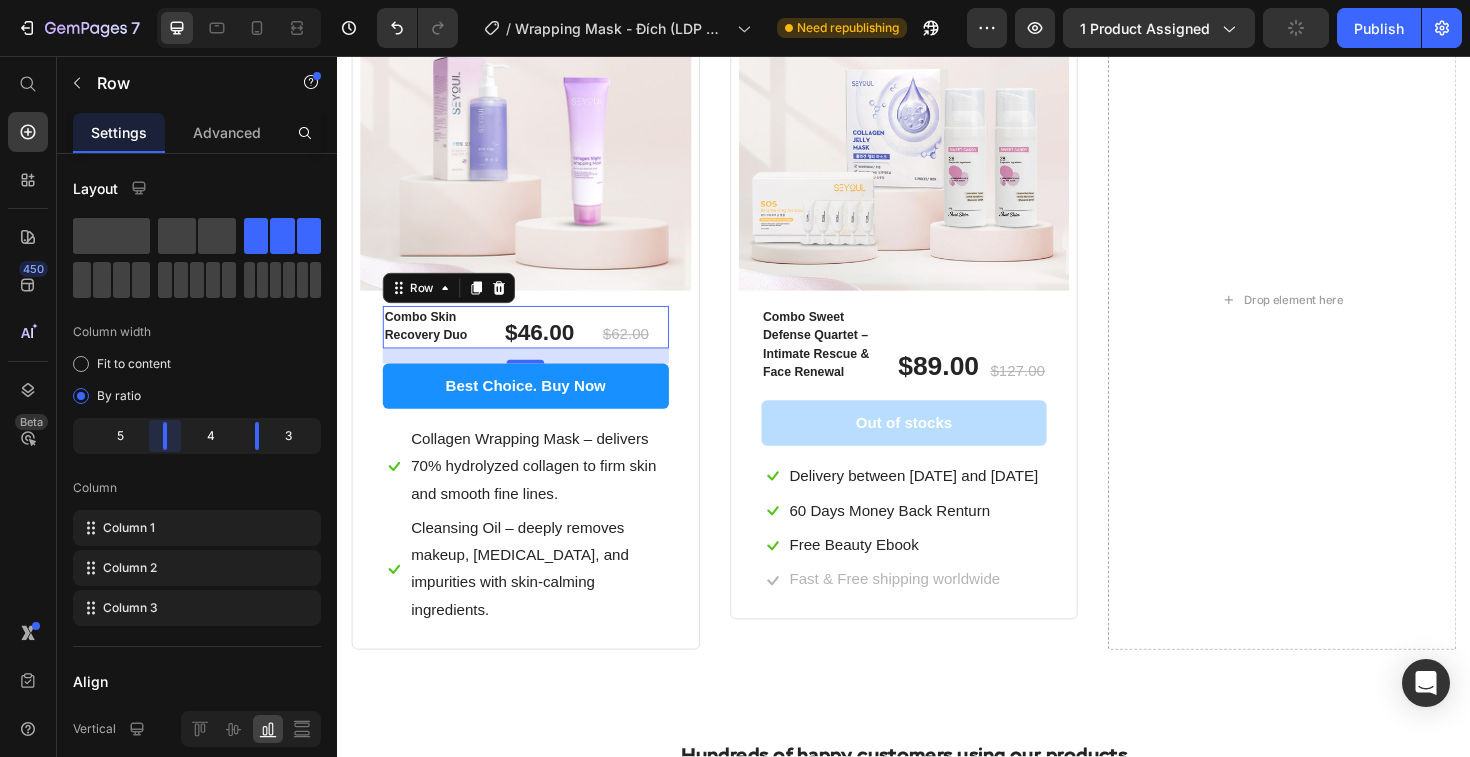 drag, startPoint x: 154, startPoint y: 443, endPoint x: 180, endPoint y: 440, distance: 26.172504 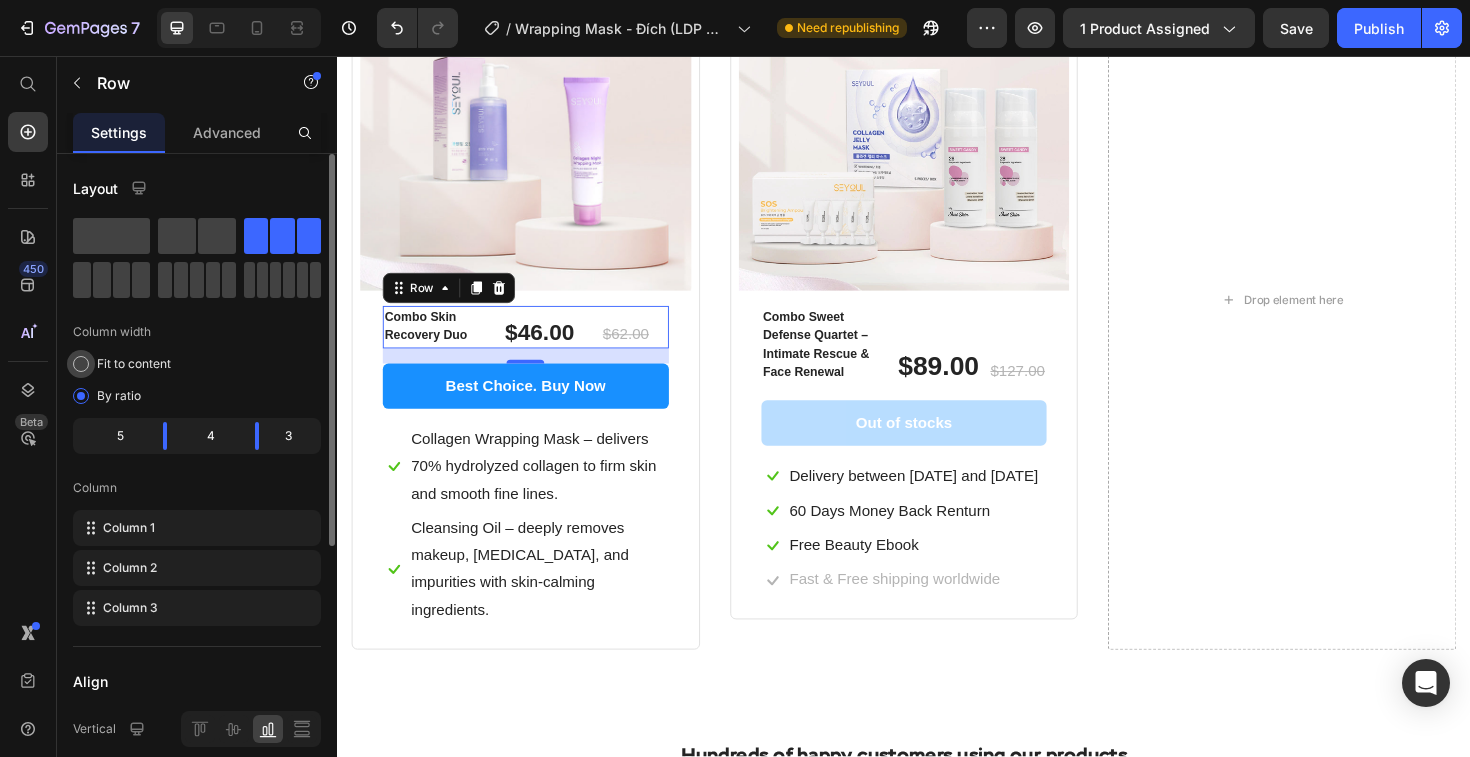 click on "Fit to content" at bounding box center [134, 364] 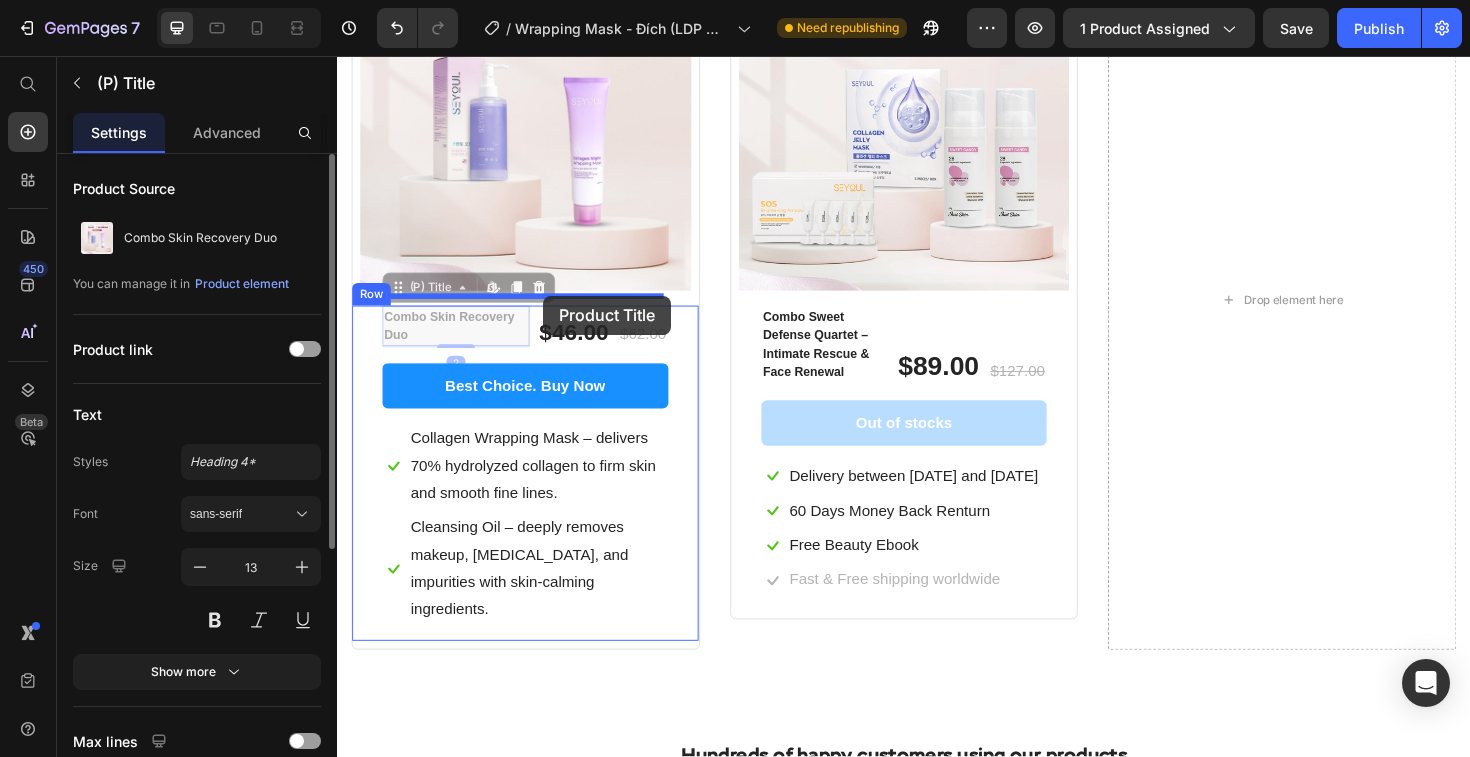 drag, startPoint x: 491, startPoint y: 337, endPoint x: 555, endPoint y: 310, distance: 69.46222 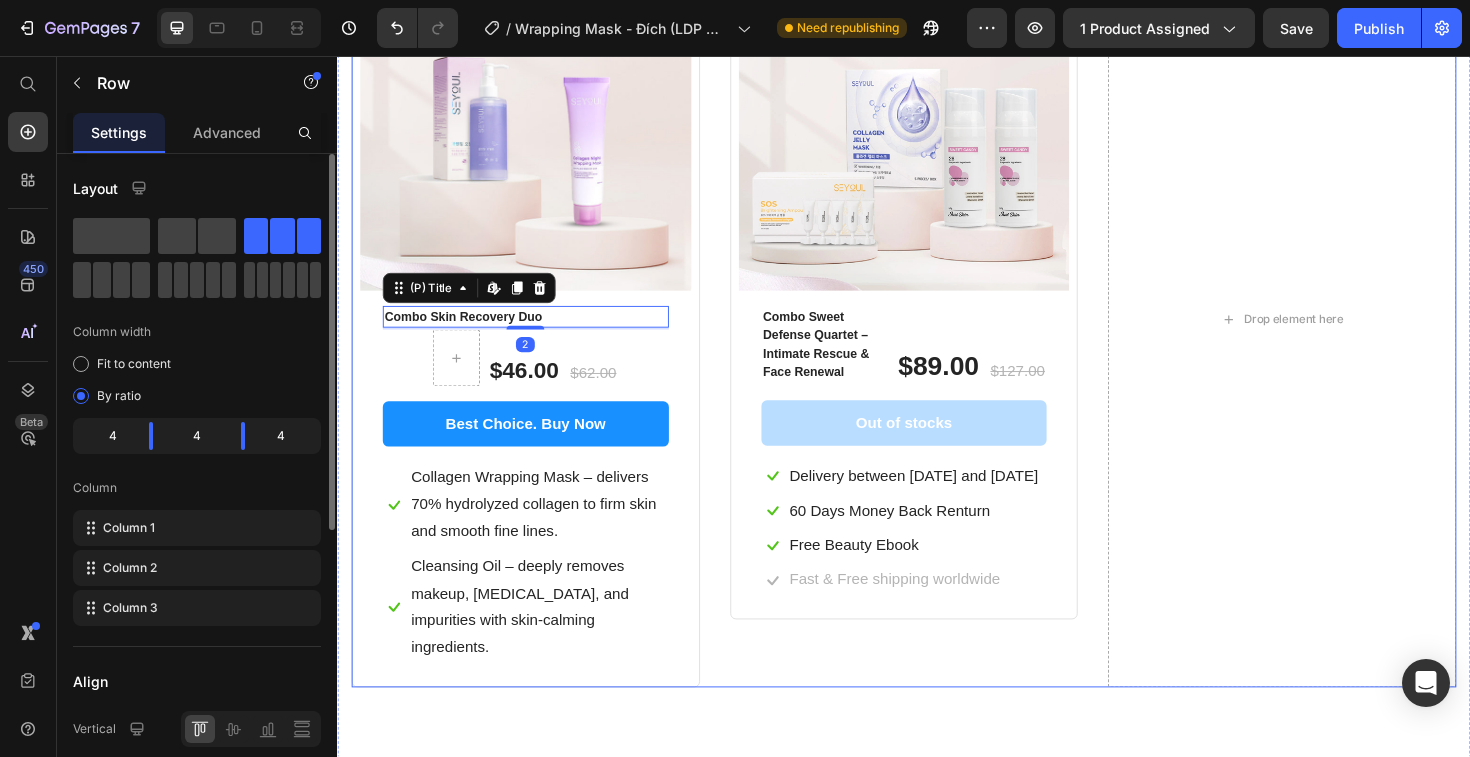 click on "- 26% off Product Badge Last stock! Button Row (P) Images & Gallery Row Combo Skin Recovery Duo (P) Title   Edit content in Shopify 2
$46.00 (P) Price $62.00 (P) Price Row Best Choice. Buy Now (P) Cart Button
Icon Collagen Wrapping Mask – delivers 70% hydrolyzed collagen to firm skin and smooth fine lines. Text block
Icon Cleansing Oil – deeply removes makeup, [MEDICAL_DATA], and impurities with skin-calming ingredients. Text block Icon List Row Product - 30% off Product Badge Row (P) Images & Gallery Row Combo Sweet Defense Quartet – Intimate Rescue & Face Renewal (P) Title $89.00 (P) Price $127.00 (P) Price Row Out of stocks (P) Cart Button
Icon Delivery between [DATE] and [DATE] Text block
Icon 60 Days Money Back Renturn Text block
Icon Free Beauty Ebook  Text block
Icon Fast & Free shipping worldwide Text block Icon List Row Product
Drop element here Row" at bounding box center [937, 335] 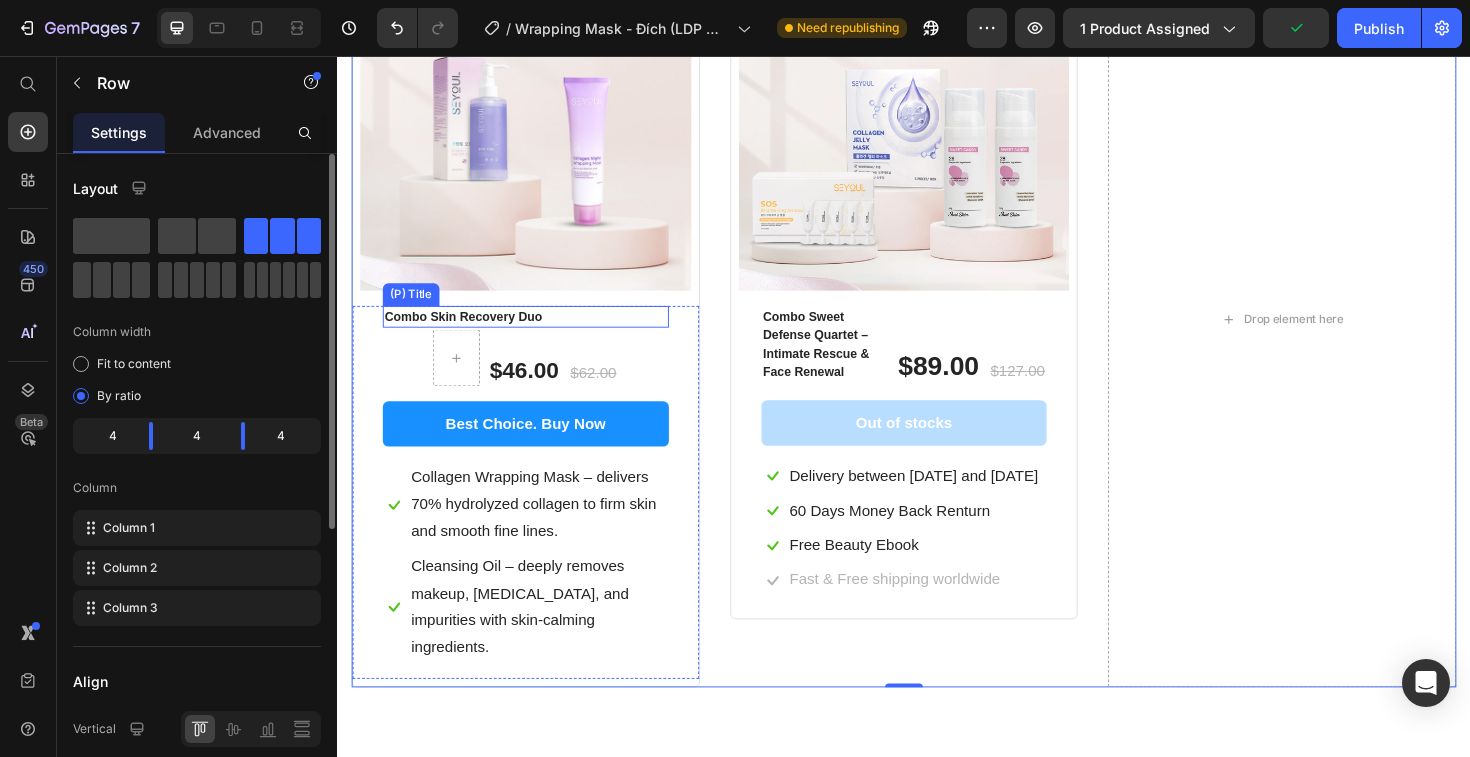 click on "Combo Skin Recovery Duo" at bounding box center [536, 333] 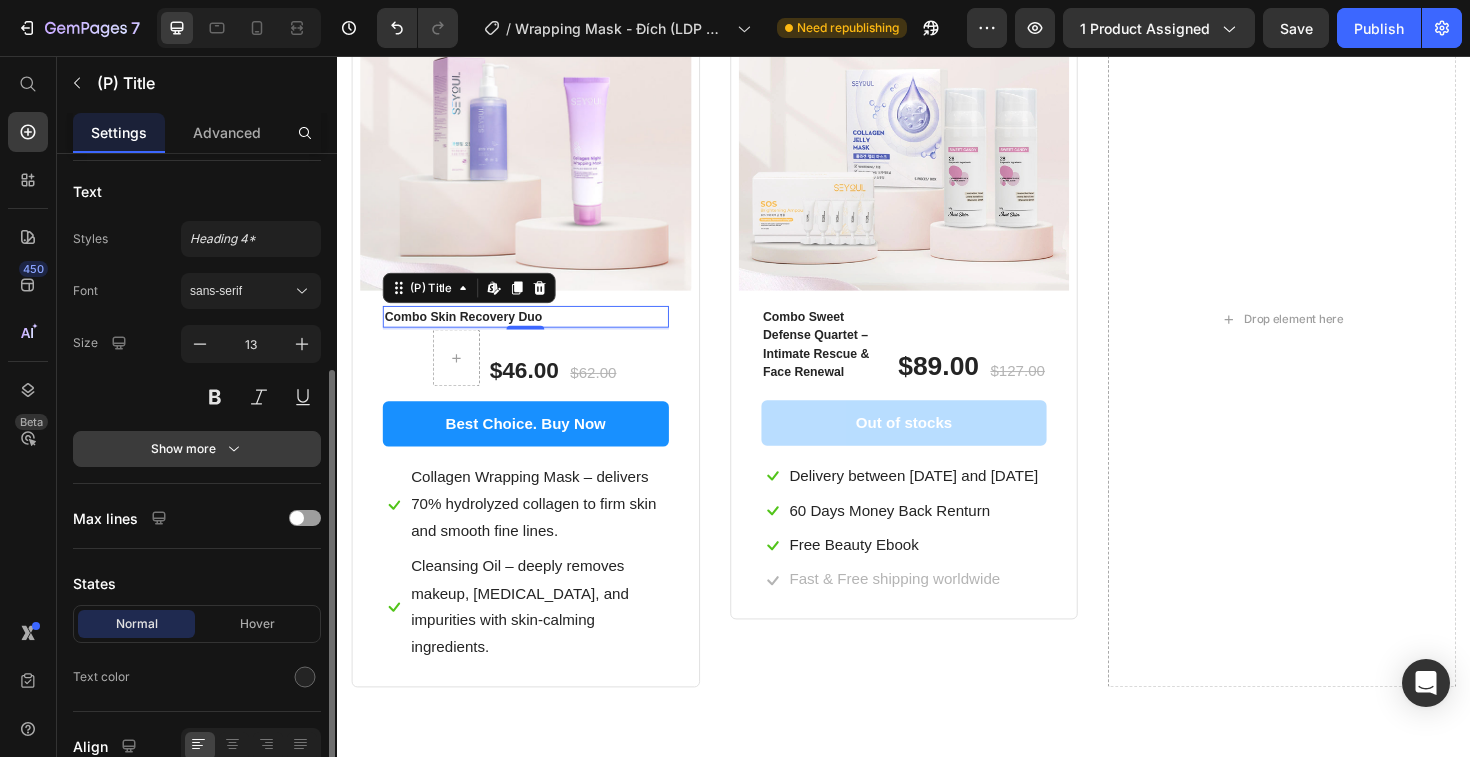 scroll, scrollTop: 438, scrollLeft: 0, axis: vertical 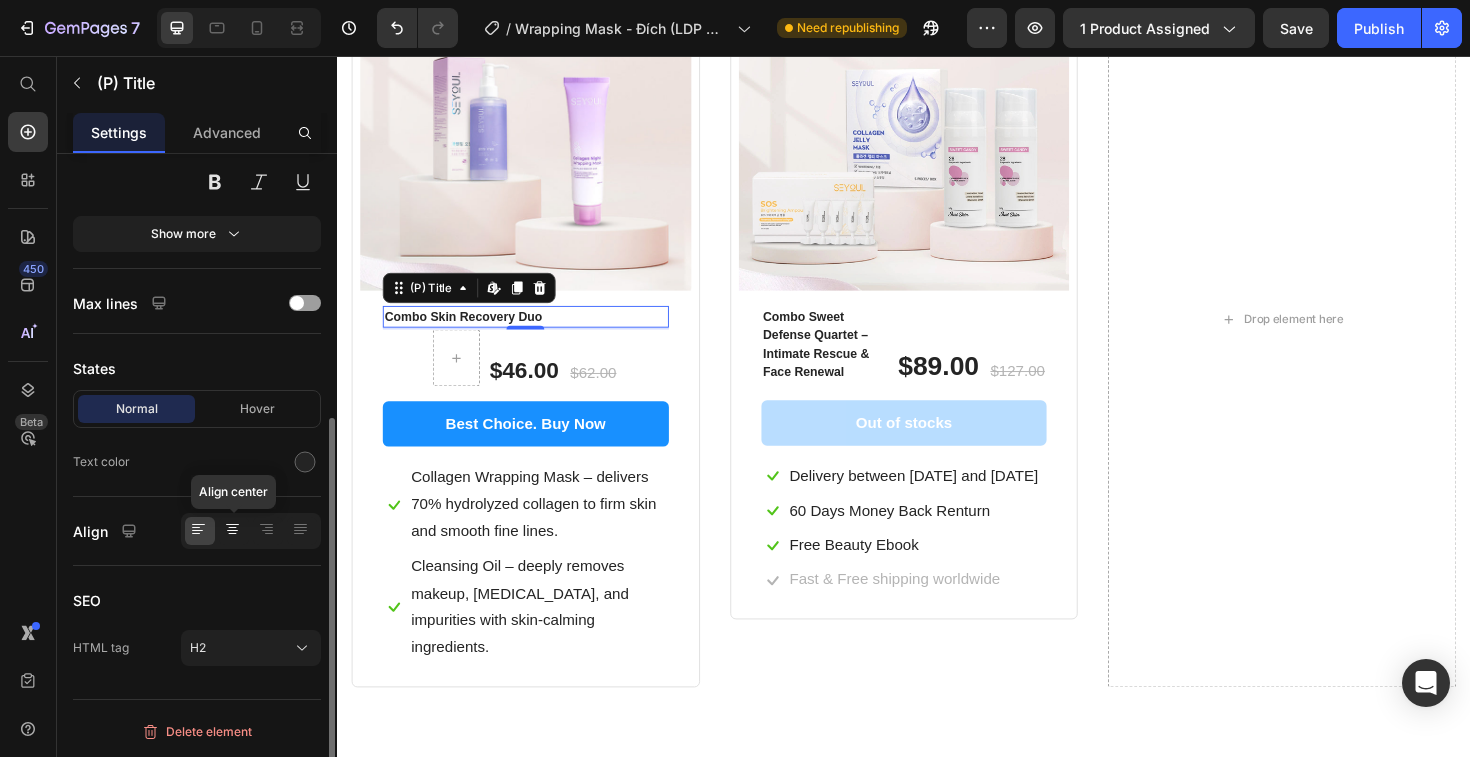 click 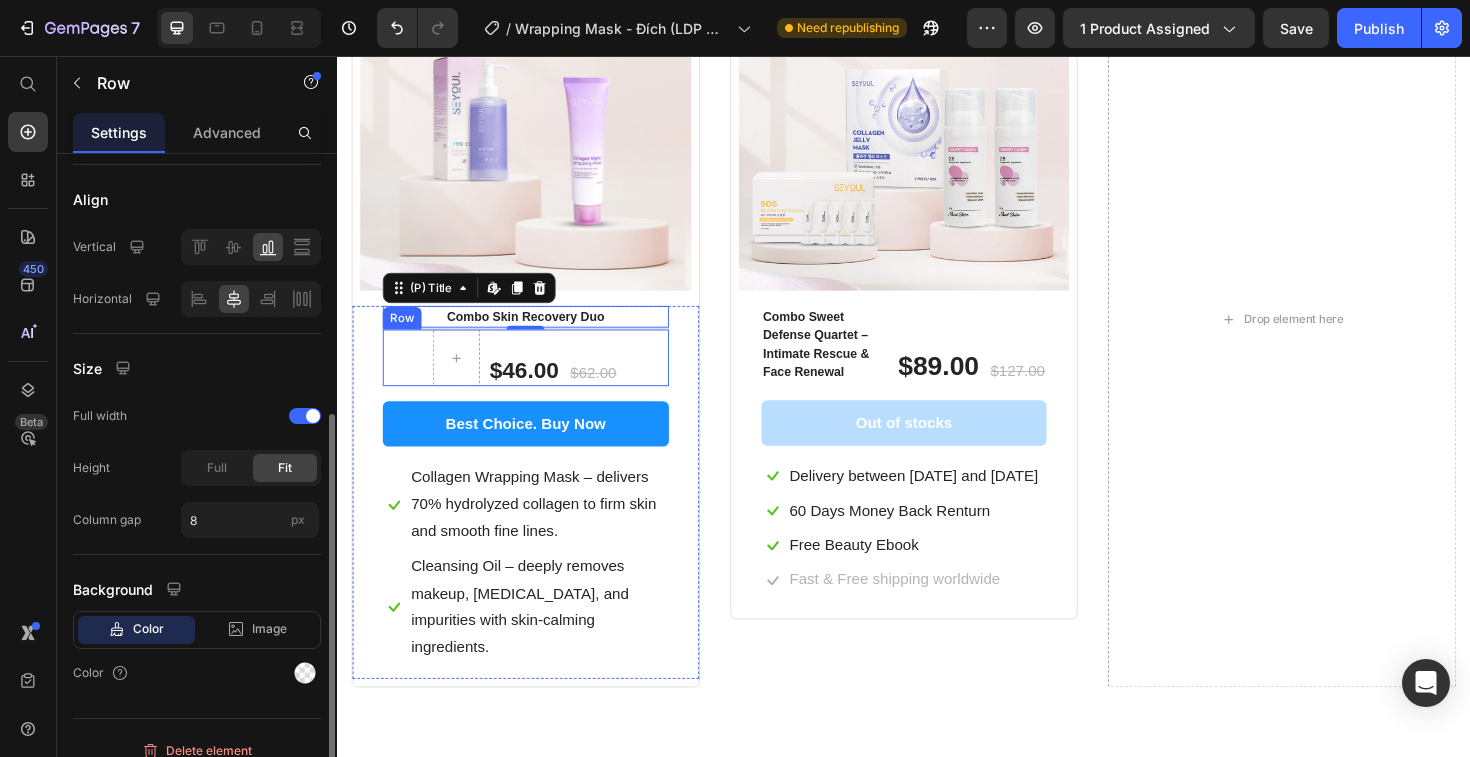 click on "$46.00 (P) Price $62.00 (P) Price Row" at bounding box center [536, 376] 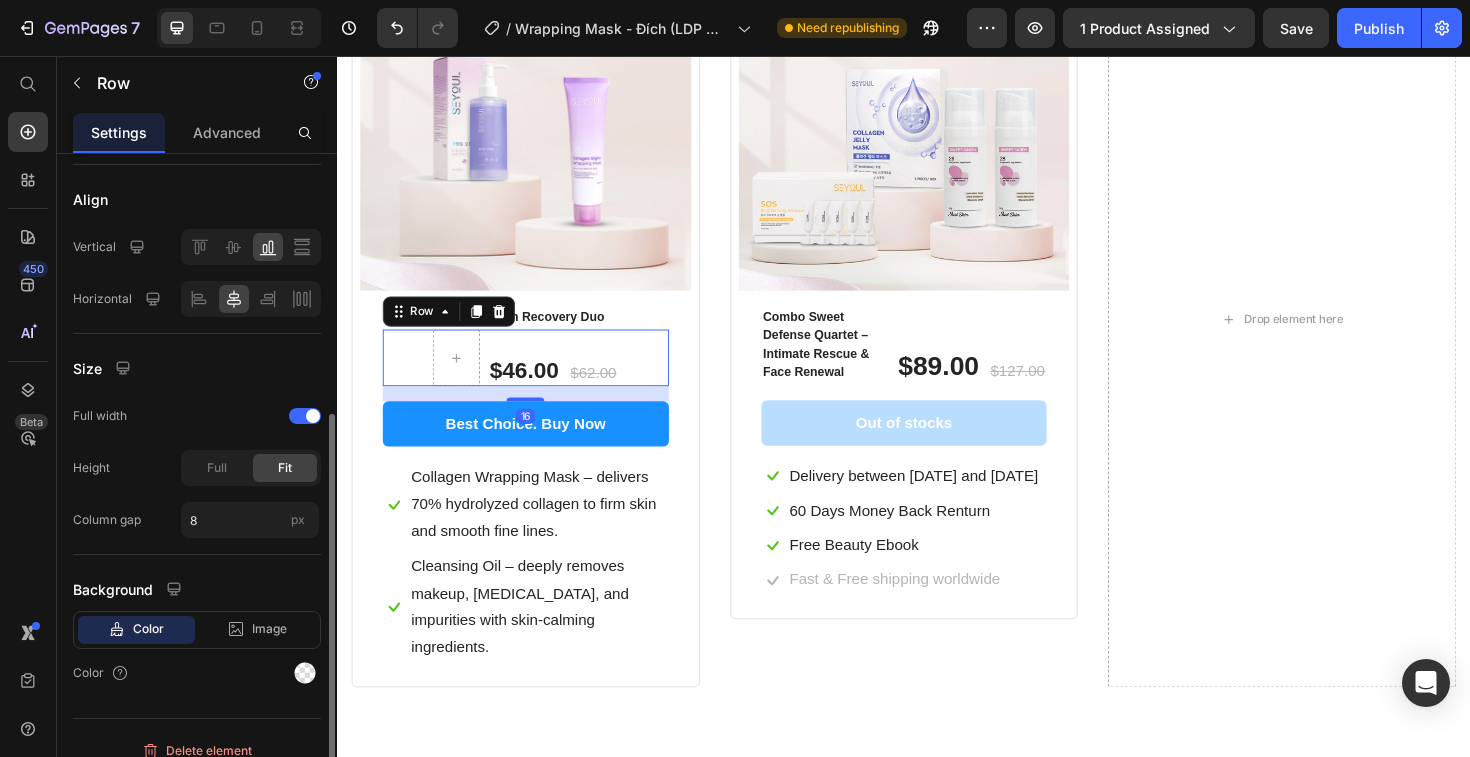 scroll, scrollTop: 0, scrollLeft: 0, axis: both 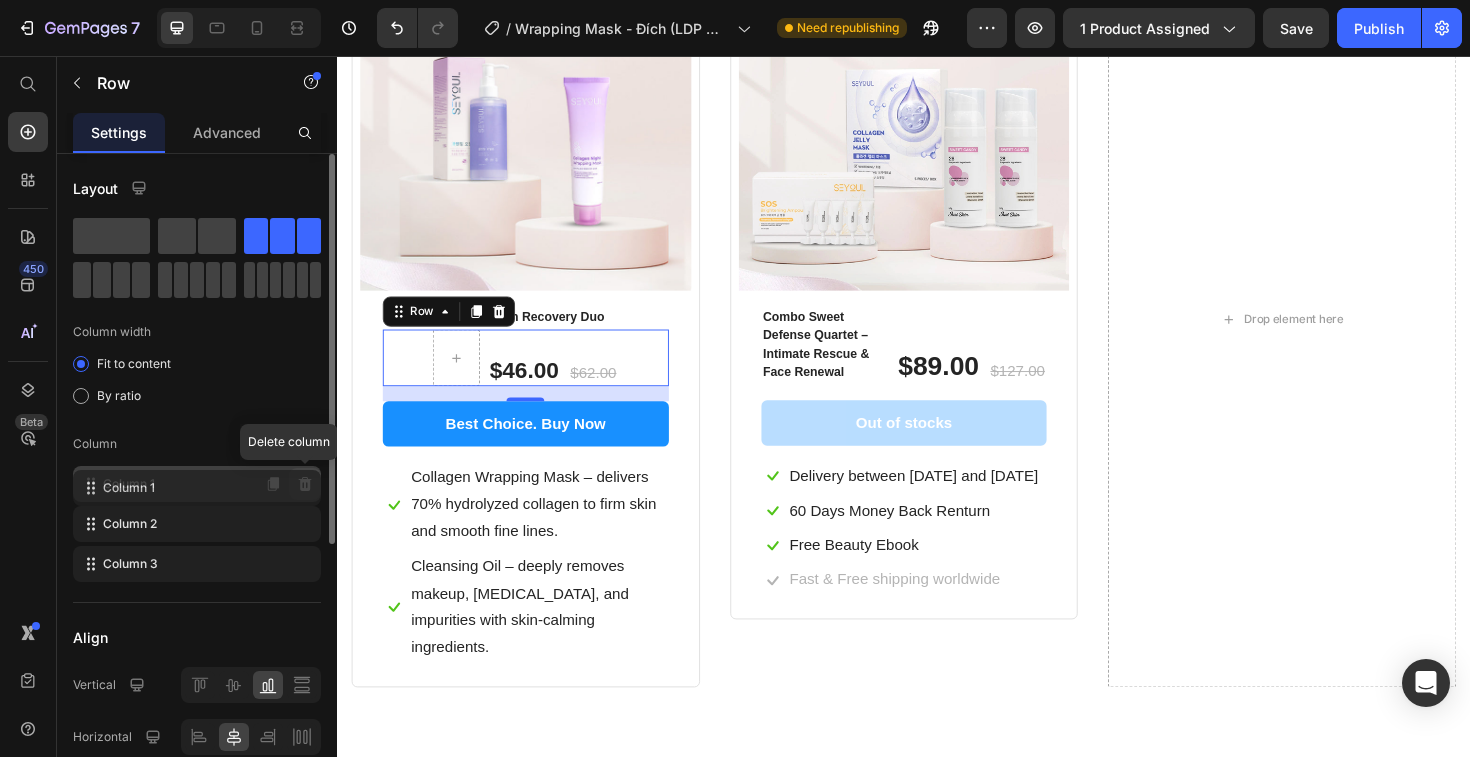 click 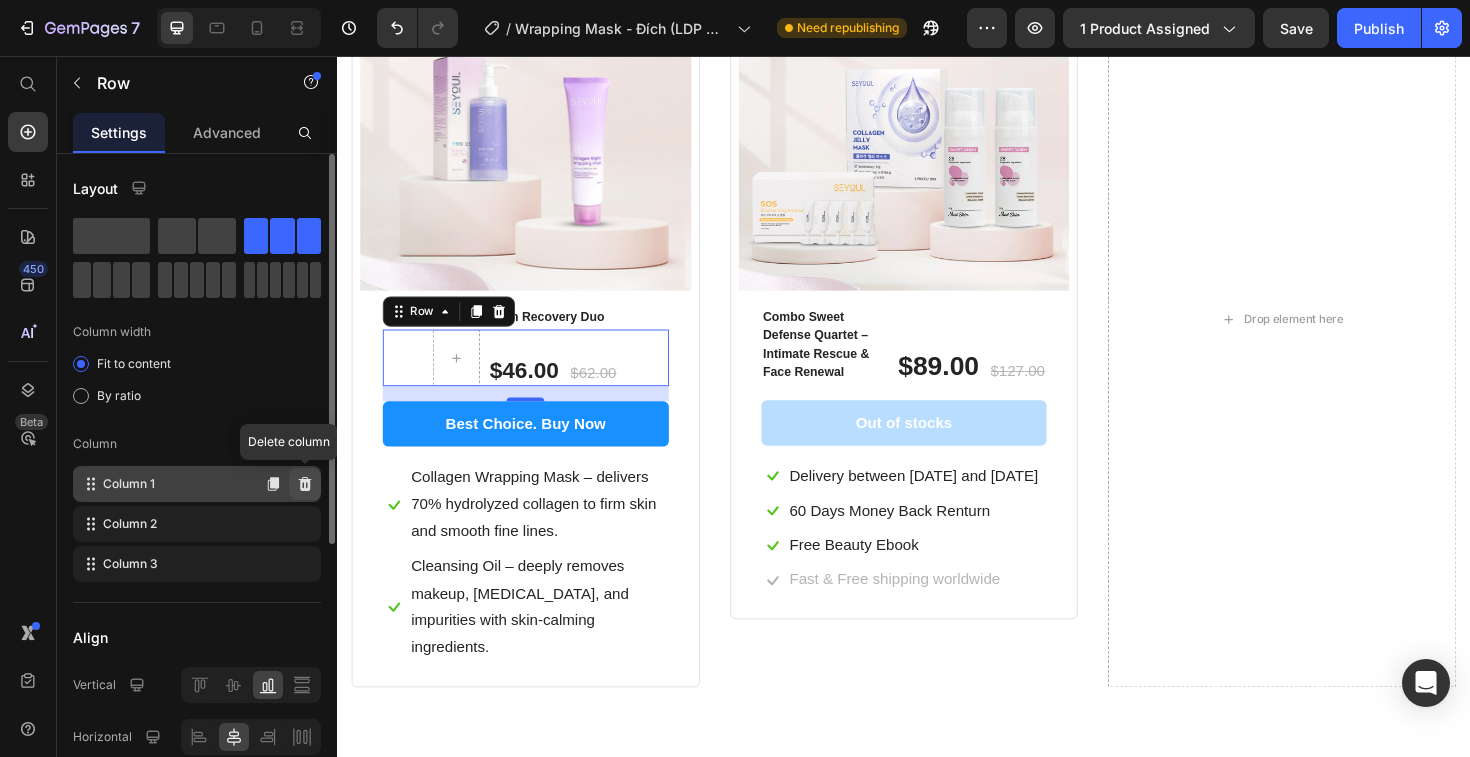 click 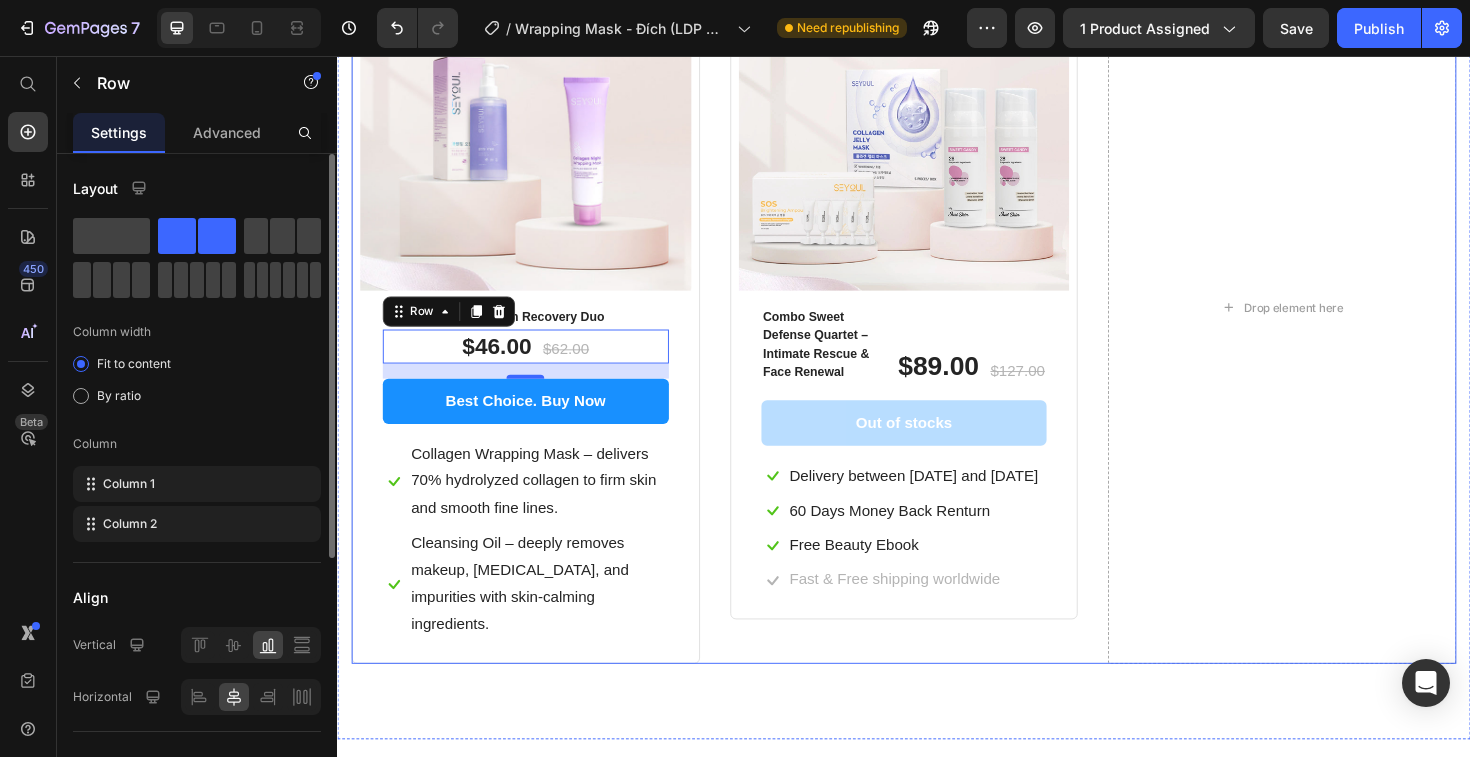 click on "- 26% off Product Badge Last stock! Button Row (P) Images & Gallery Row Combo Skin Recovery Duo (P) Title $46.00 (P) Price $62.00 (P) Price Row   16 Best Choice. Buy Now (P) Cart Button
Icon Collagen Wrapping Mask – delivers 70% hydrolyzed collagen to firm skin and smooth fine lines. Text block
Icon Cleansing Oil – deeply removes makeup, [MEDICAL_DATA], and impurities with skin-calming ingredients. Text block Icon List Row Product - 30% off Product Badge Row (P) Images & Gallery Row Combo Sweet Defense Quartet – Intimate Rescue & Face Renewal (P) Title $89.00 (P) Price $127.00 (P) Price Row Out of stocks (P) Cart Button
Icon Delivery between [DATE] and [DATE] Text block
Icon 60 Days Money Back Renturn Text block
Icon Free Beauty Ebook  Text block
Icon Fast & Free shipping worldwide Text block Icon List Row Product
Drop element here Row" at bounding box center [937, 322] 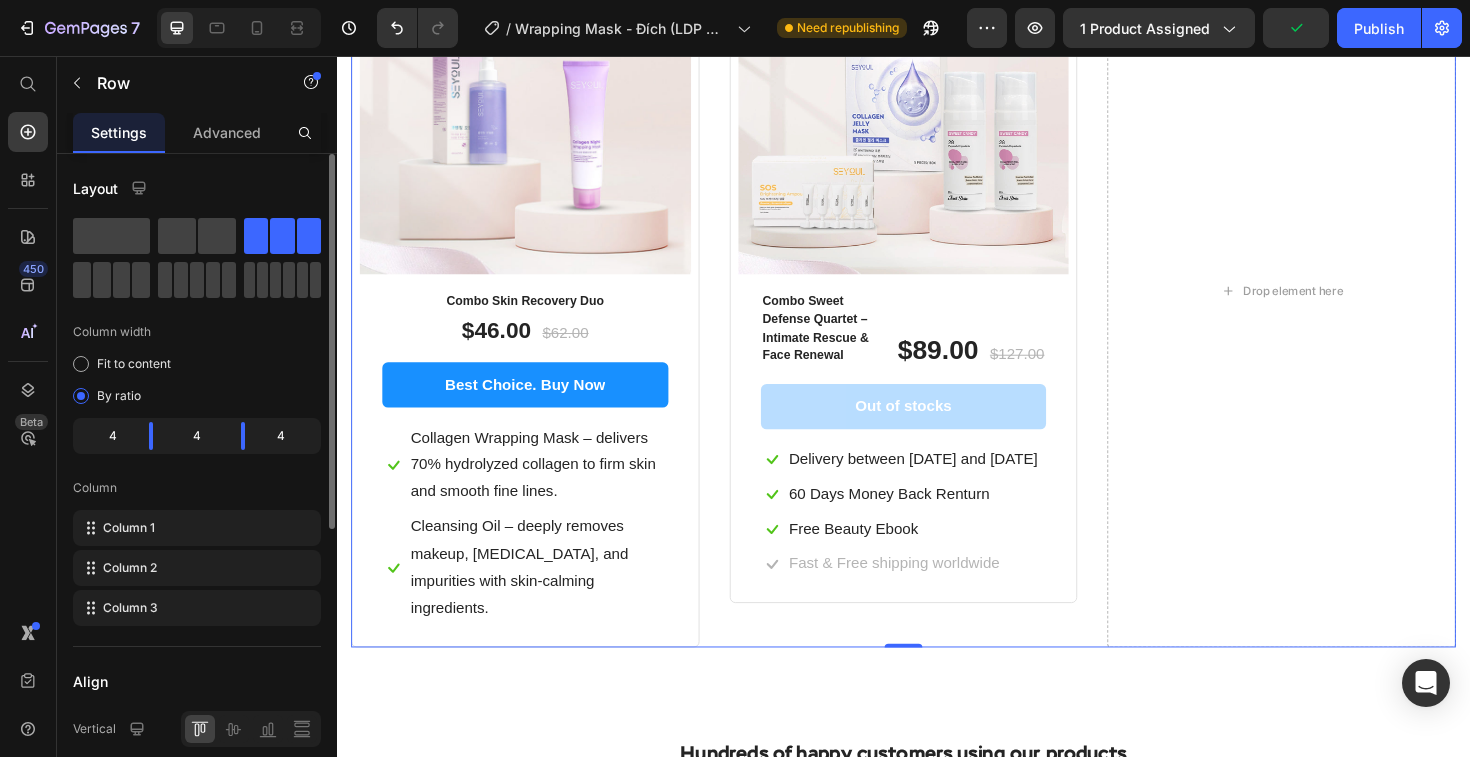 scroll, scrollTop: 3782, scrollLeft: 0, axis: vertical 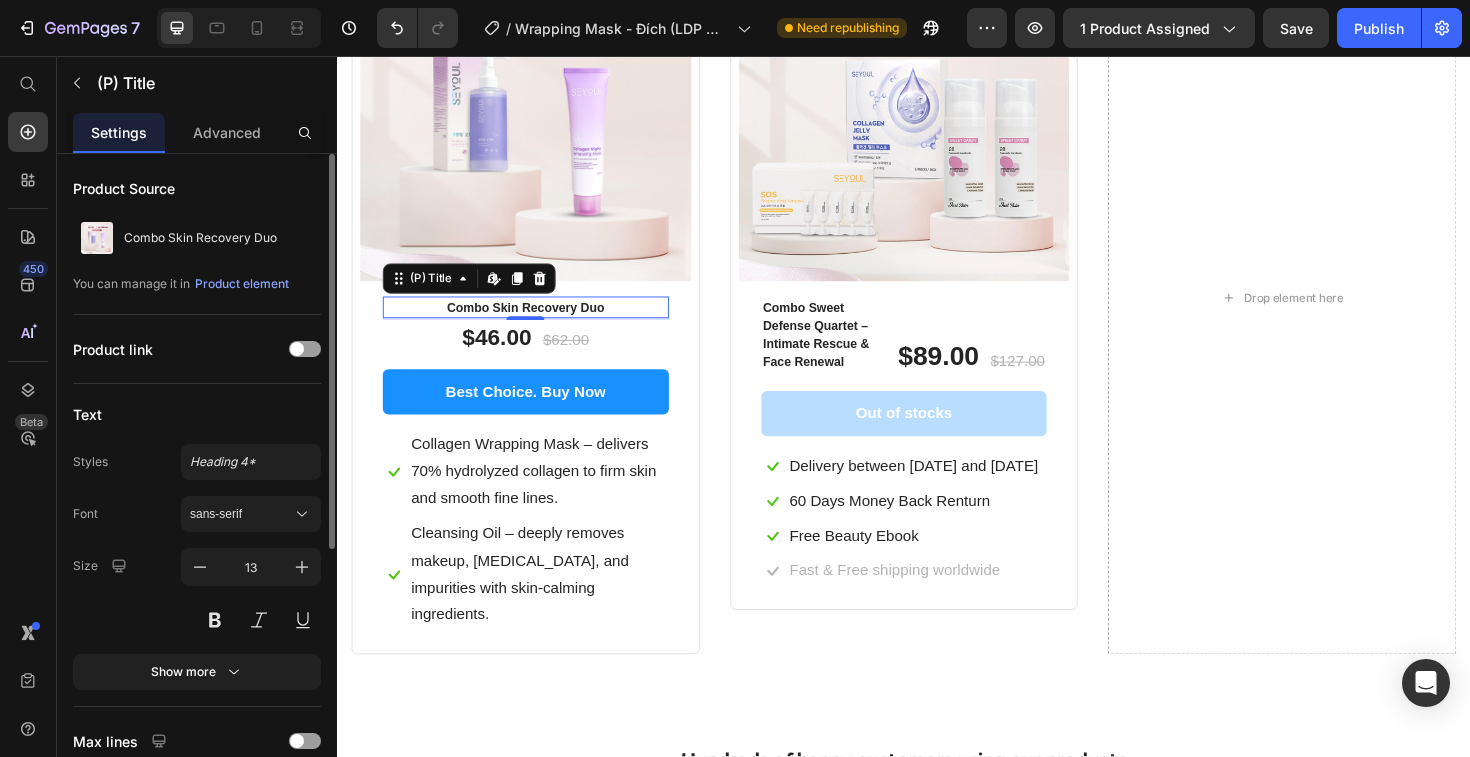 click on "Combo Skin Recovery Duo" at bounding box center (536, 323) 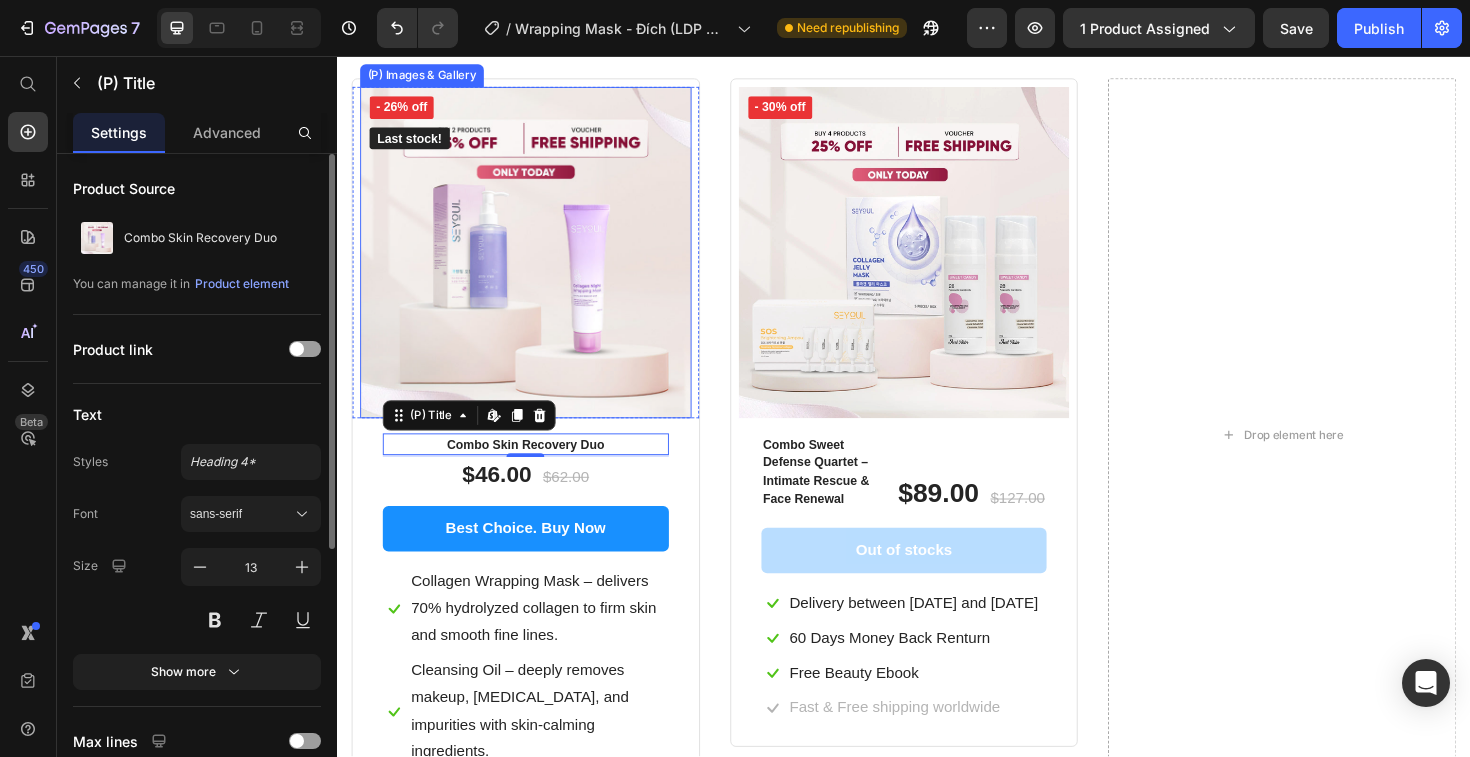 scroll, scrollTop: 3695, scrollLeft: 0, axis: vertical 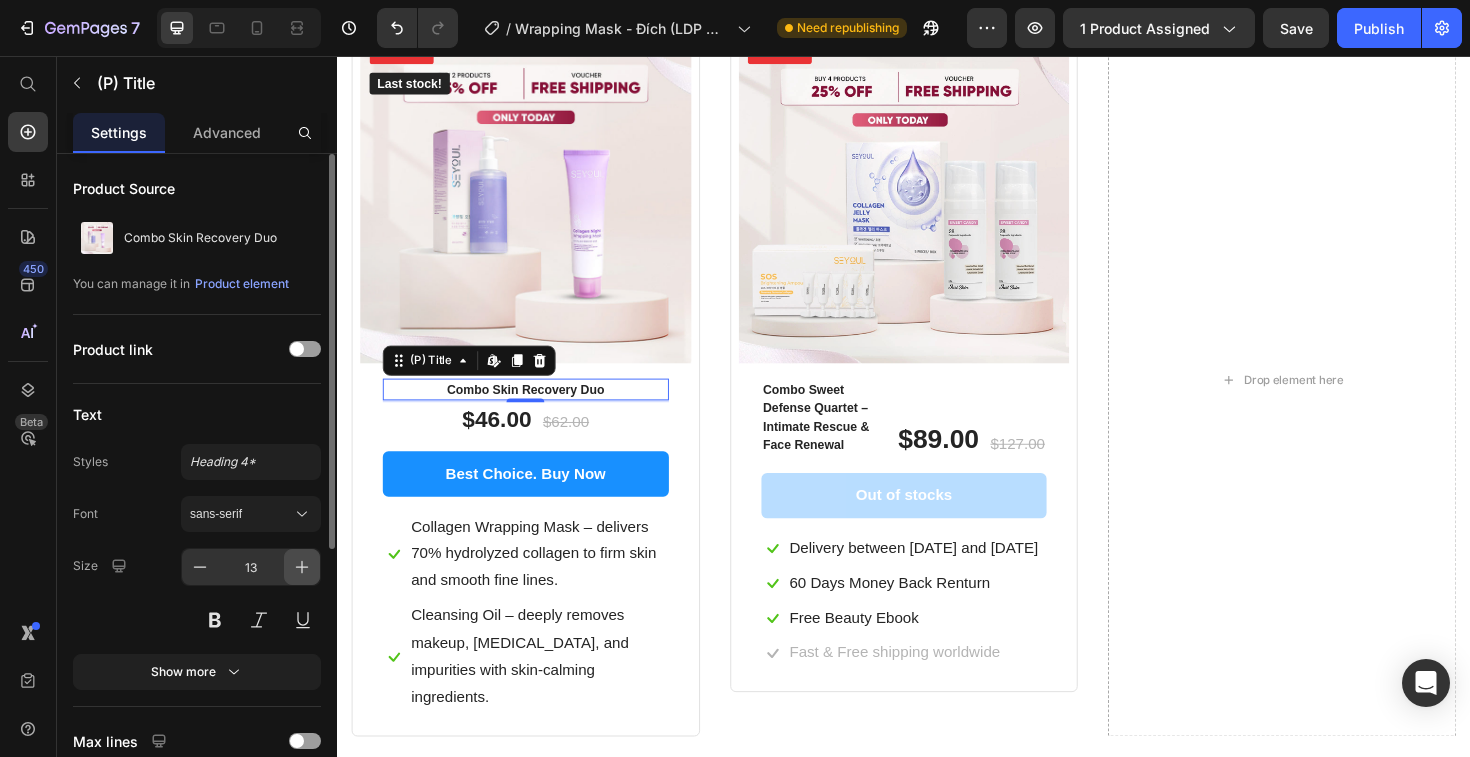click at bounding box center [302, 567] 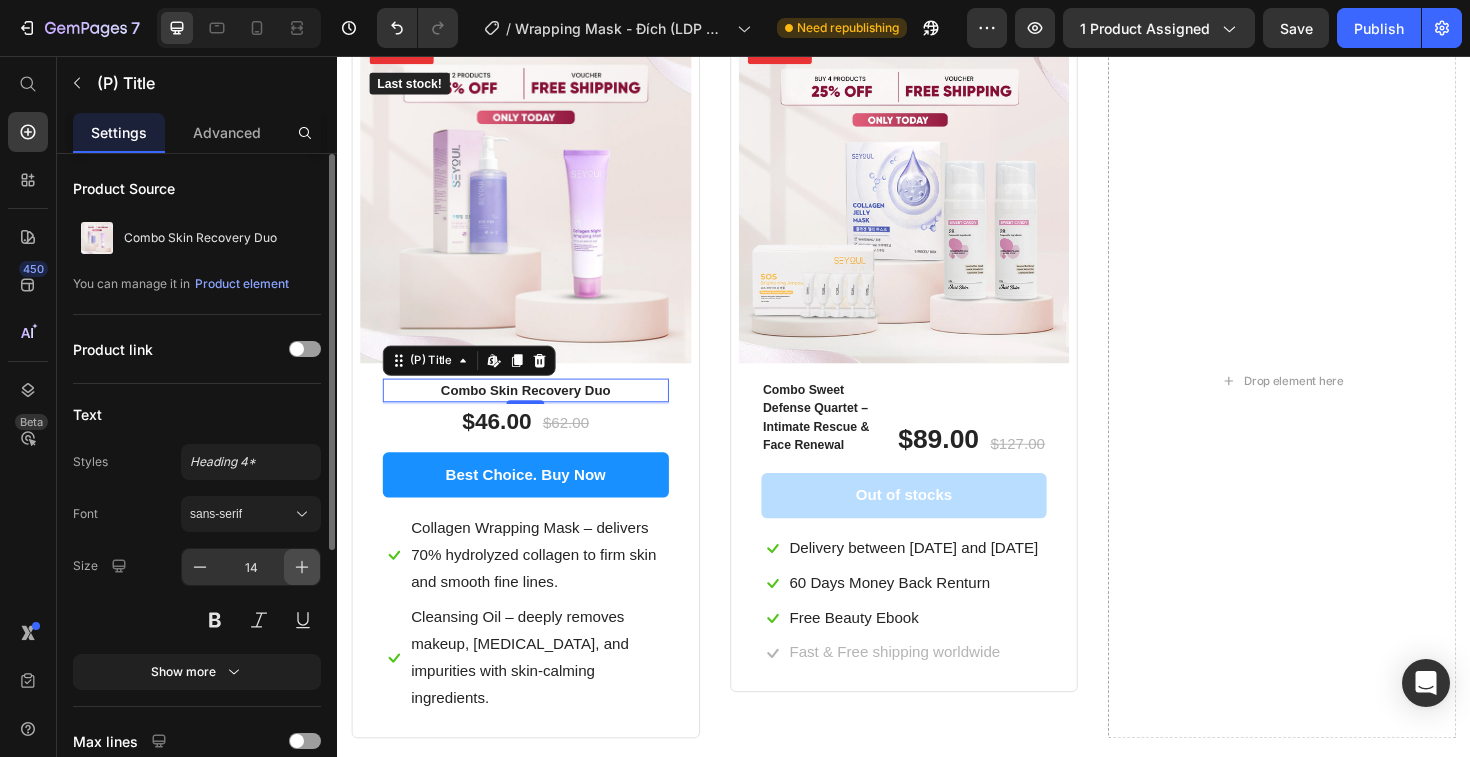 click at bounding box center (302, 567) 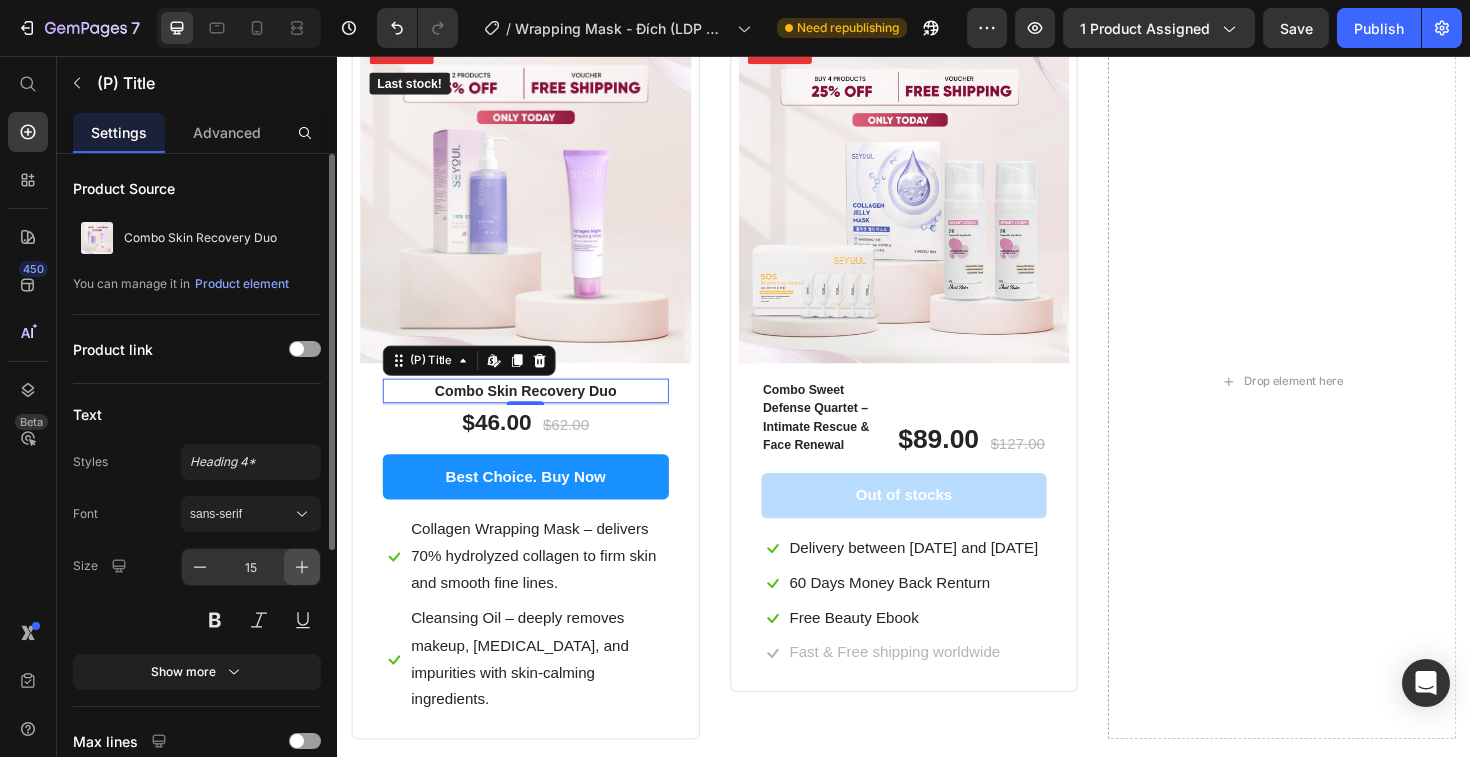 click at bounding box center (302, 567) 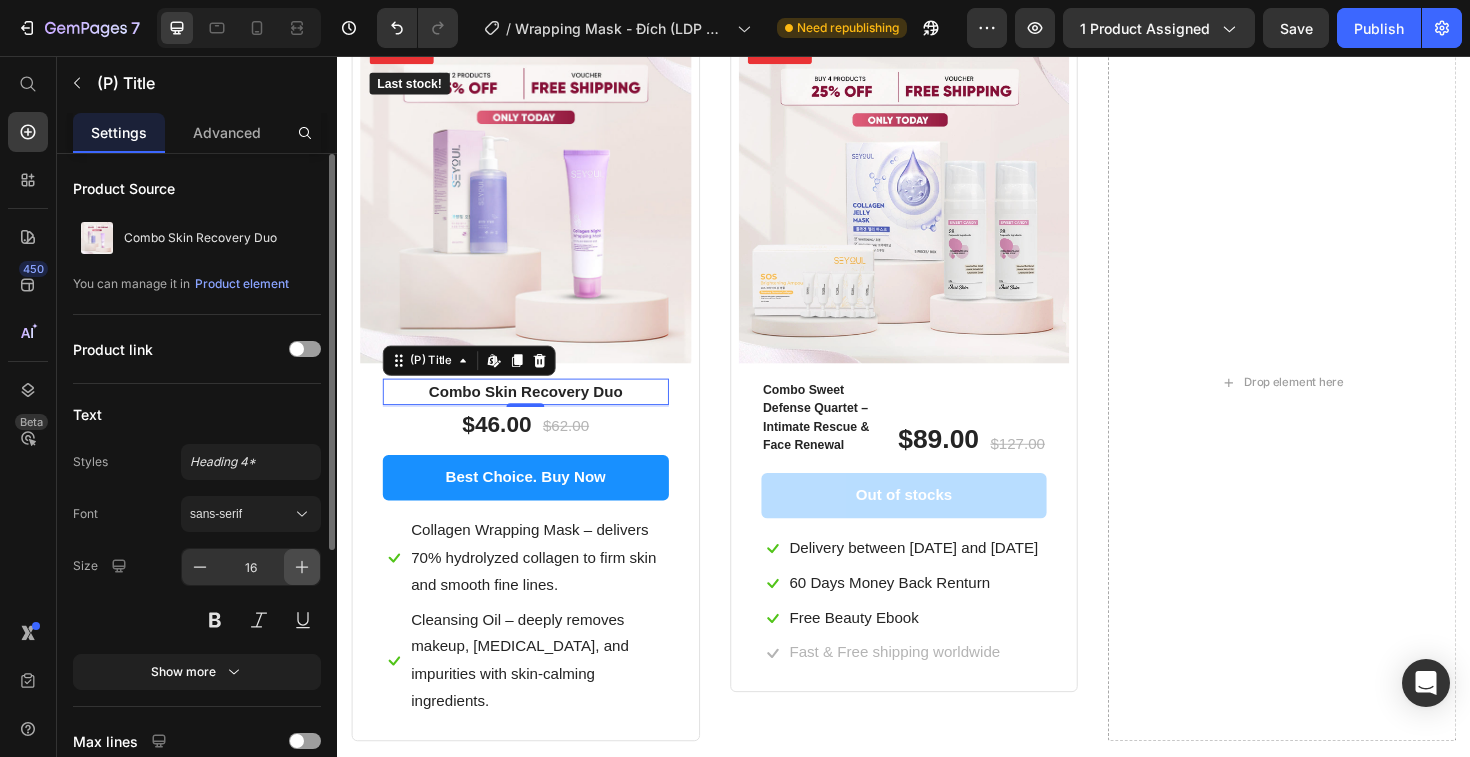 click at bounding box center [302, 567] 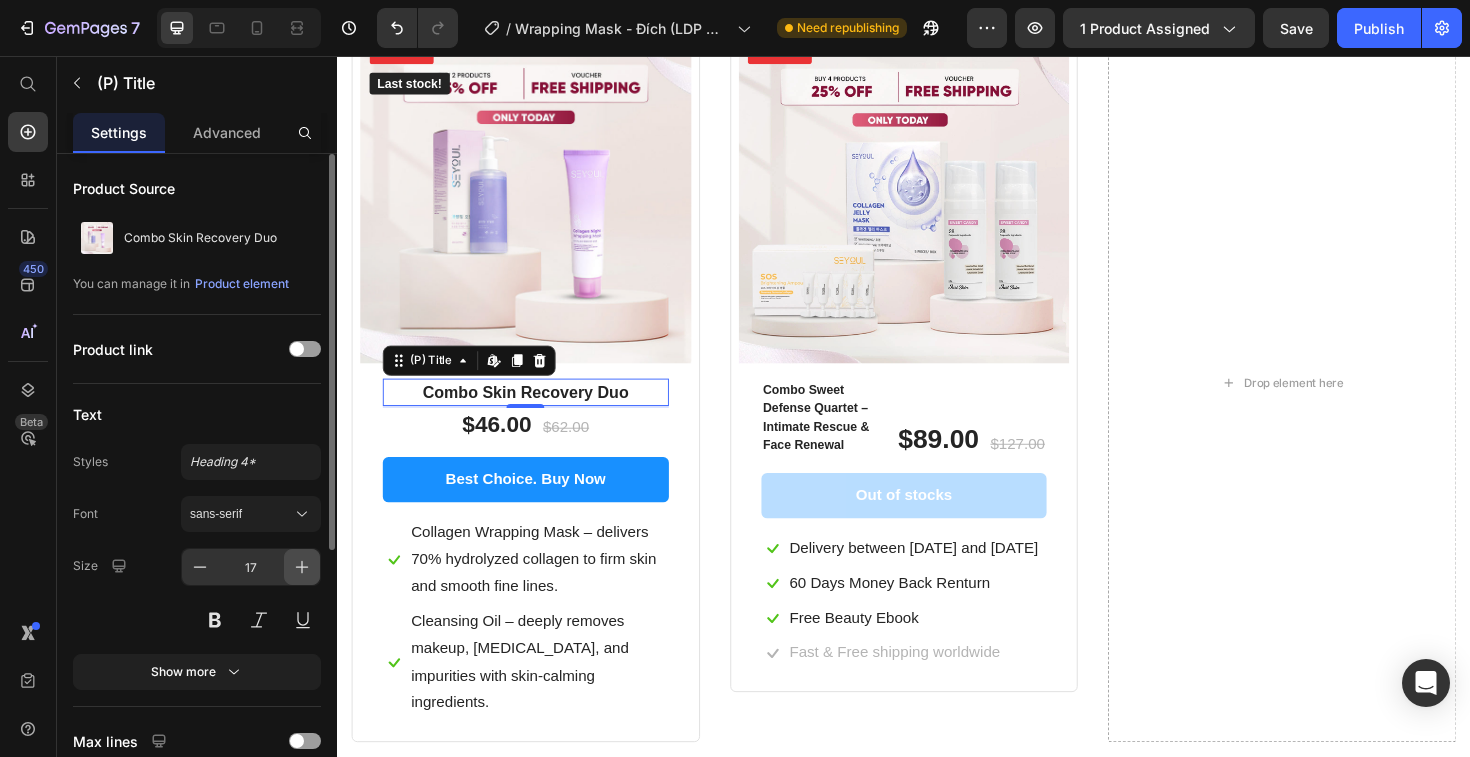 click at bounding box center [302, 567] 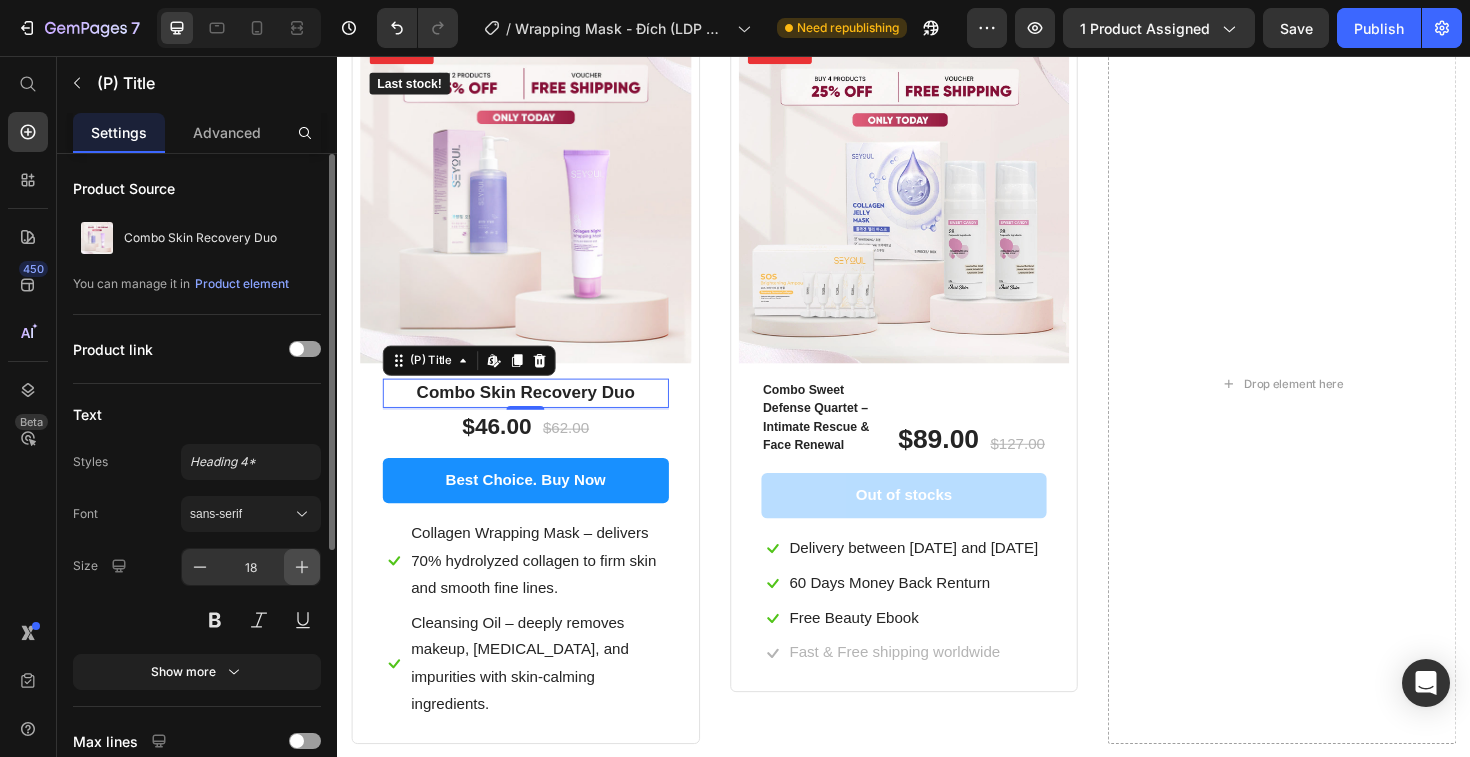 click at bounding box center [302, 567] 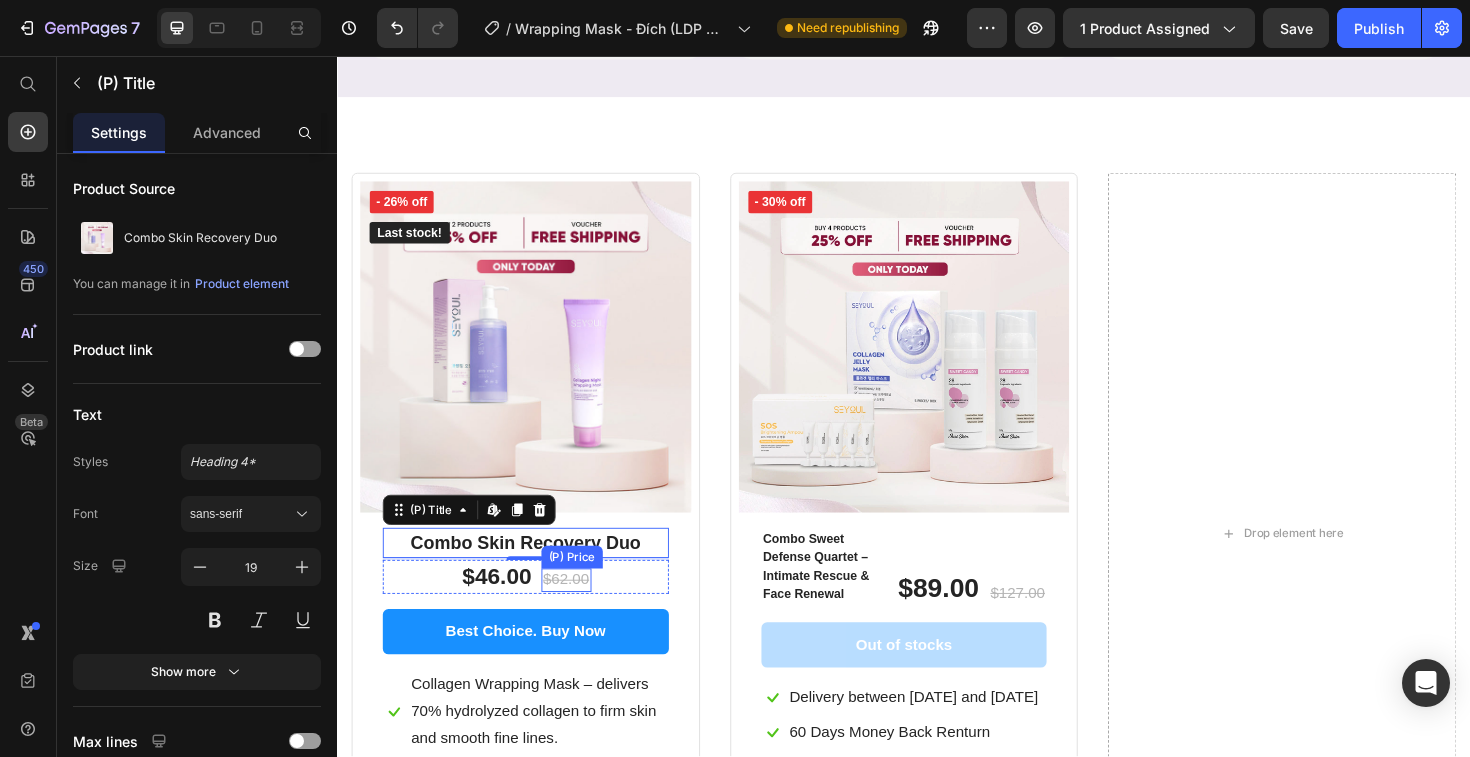 scroll, scrollTop: 3395, scrollLeft: 0, axis: vertical 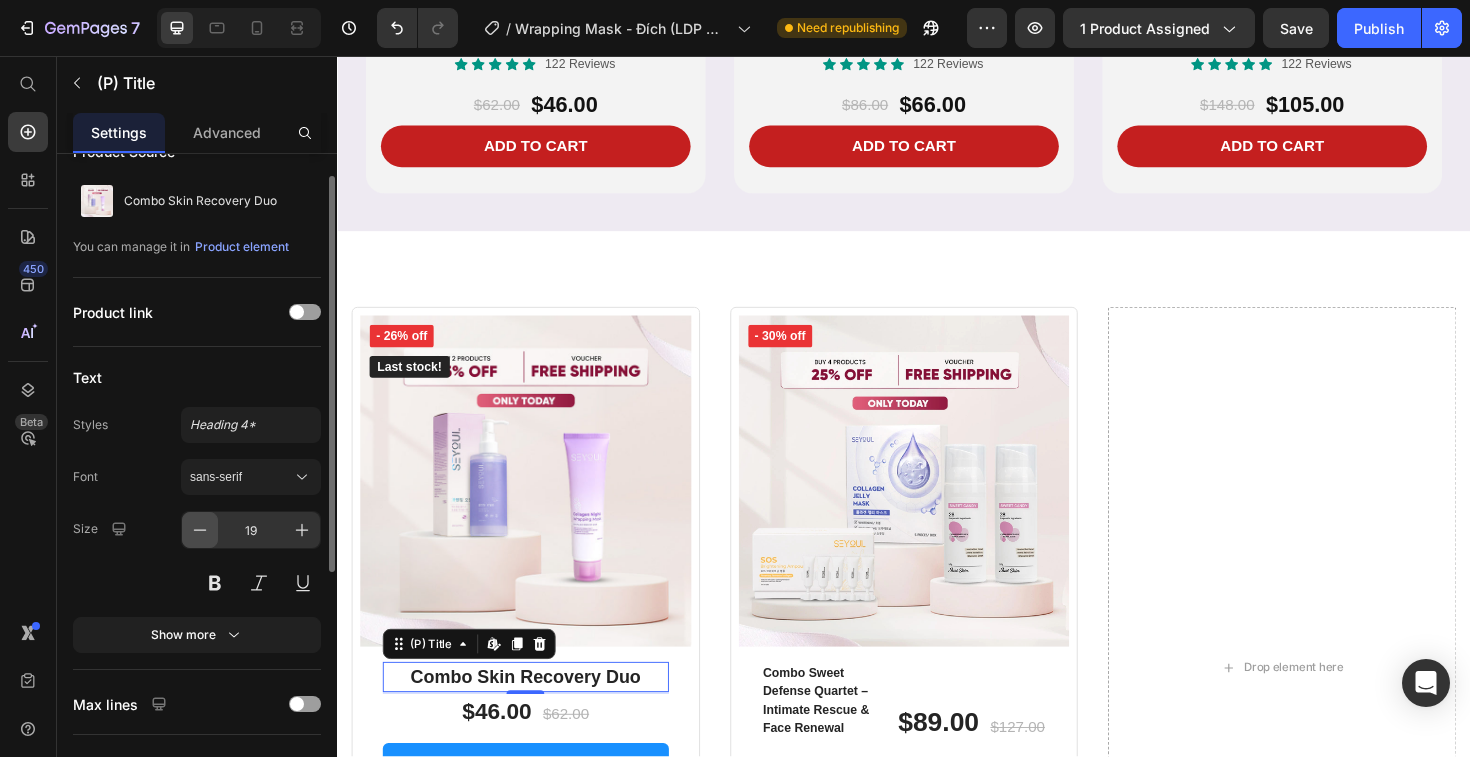 click at bounding box center (200, 530) 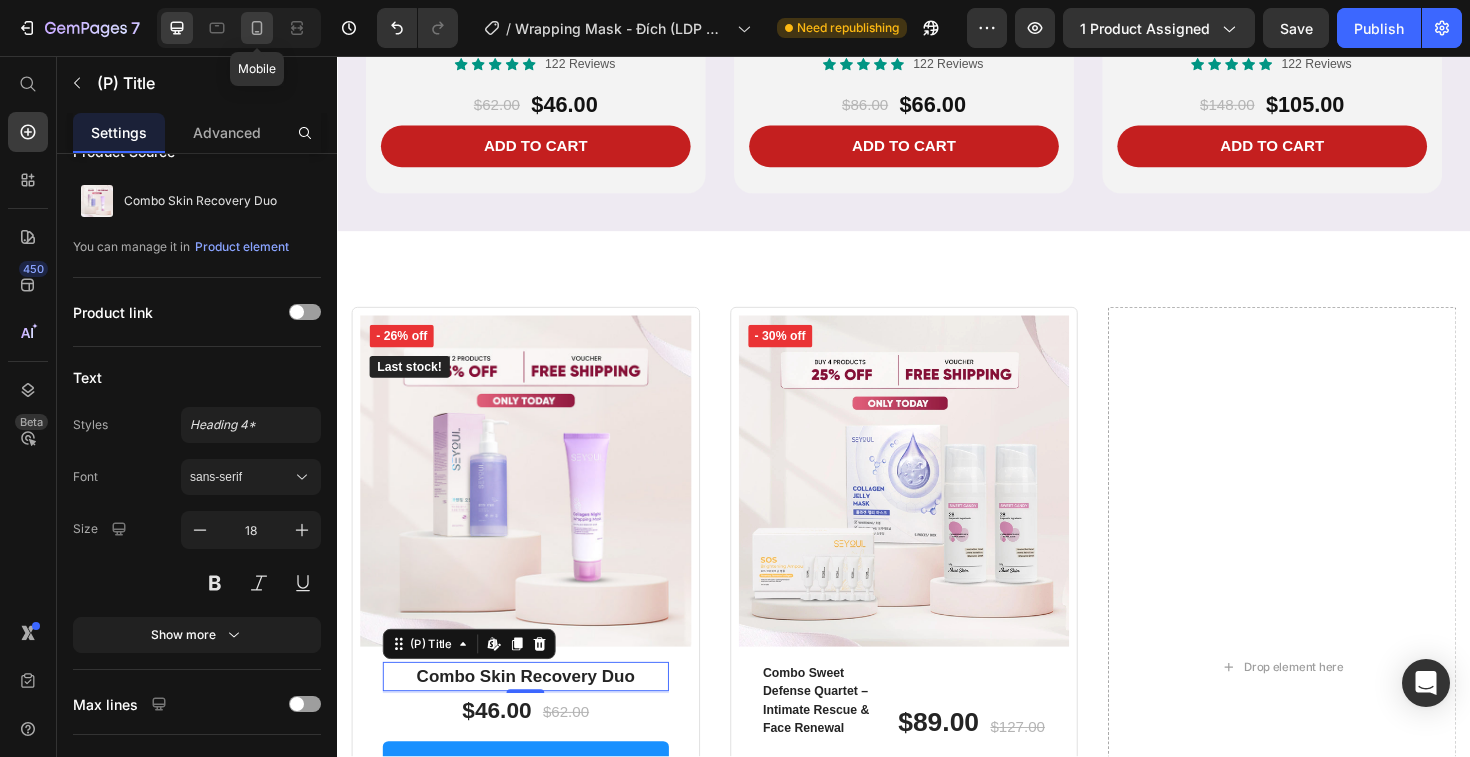 click 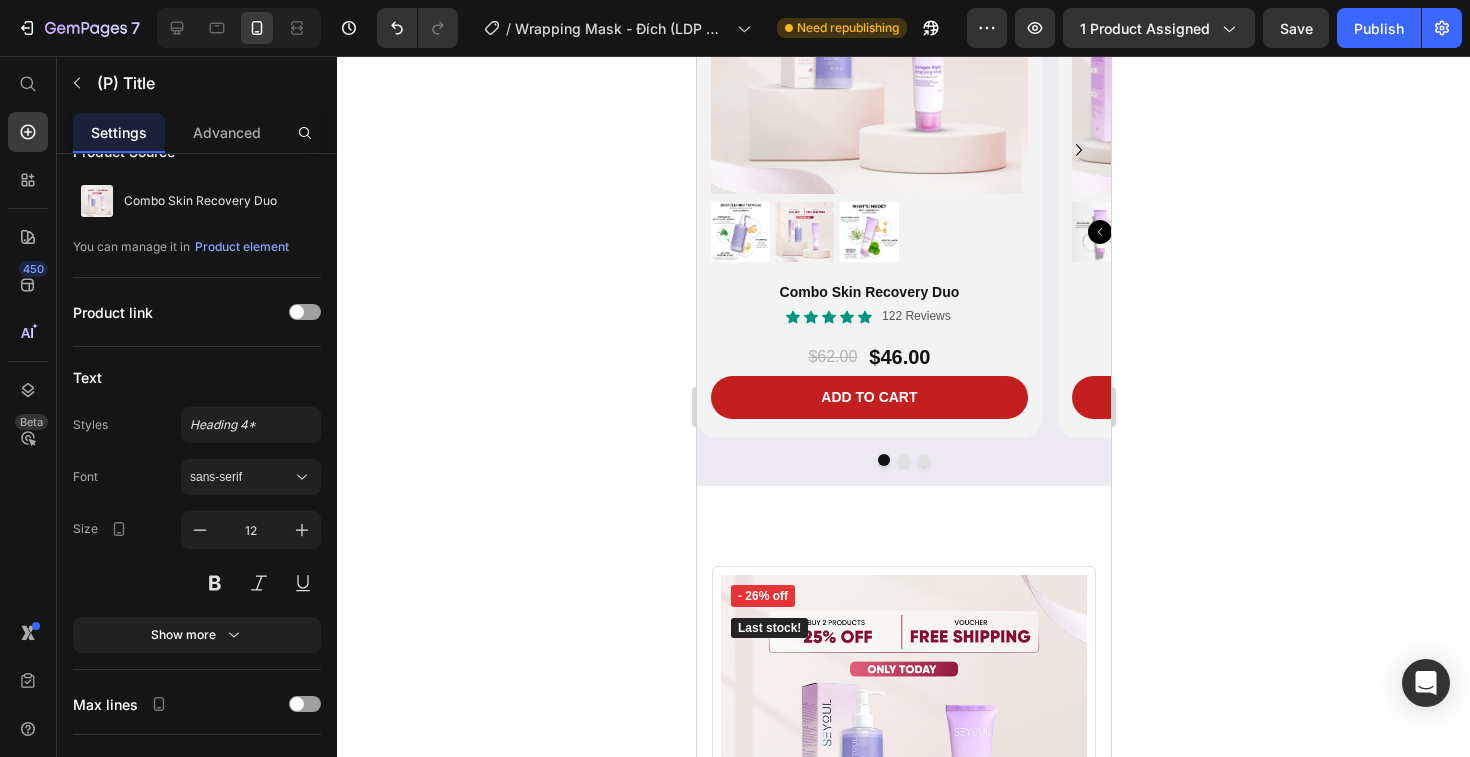 scroll, scrollTop: 2529, scrollLeft: 0, axis: vertical 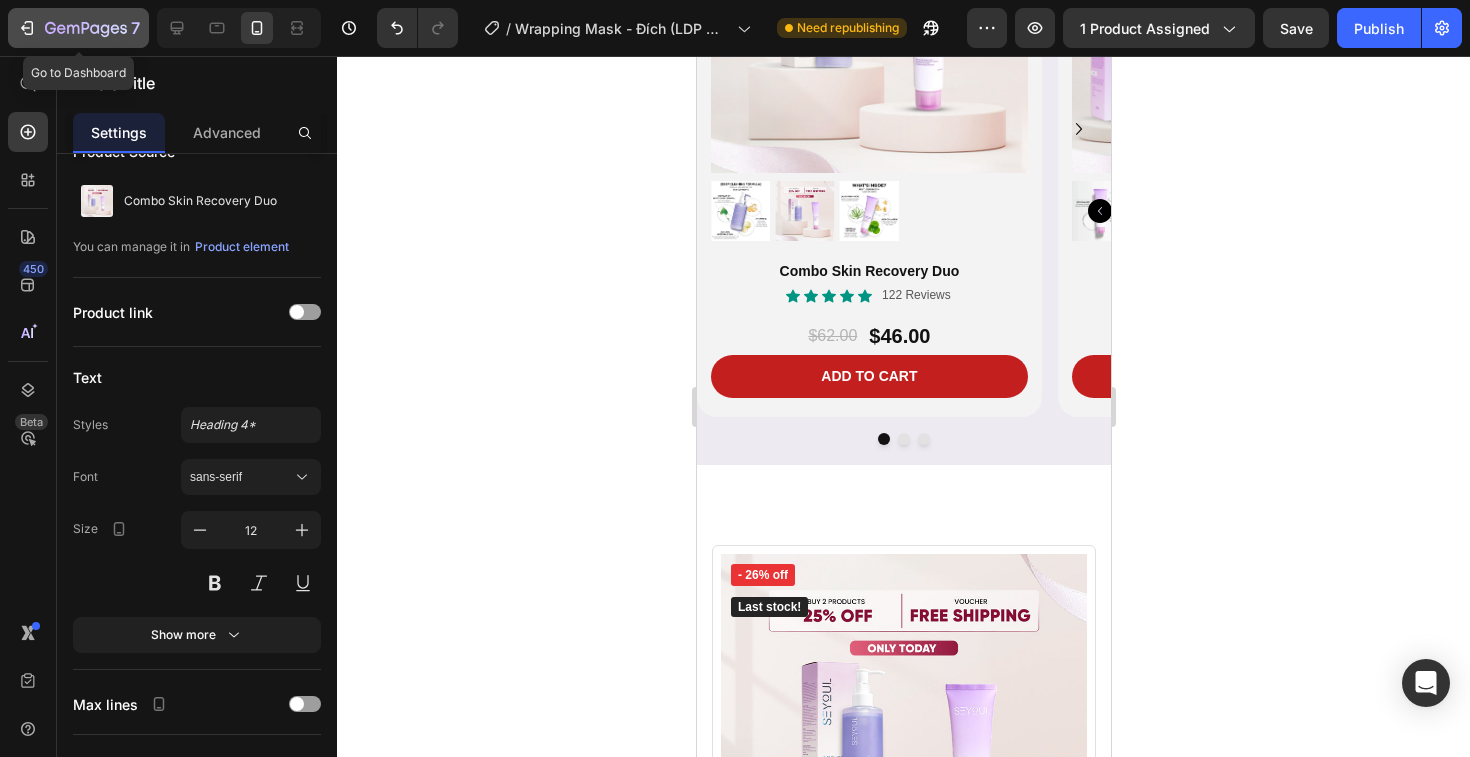 click 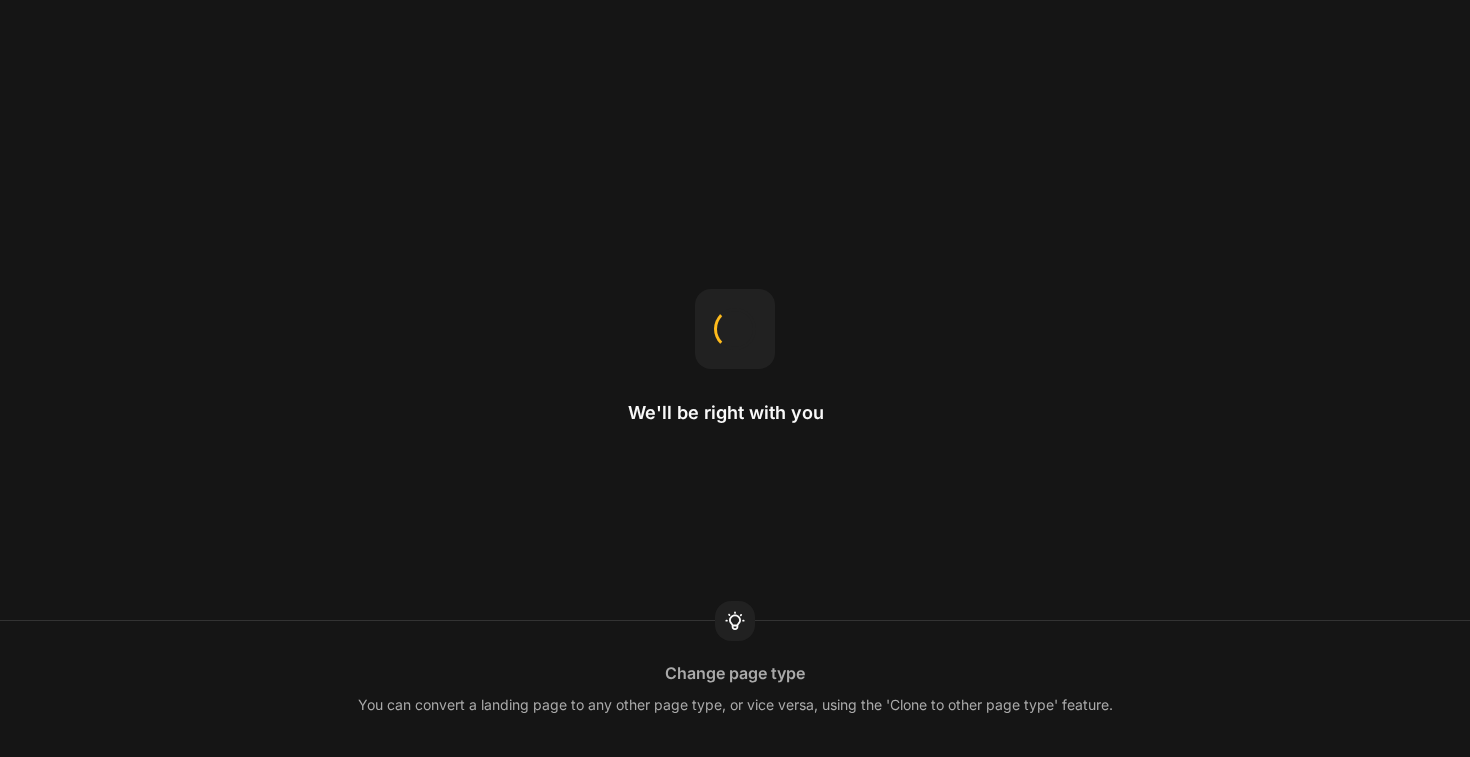 scroll, scrollTop: 0, scrollLeft: 0, axis: both 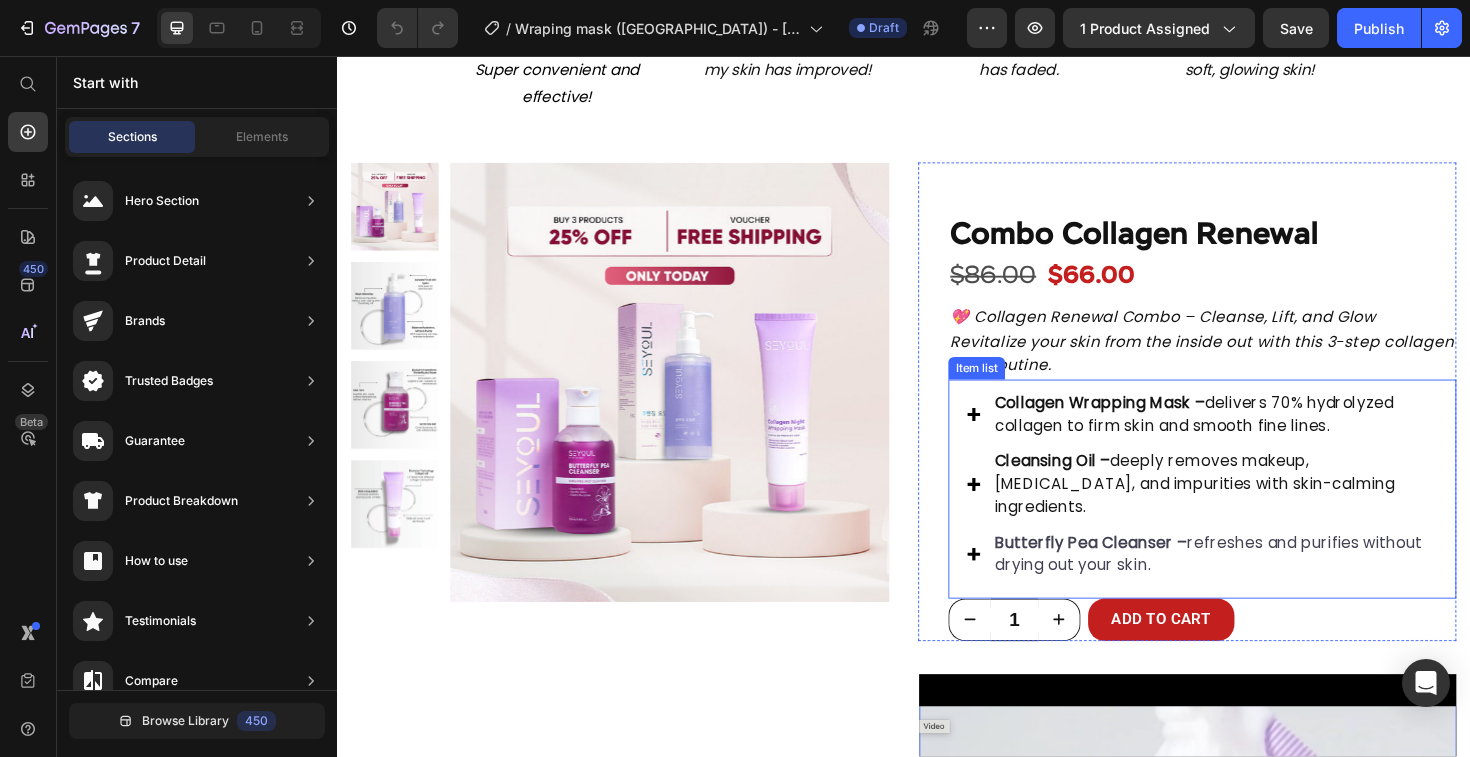 click on "Collagen Wrapping Mask –" at bounding box center [1144, 423] 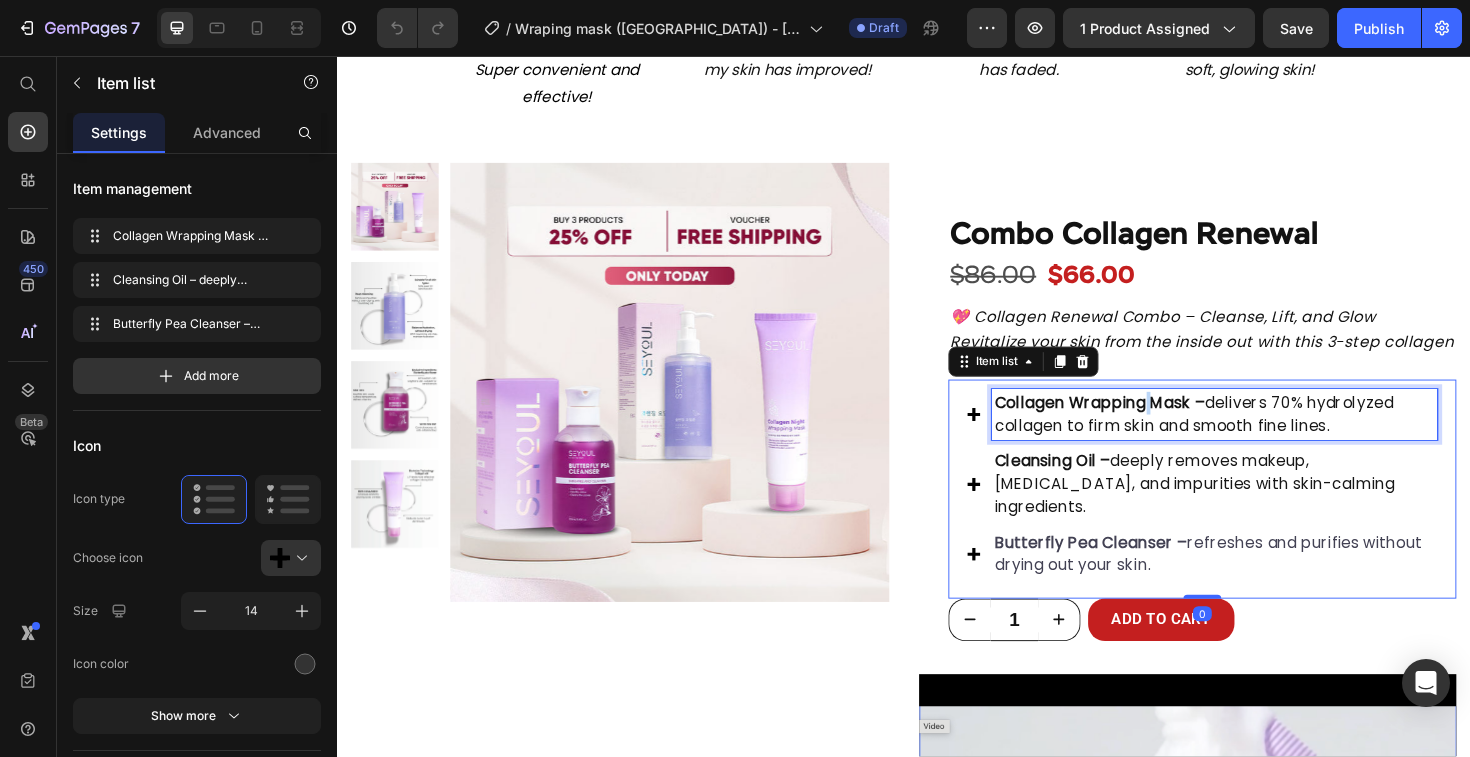 click on "Collagen Wrapping Mask –" at bounding box center (1144, 423) 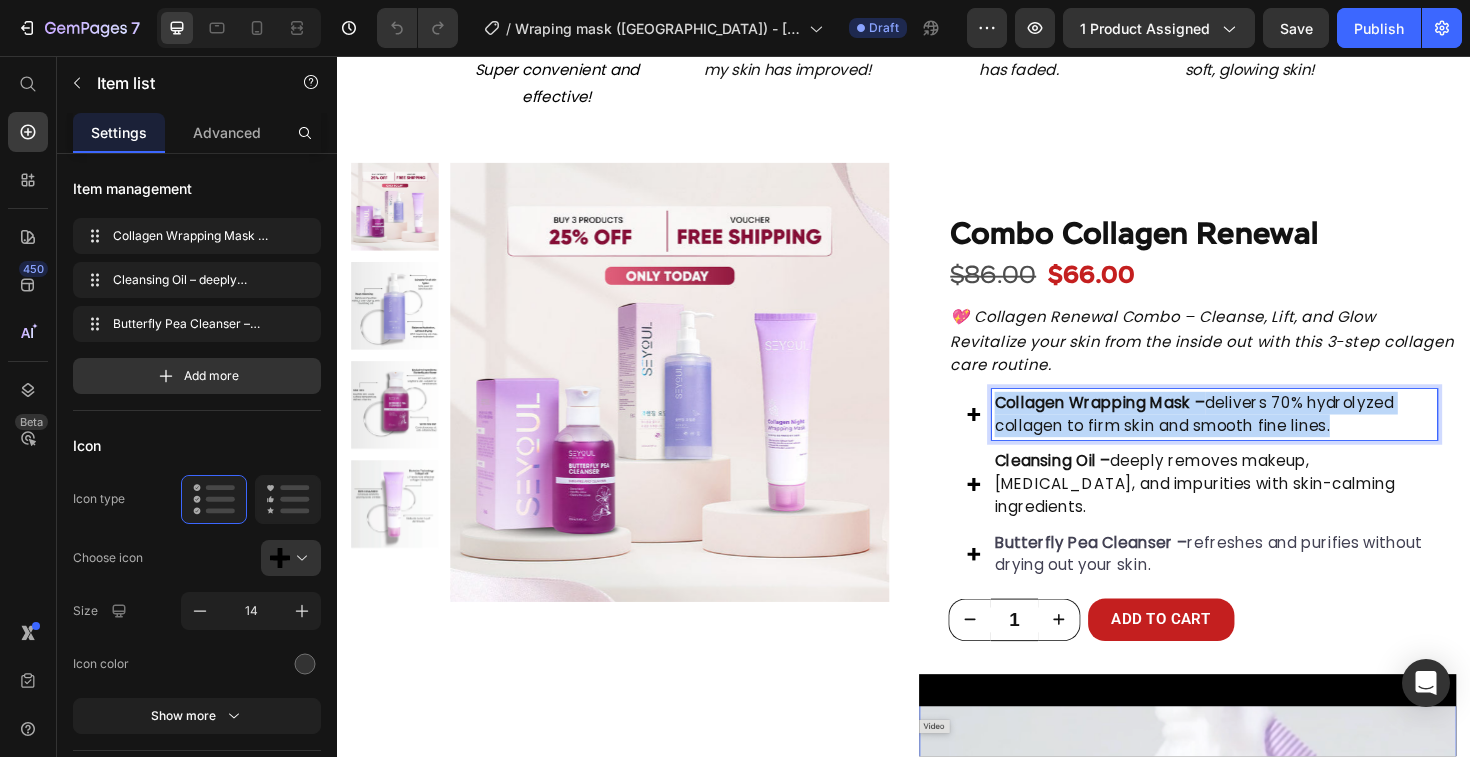 click on "Collagen Wrapping Mask –" at bounding box center (1144, 423) 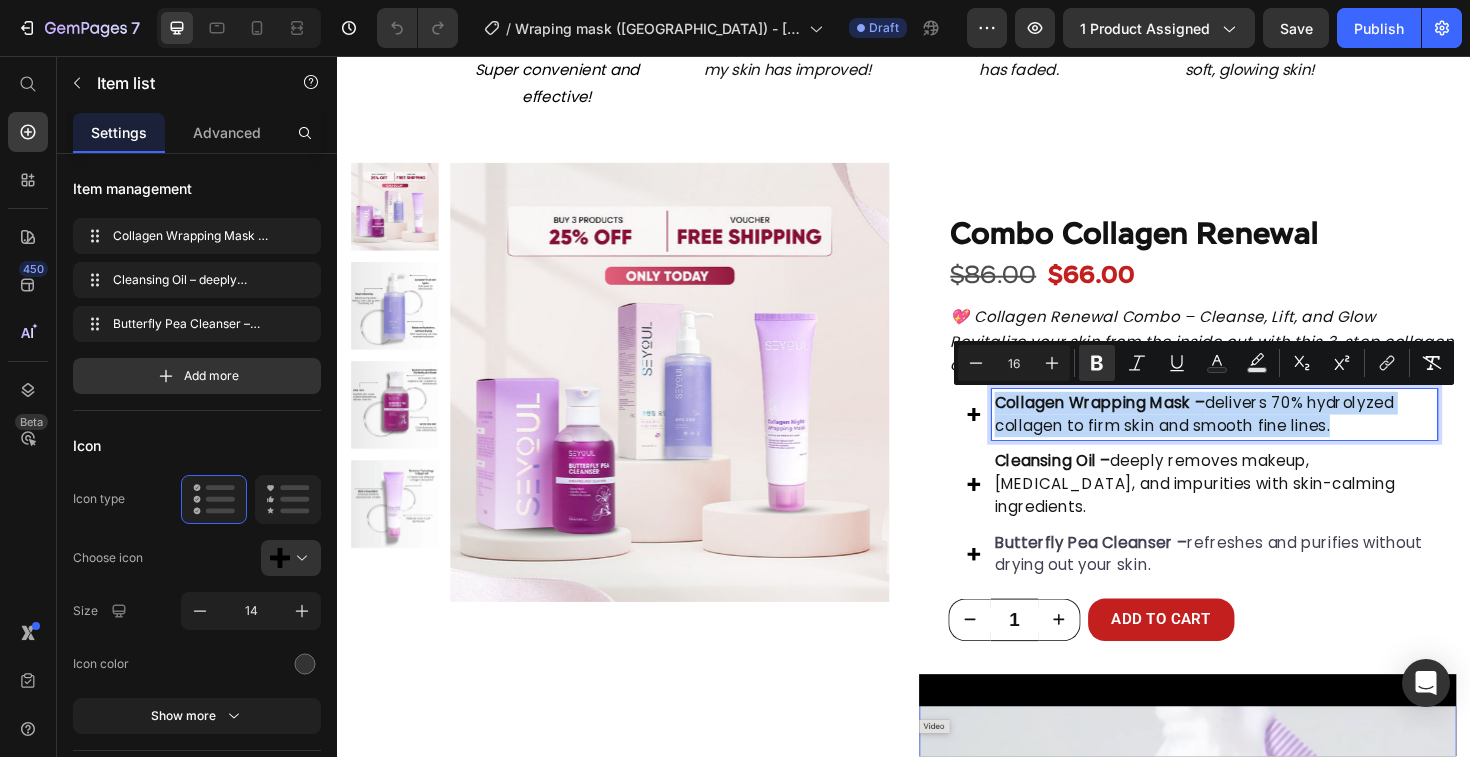 click on "Cleansing Oil –" at bounding box center [1094, 485] 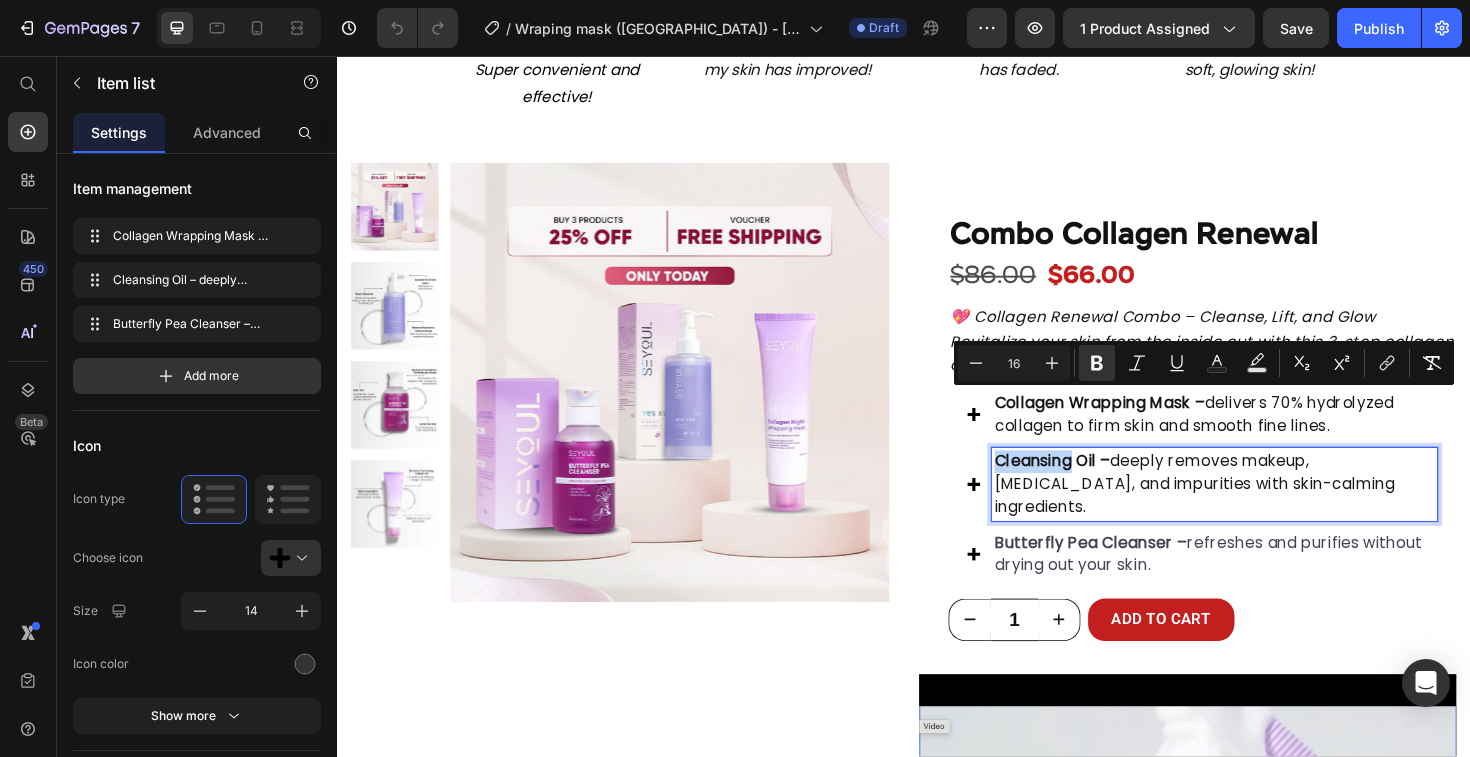 click on "Cleansing Oil –" at bounding box center [1094, 485] 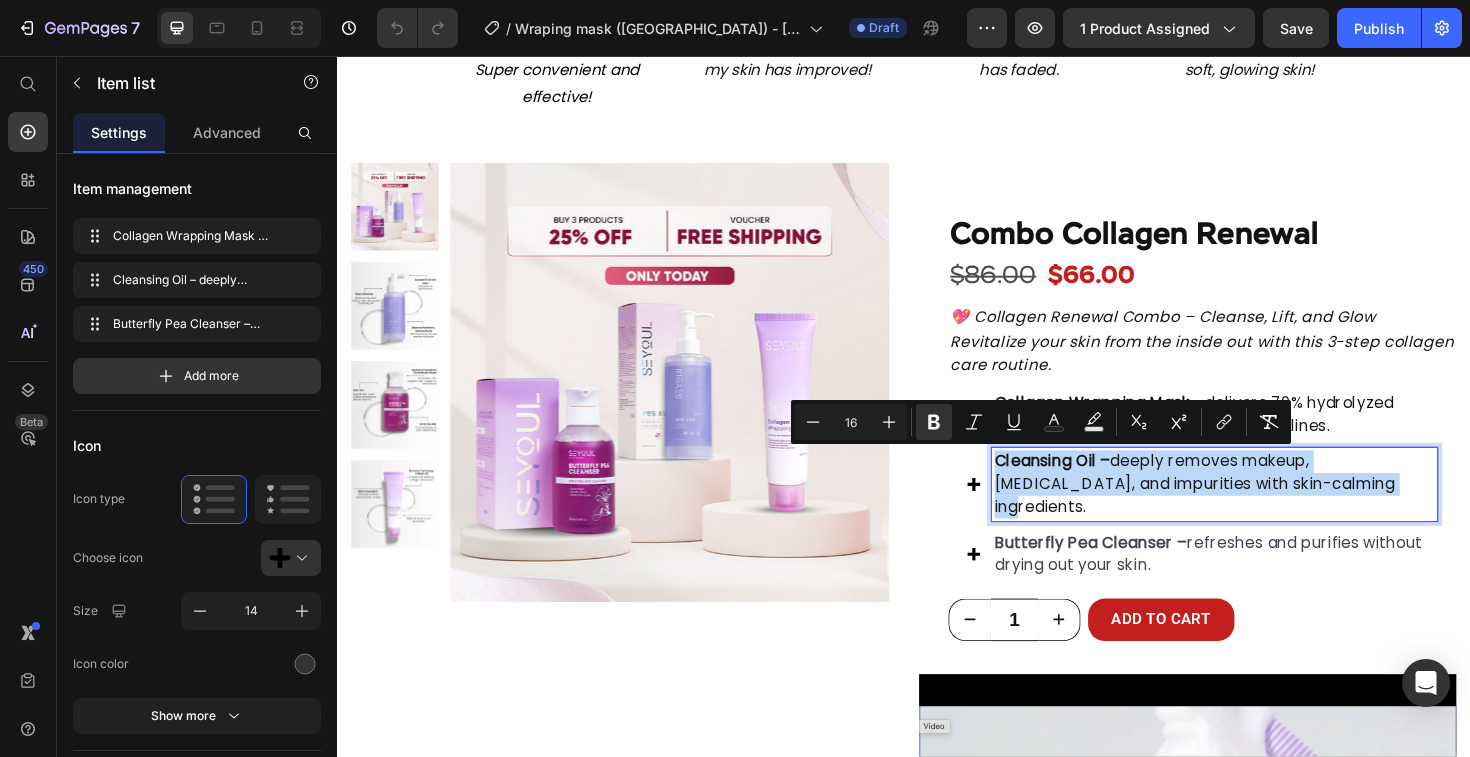 click on "Cleansing Oil –" at bounding box center [1094, 485] 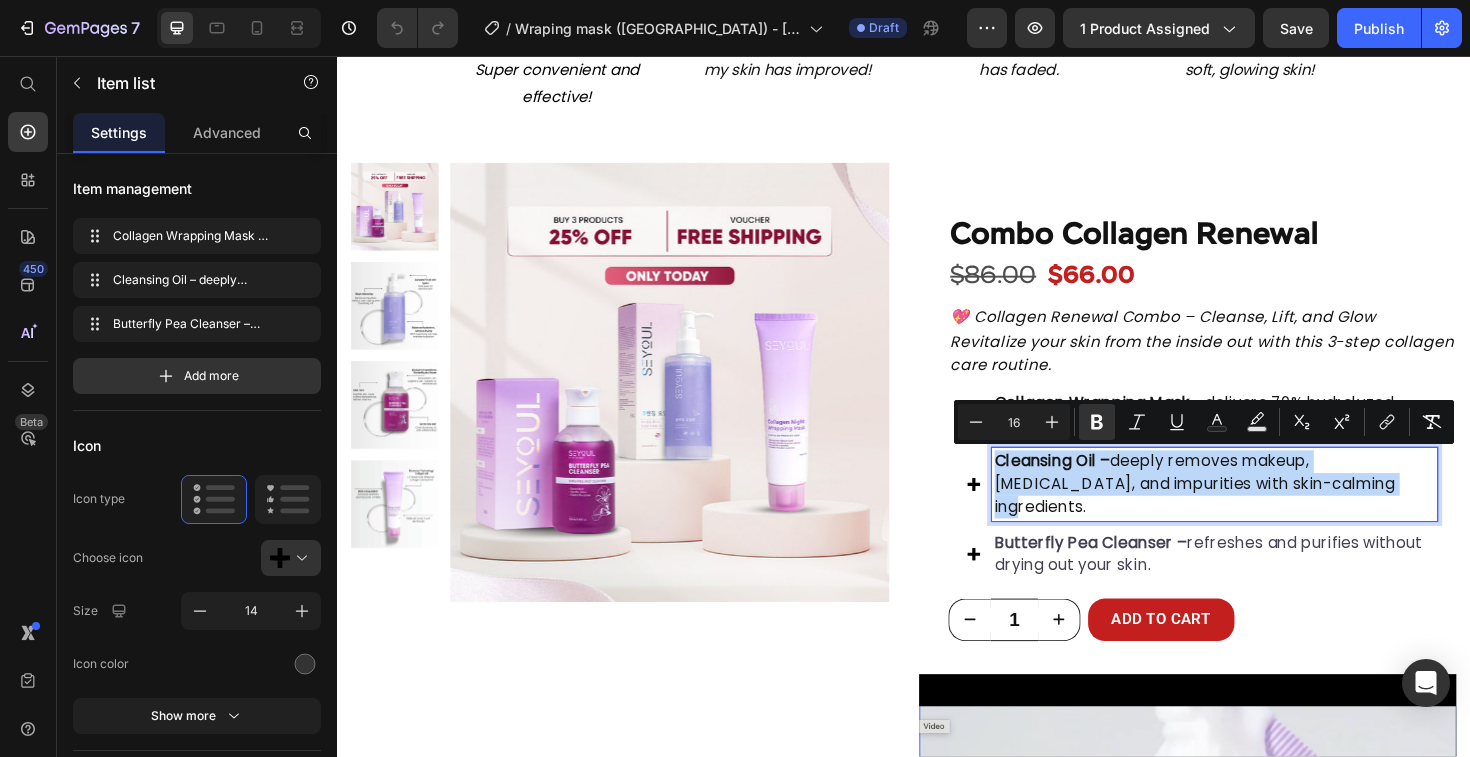 copy on "Cleansing Oil –  deeply removes makeup, sebum, and impurities with skin-calming ingredients." 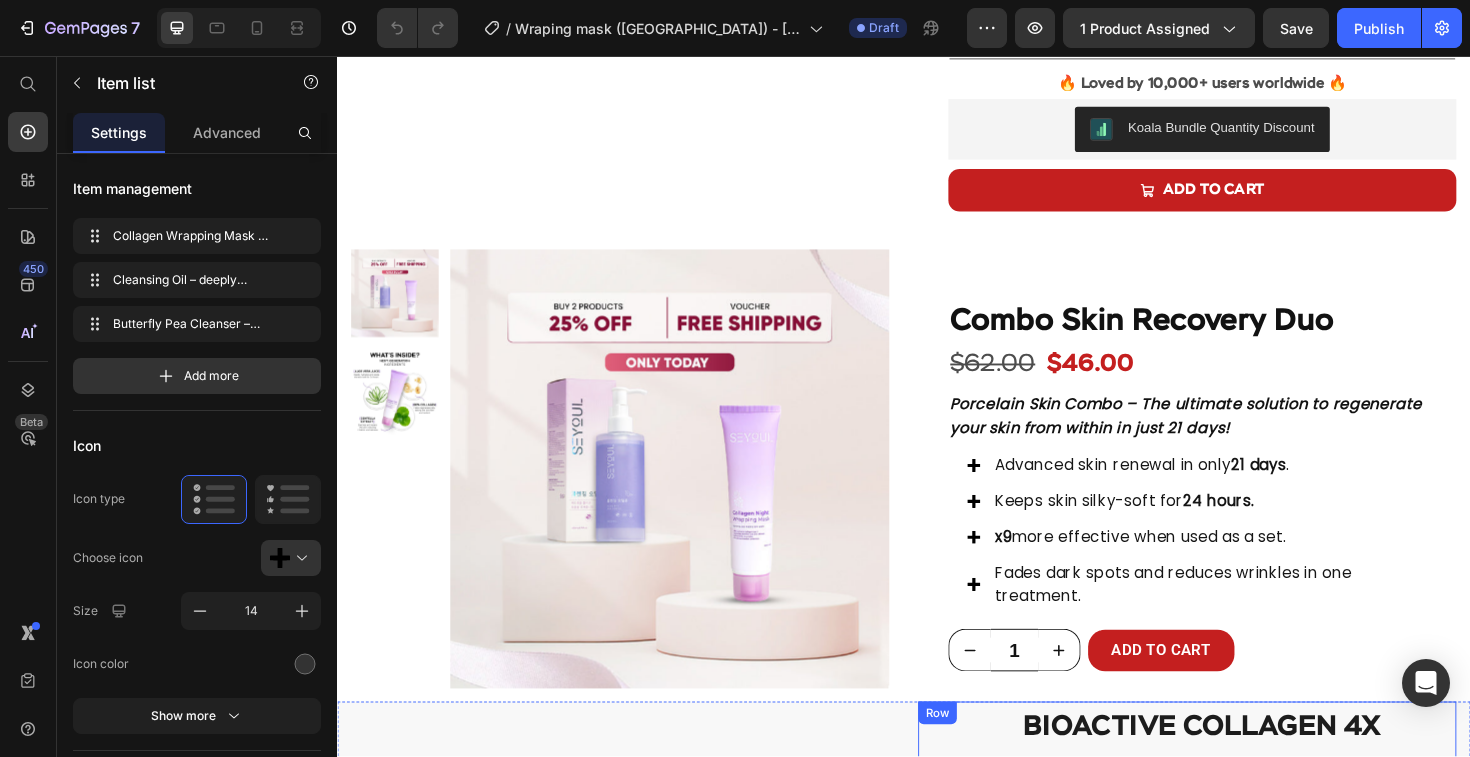 scroll, scrollTop: 1430, scrollLeft: 0, axis: vertical 